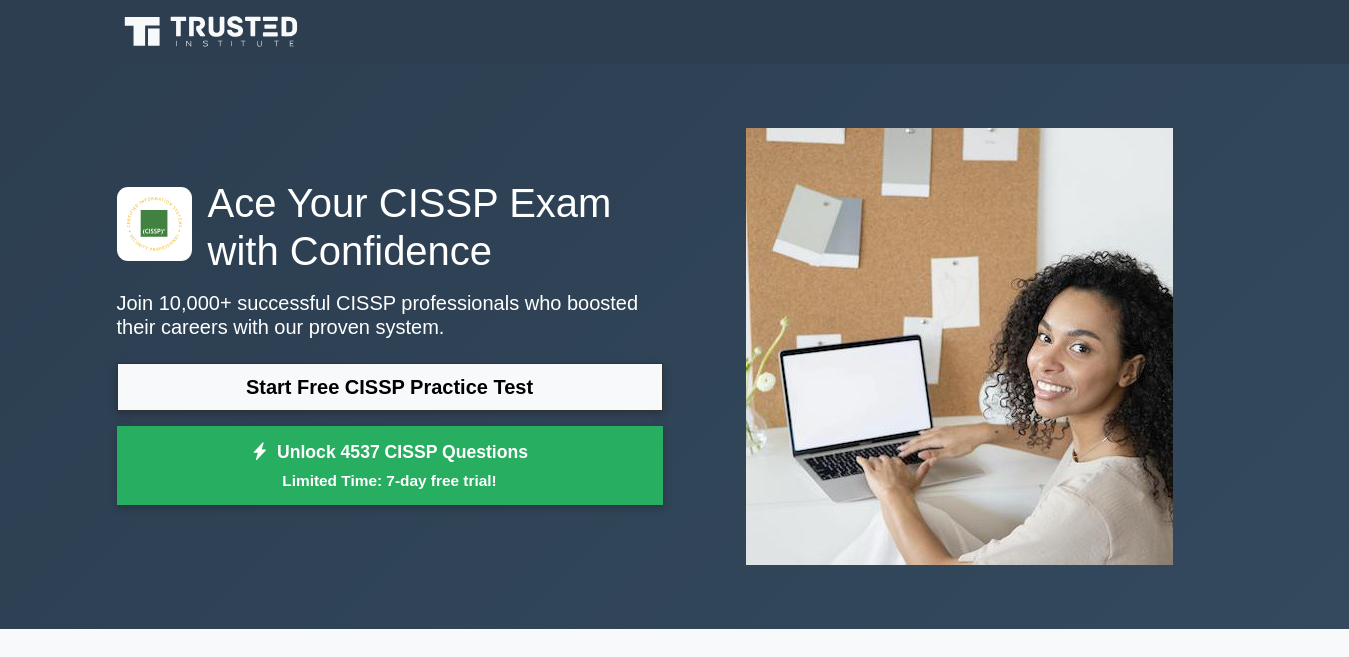 scroll, scrollTop: 0, scrollLeft: 0, axis: both 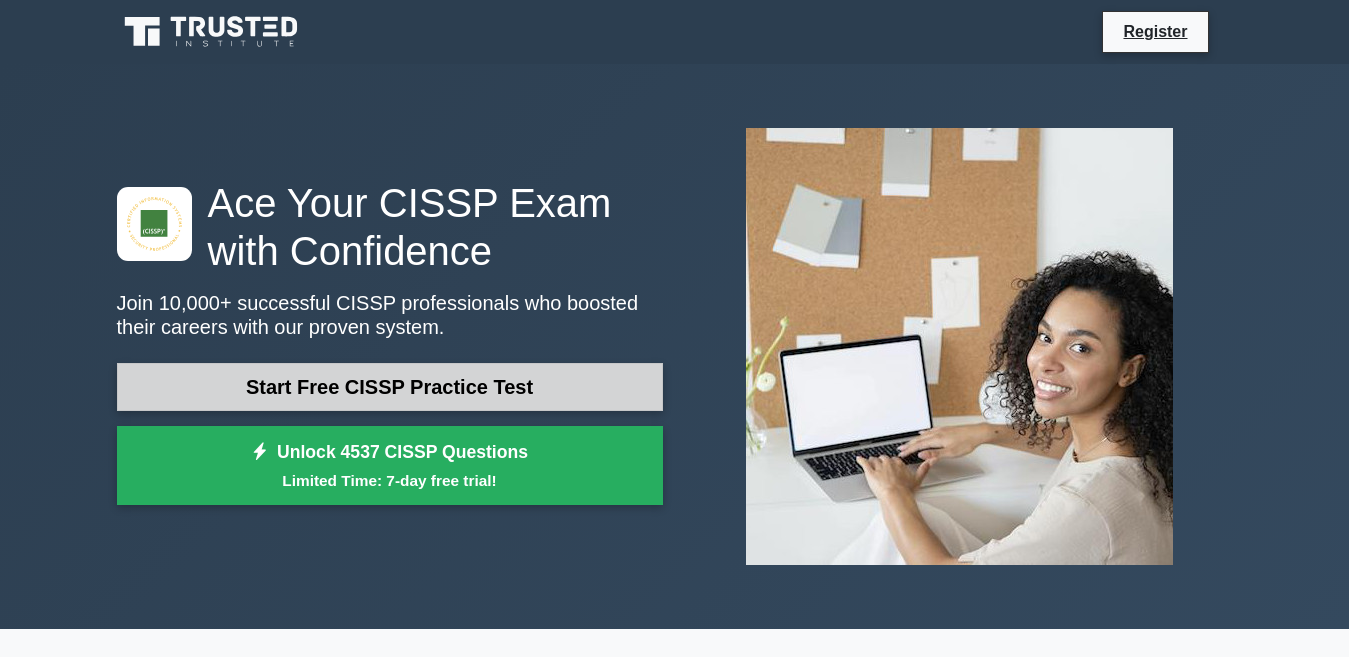 click on "Start Free CISSP Practice Test" at bounding box center [390, 387] 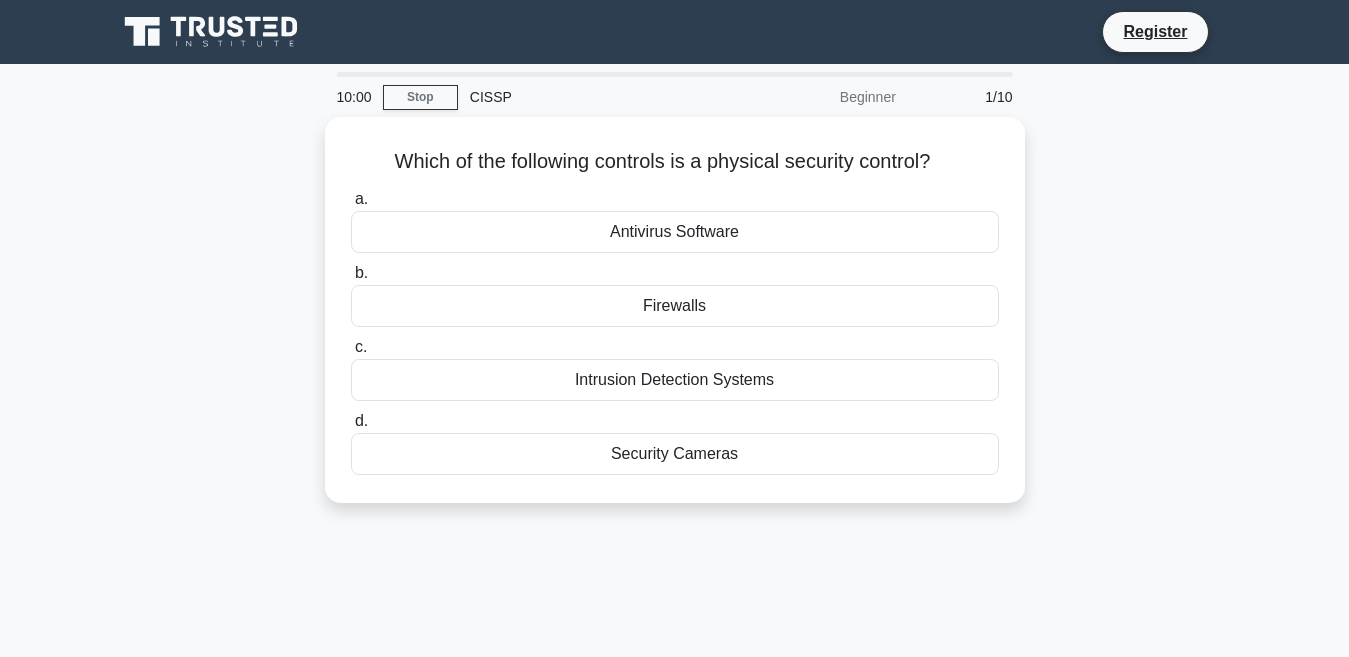 scroll, scrollTop: 0, scrollLeft: 0, axis: both 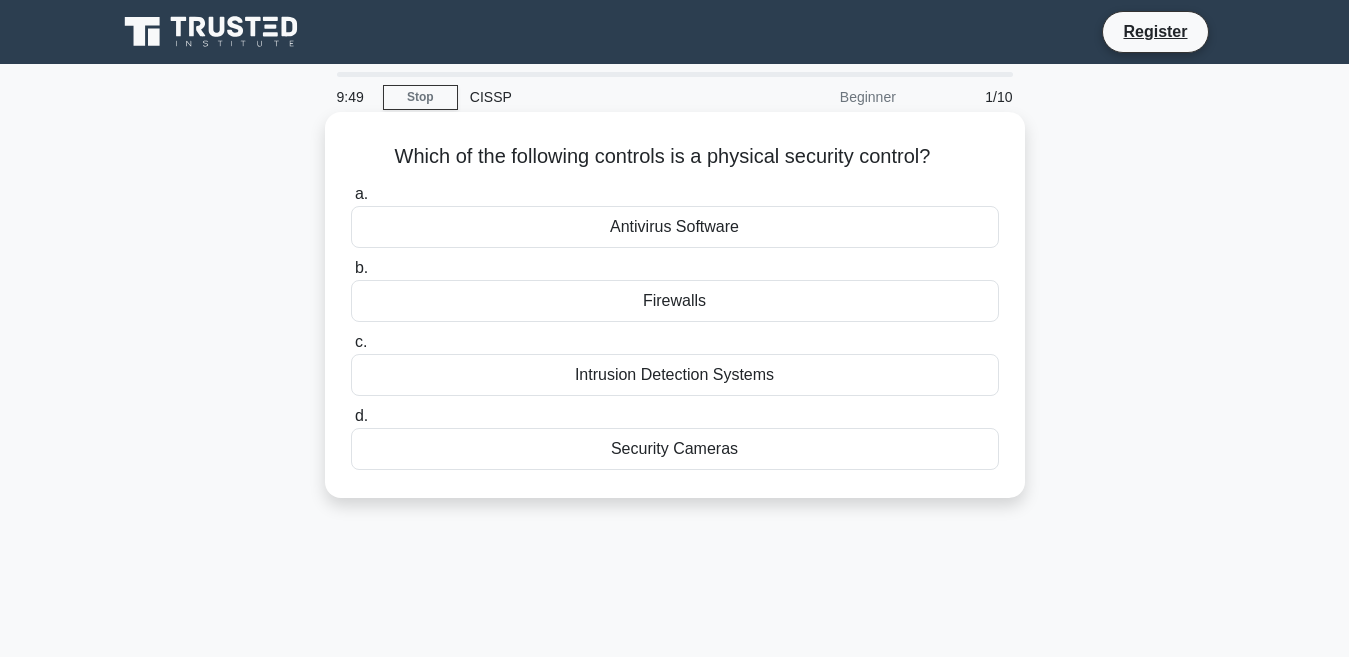 click on "Antivirus Software" at bounding box center (675, 227) 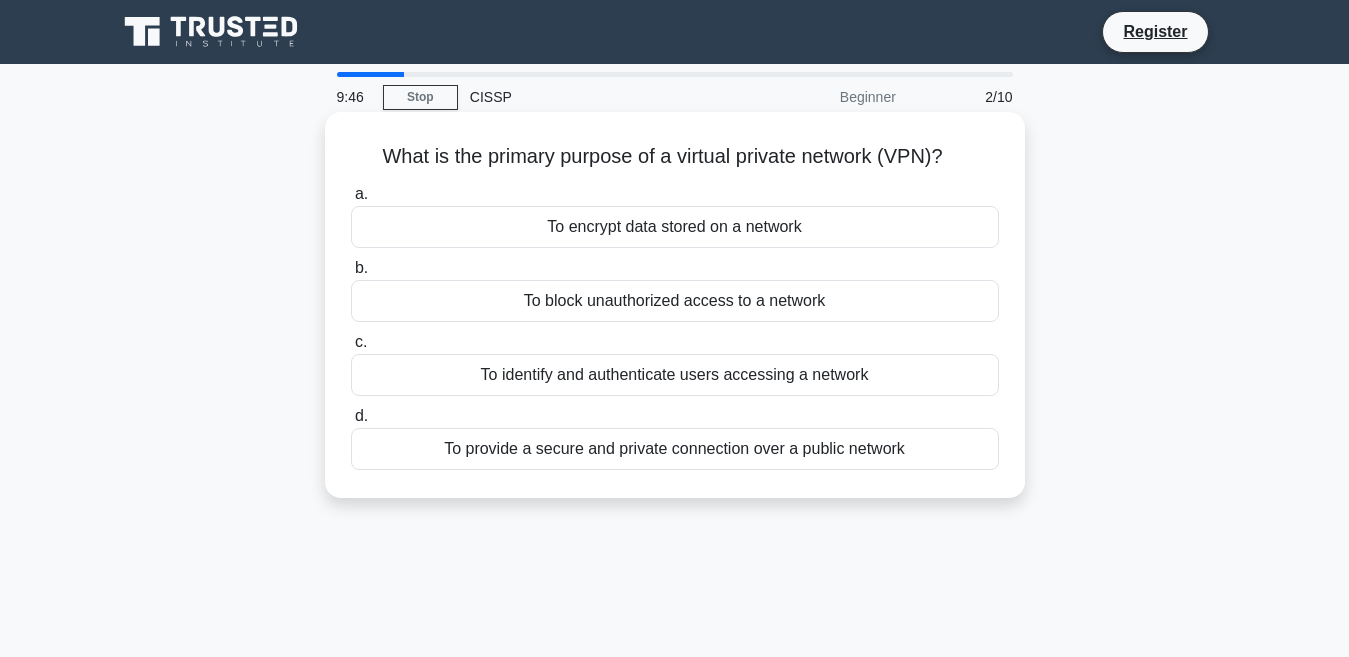 click on "To encrypt data stored on a network" at bounding box center [675, 227] 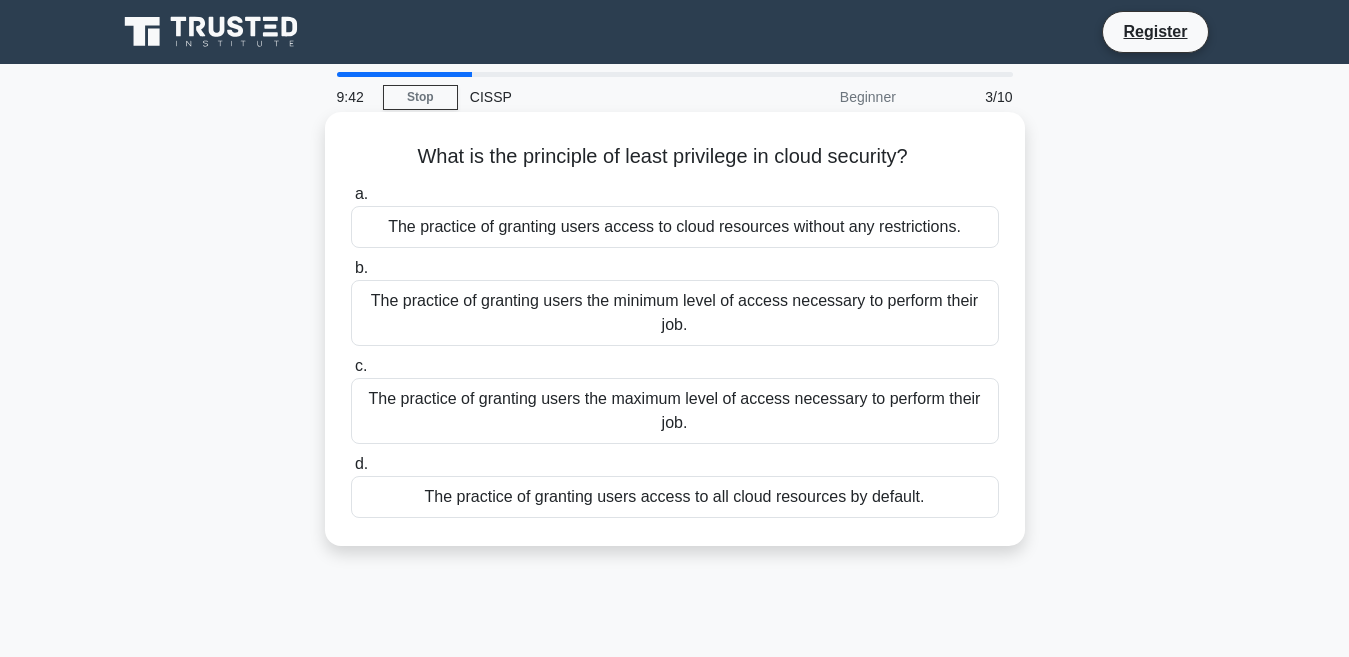 click on "a.
The practice of granting users access to cloud resources without any restrictions." at bounding box center (675, 215) 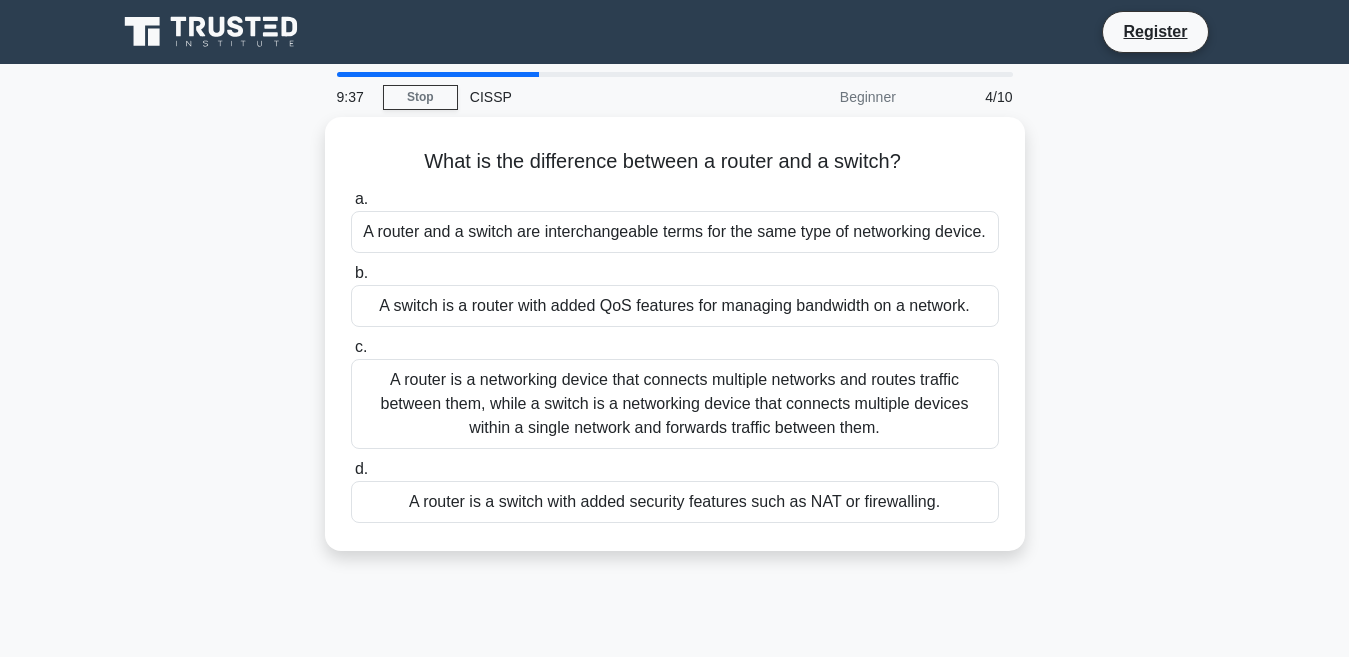 click at bounding box center (438, 74) 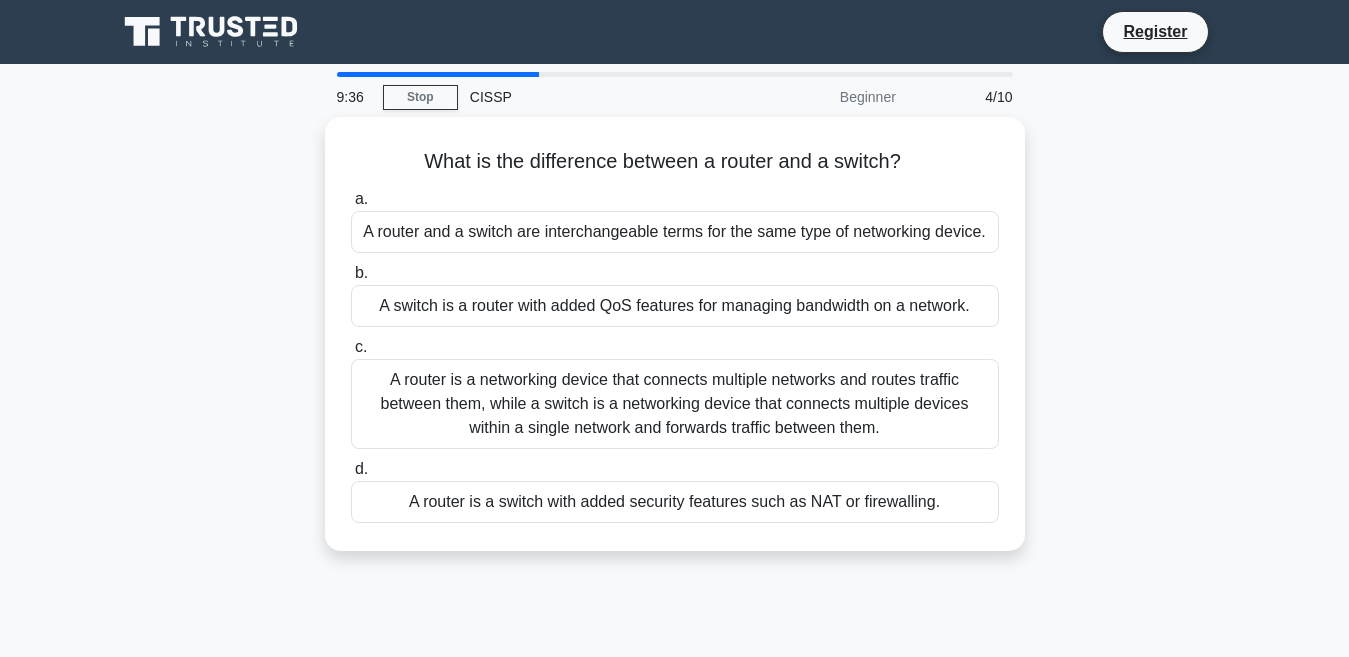 drag, startPoint x: 534, startPoint y: 69, endPoint x: 378, endPoint y: 80, distance: 156.38734 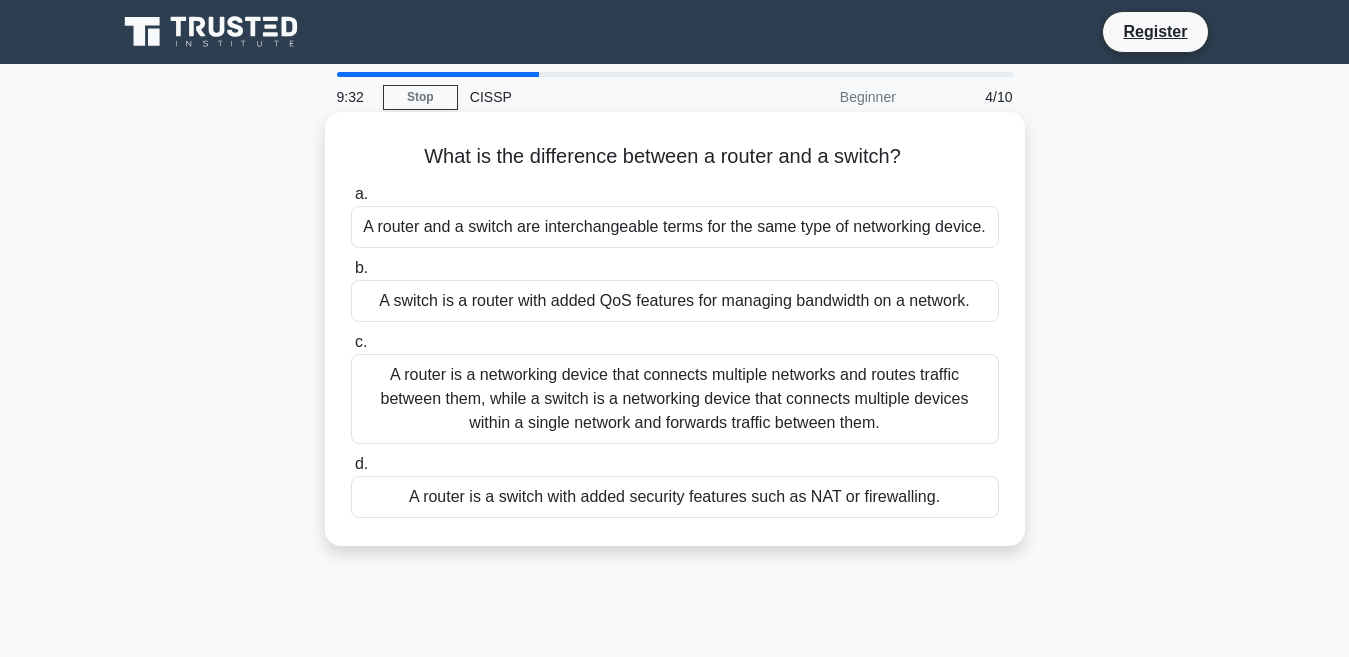 click on "b." at bounding box center [361, 267] 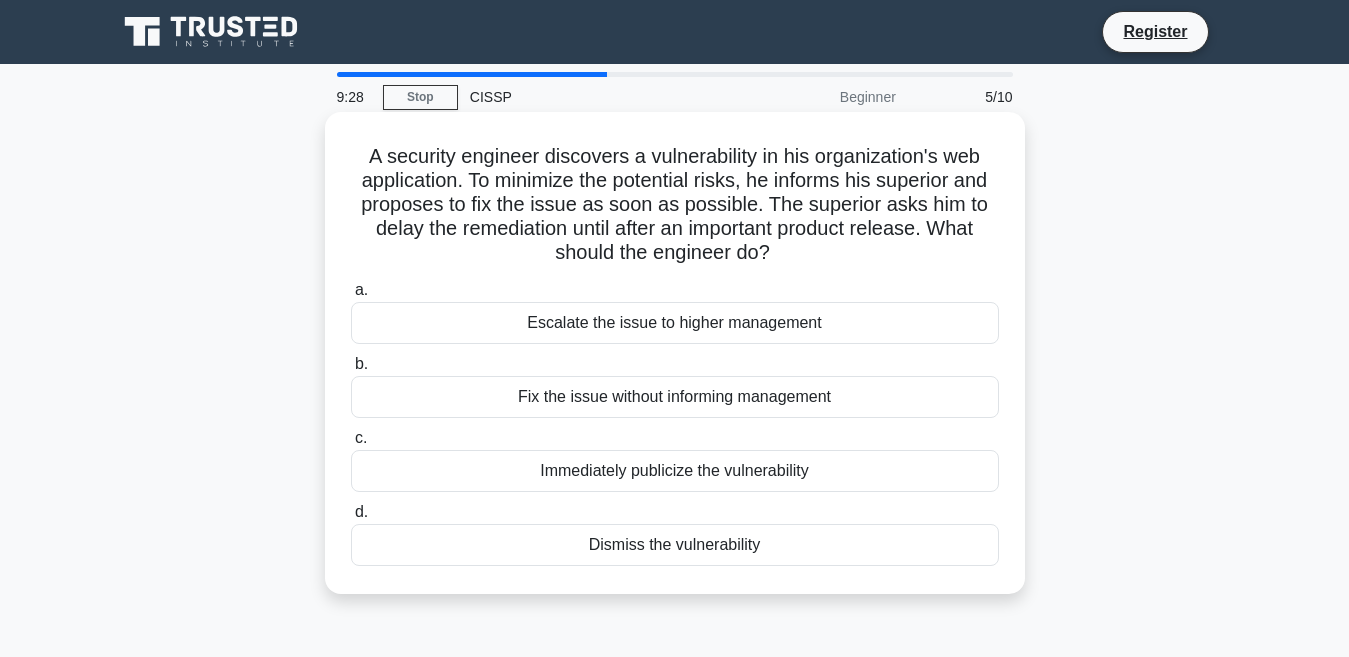 click on "Fix the issue without informing management" at bounding box center [675, 397] 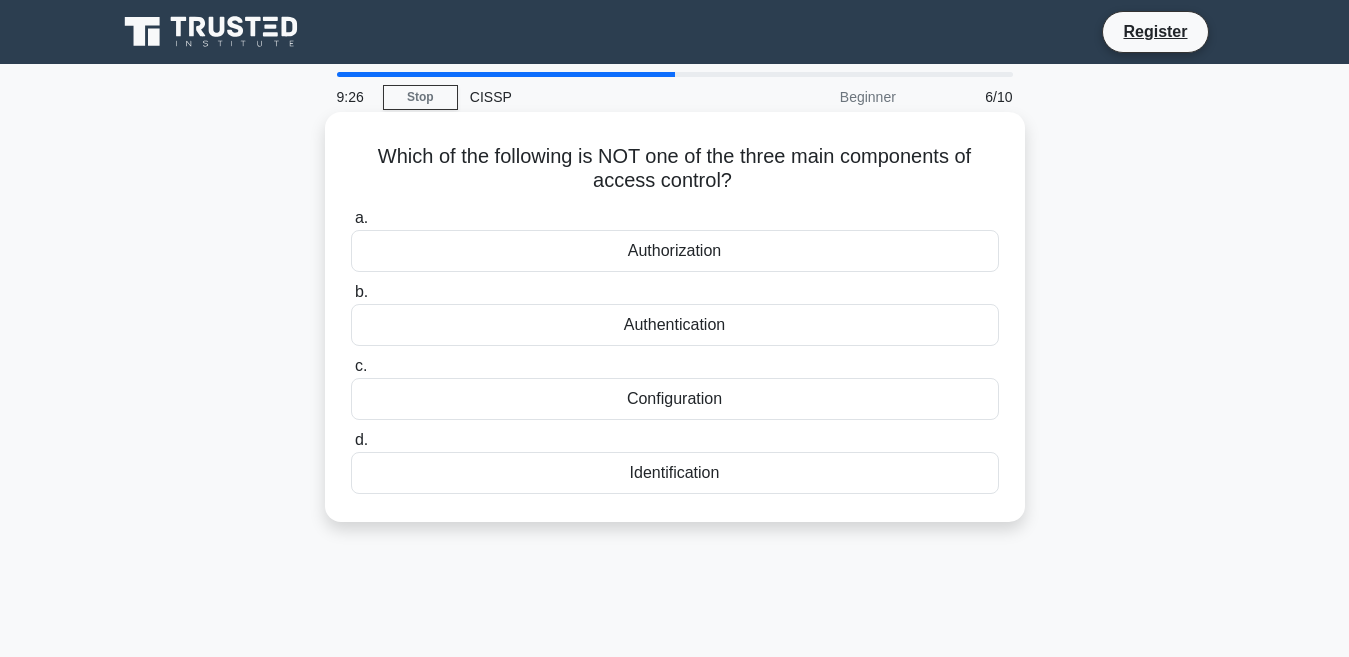 click on "Configuration" at bounding box center (675, 399) 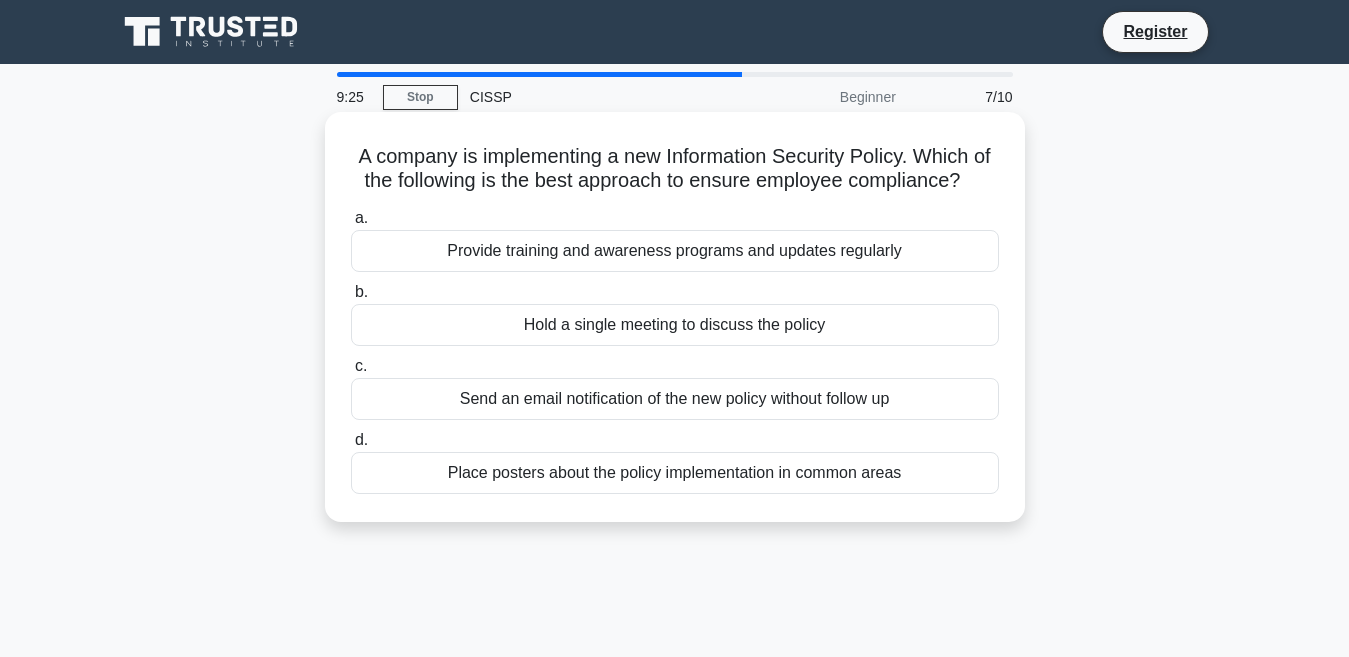 click on "Send an email notification of the new policy without follow up" at bounding box center (675, 399) 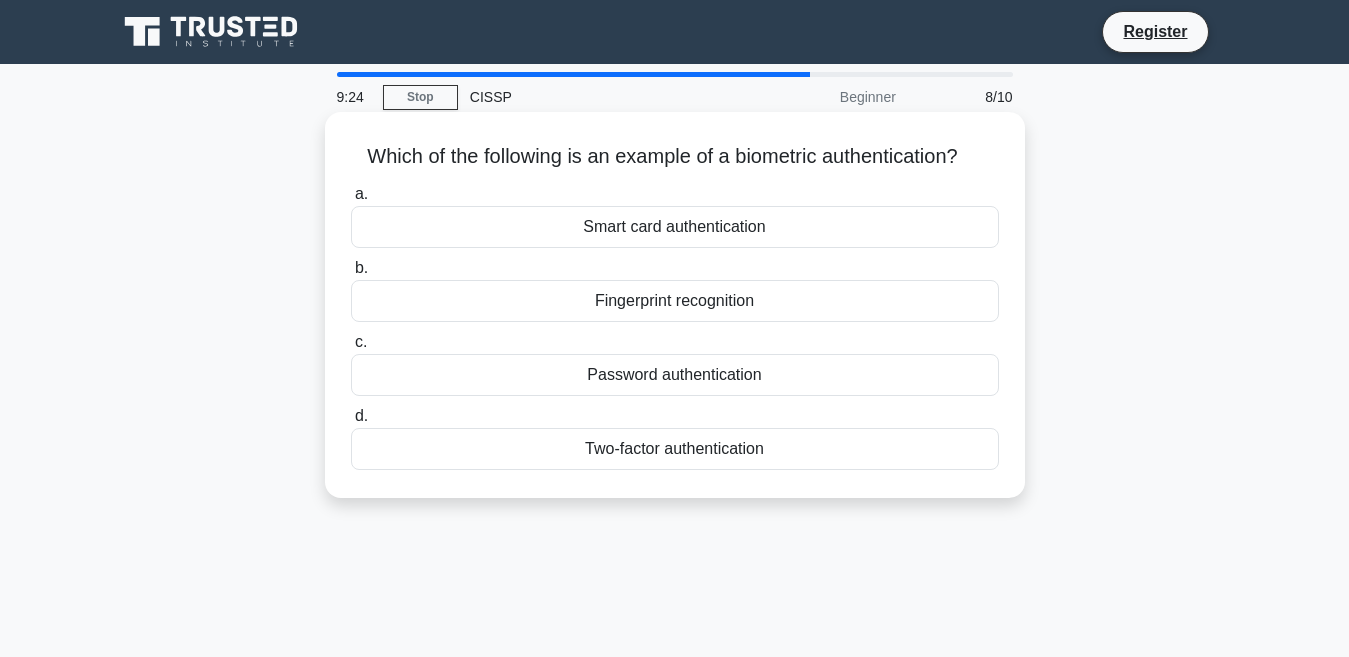 click on "Password authentication" at bounding box center [675, 375] 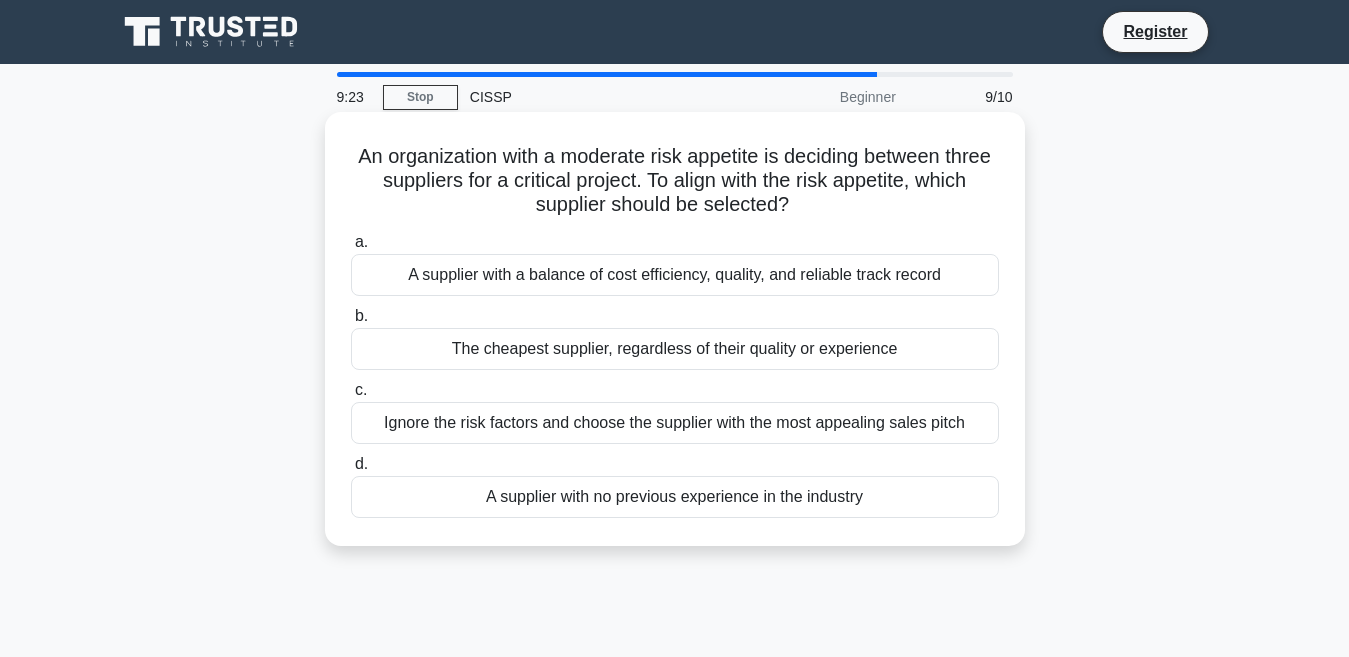 click on "A supplier with a balance of cost efficiency, quality, and reliable track record" at bounding box center [675, 275] 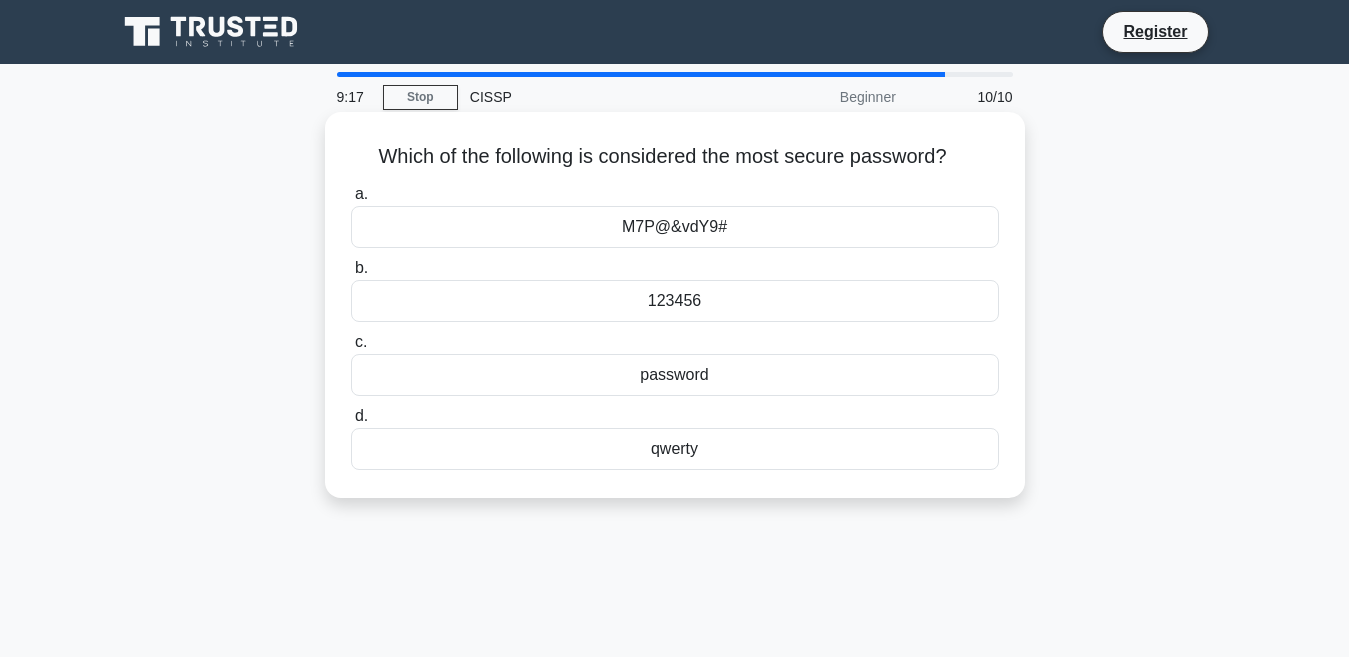 click on "M7P@&vdY9#" at bounding box center [675, 227] 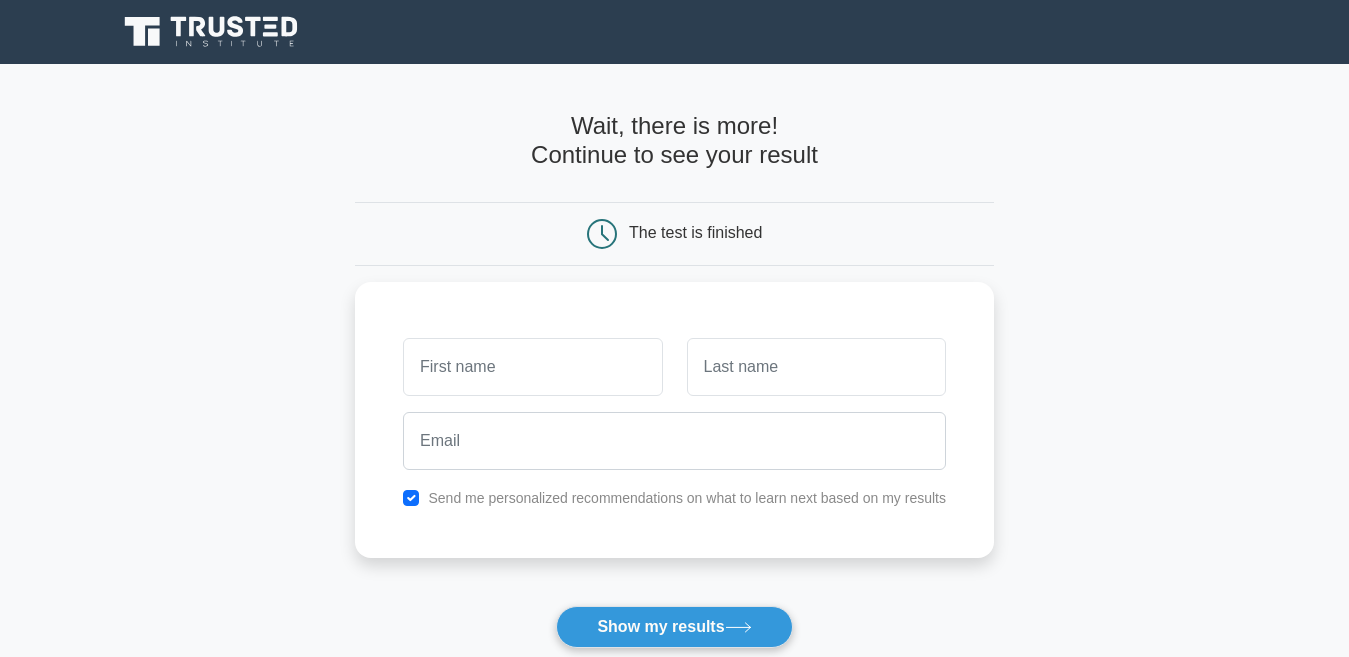 scroll, scrollTop: 0, scrollLeft: 0, axis: both 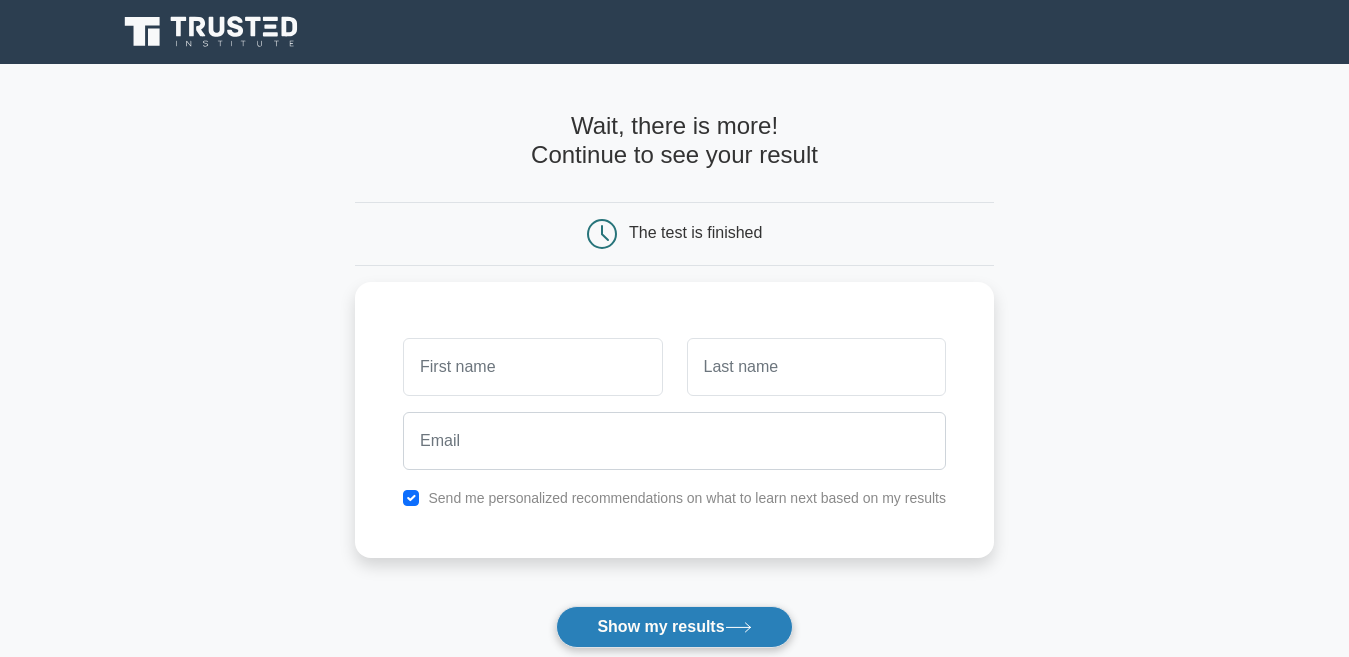 click on "Show my results" at bounding box center [674, 627] 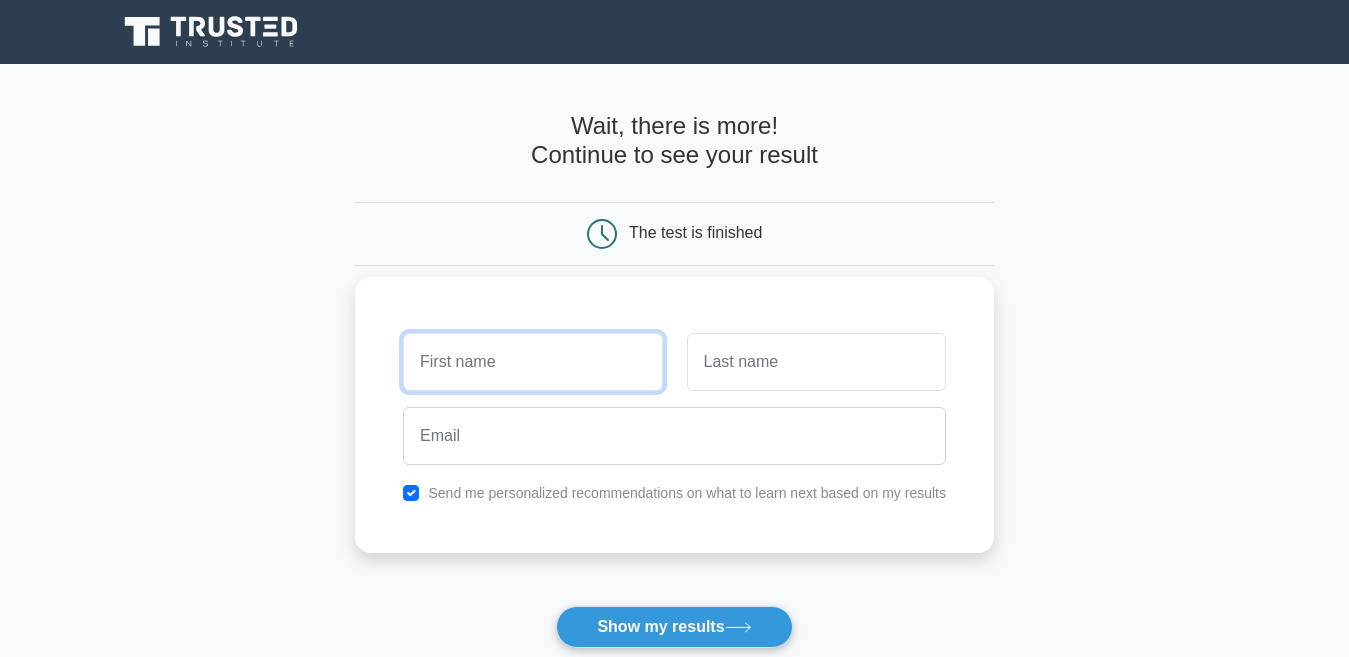 click at bounding box center [532, 362] 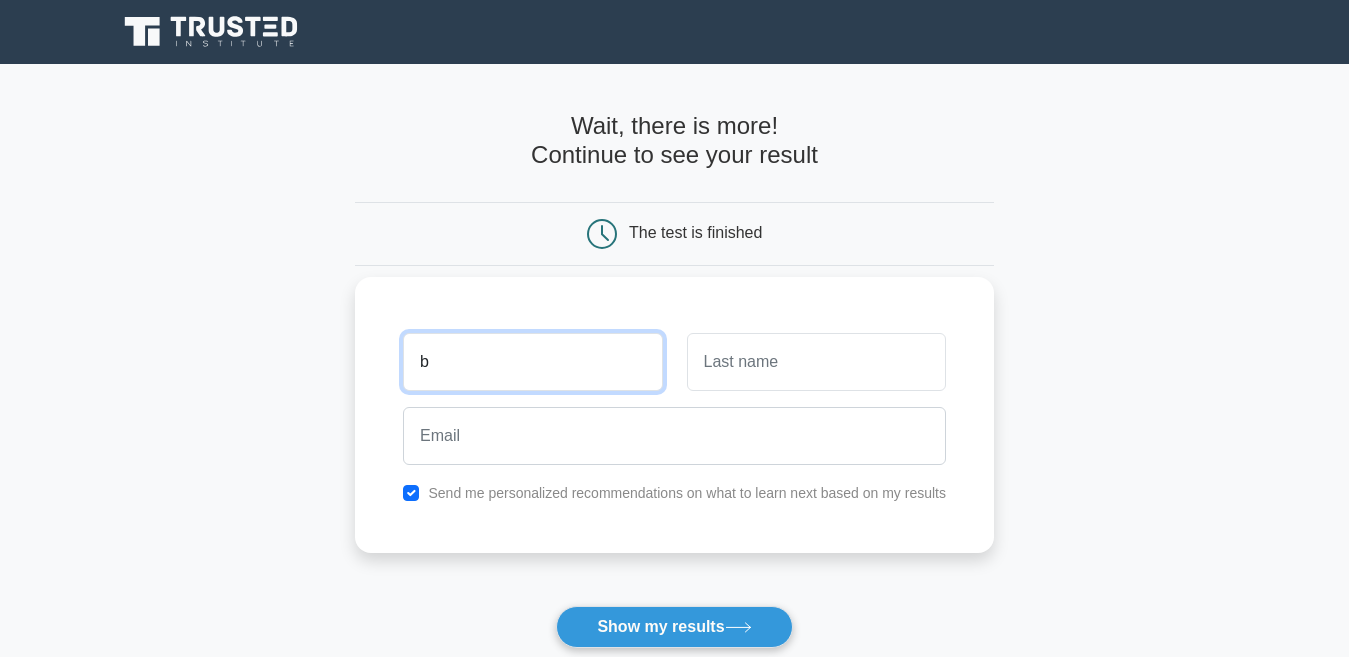 type on "b" 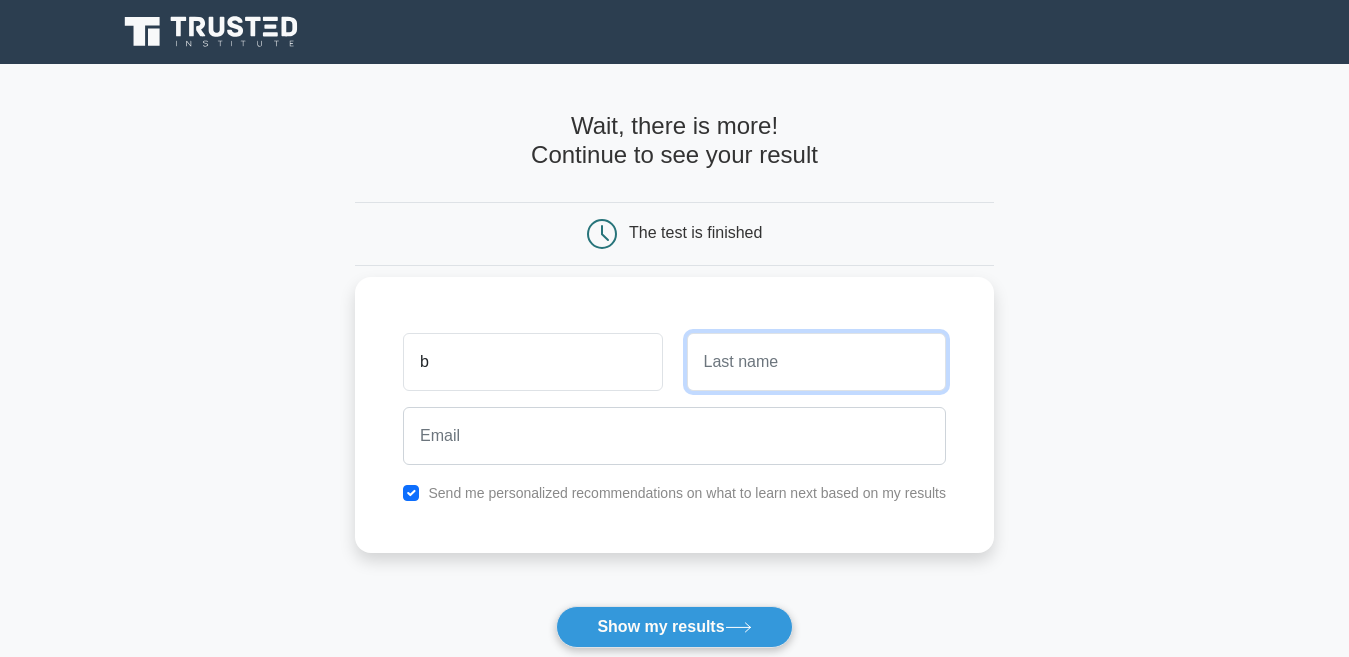 click at bounding box center (816, 362) 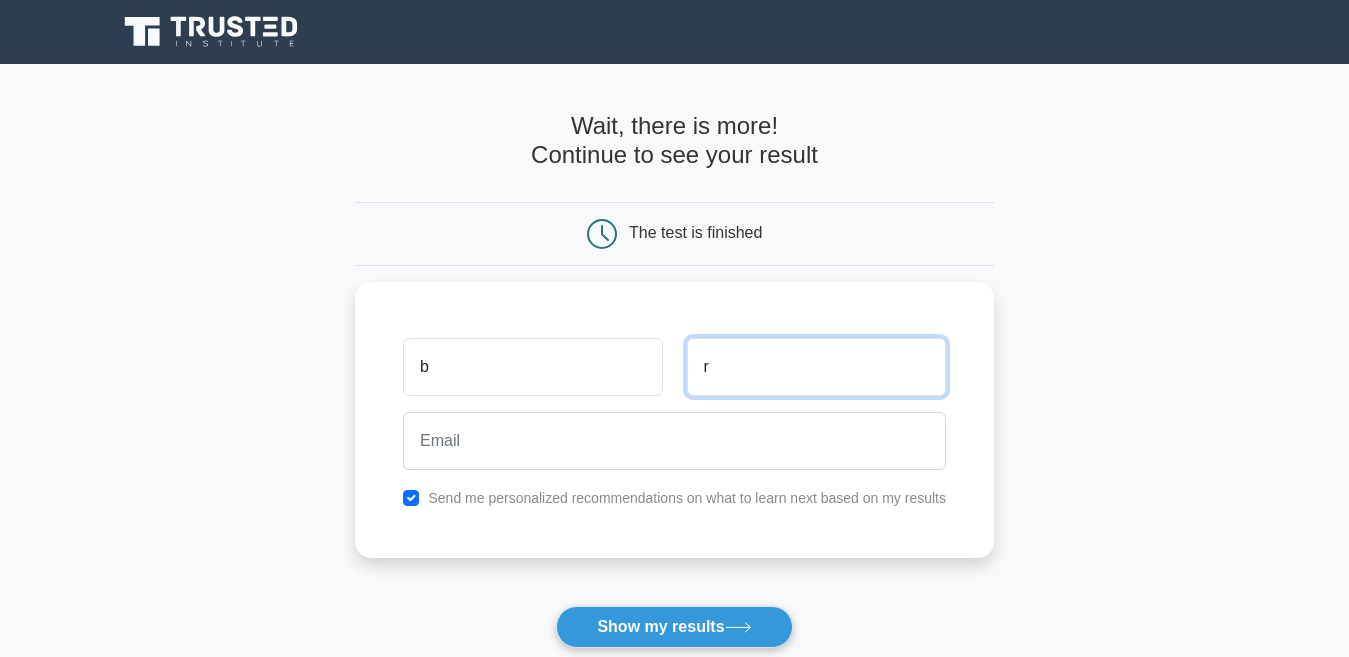 type on "r" 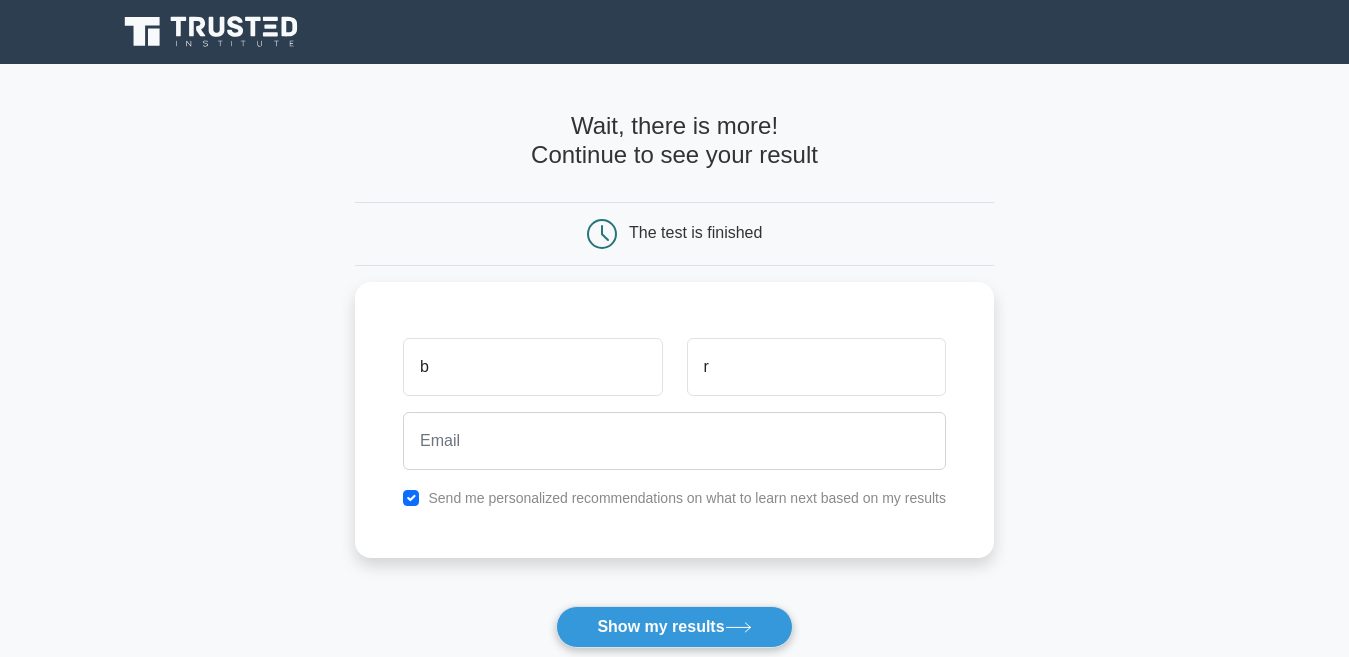 click on "Already have an account? Login" at bounding box center (674, 672) 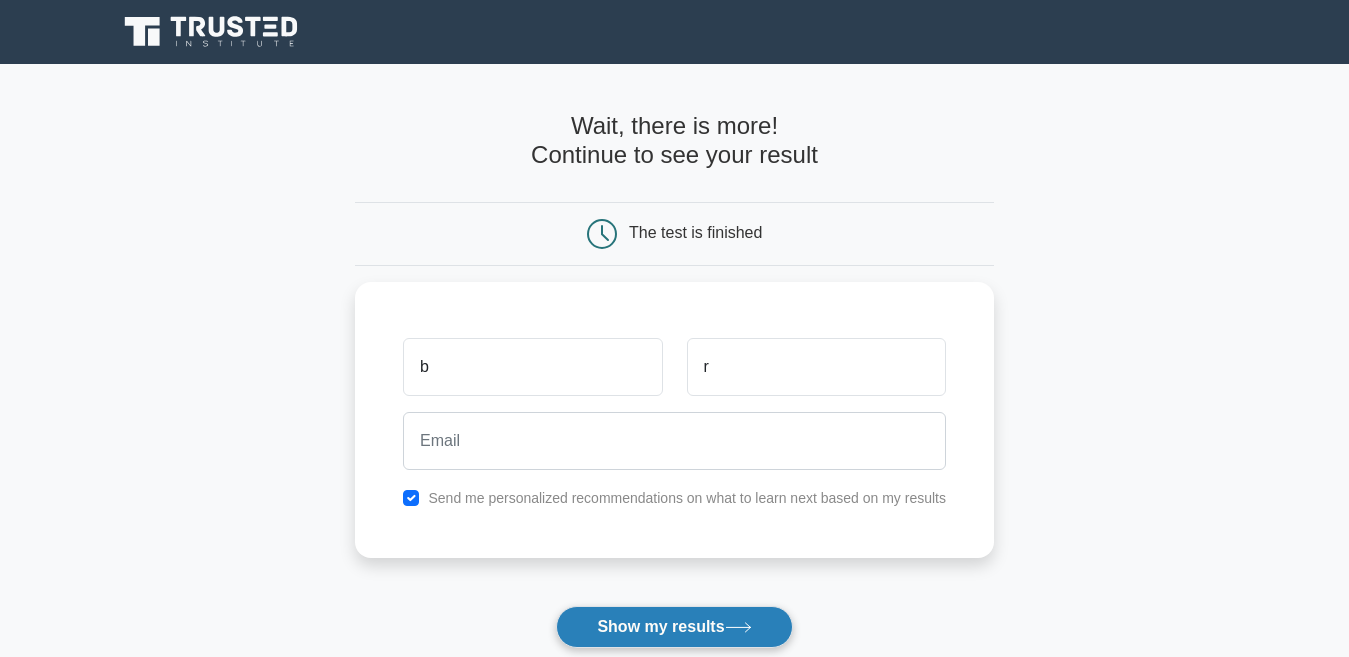 click on "Show my results" at bounding box center [674, 627] 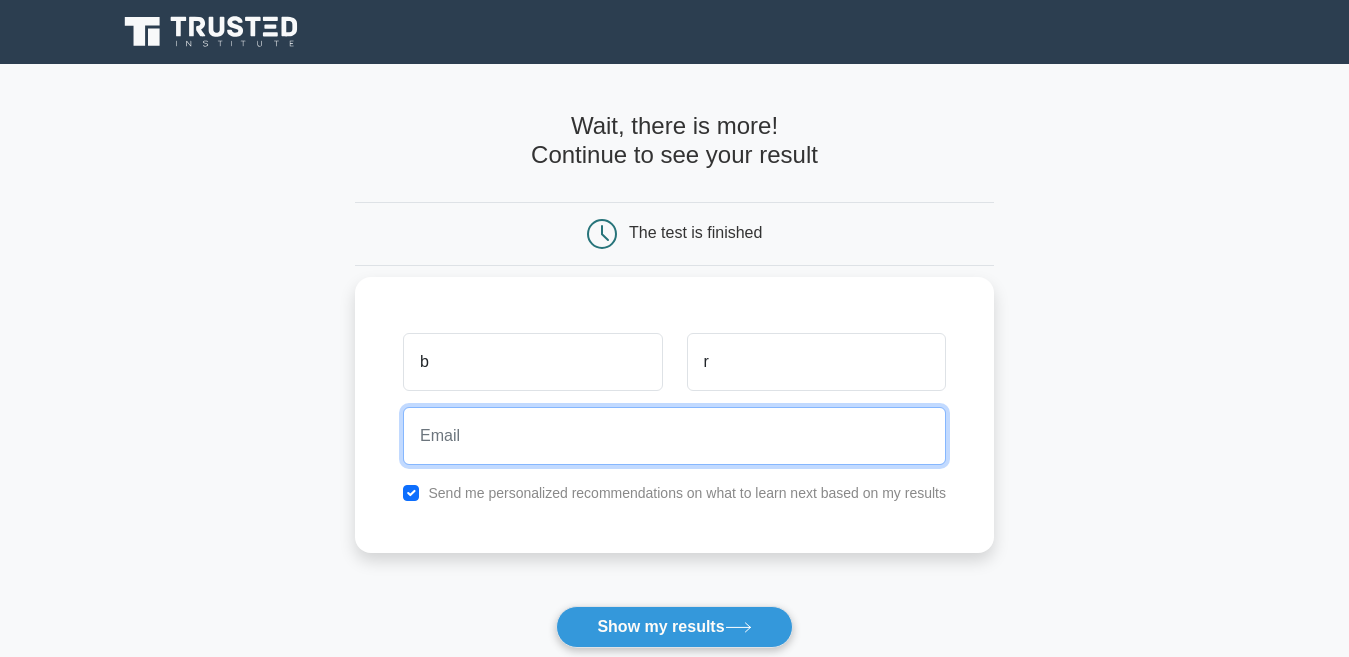 click at bounding box center (674, 436) 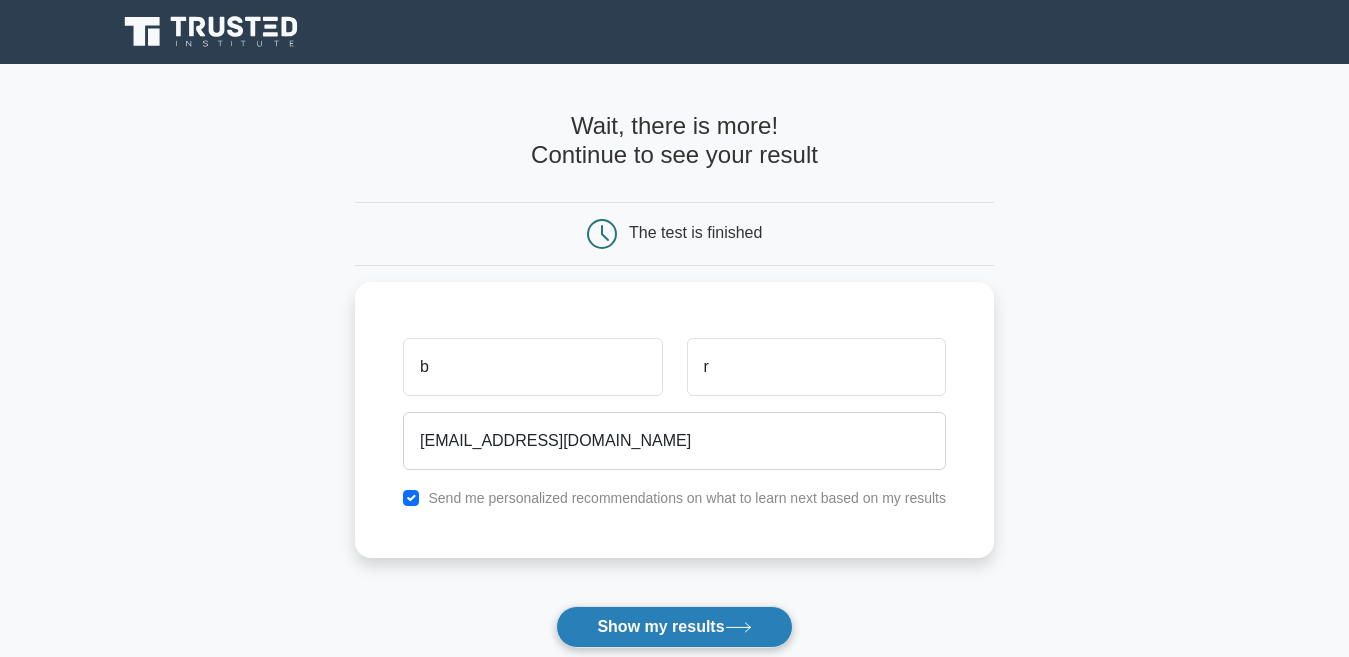 click on "Show my results" at bounding box center (674, 627) 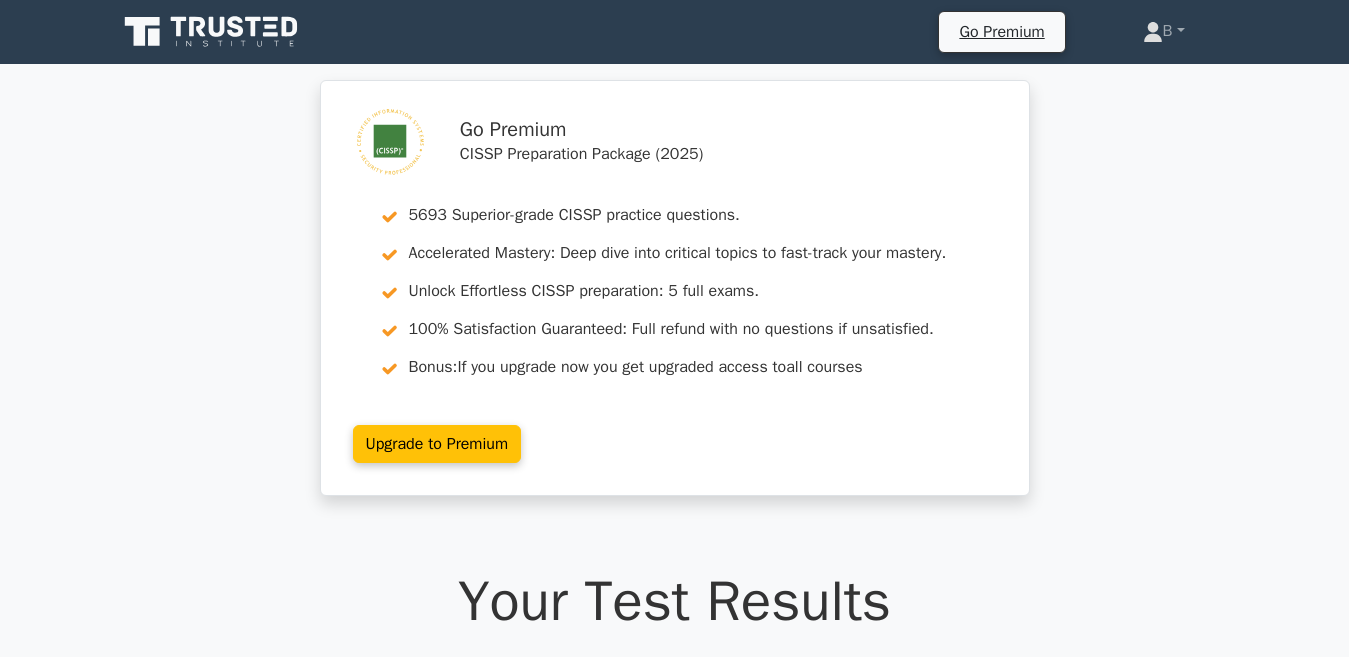 scroll, scrollTop: 0, scrollLeft: 0, axis: both 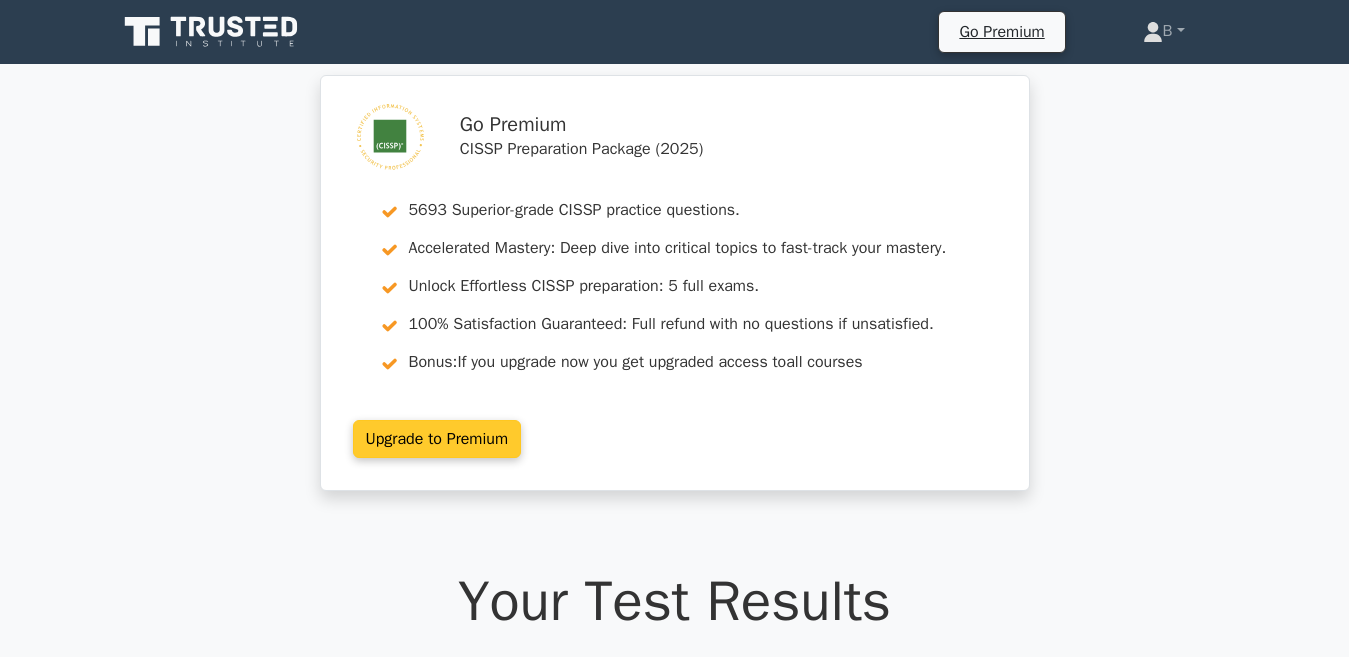 click on "Upgrade to Premium" at bounding box center (437, 439) 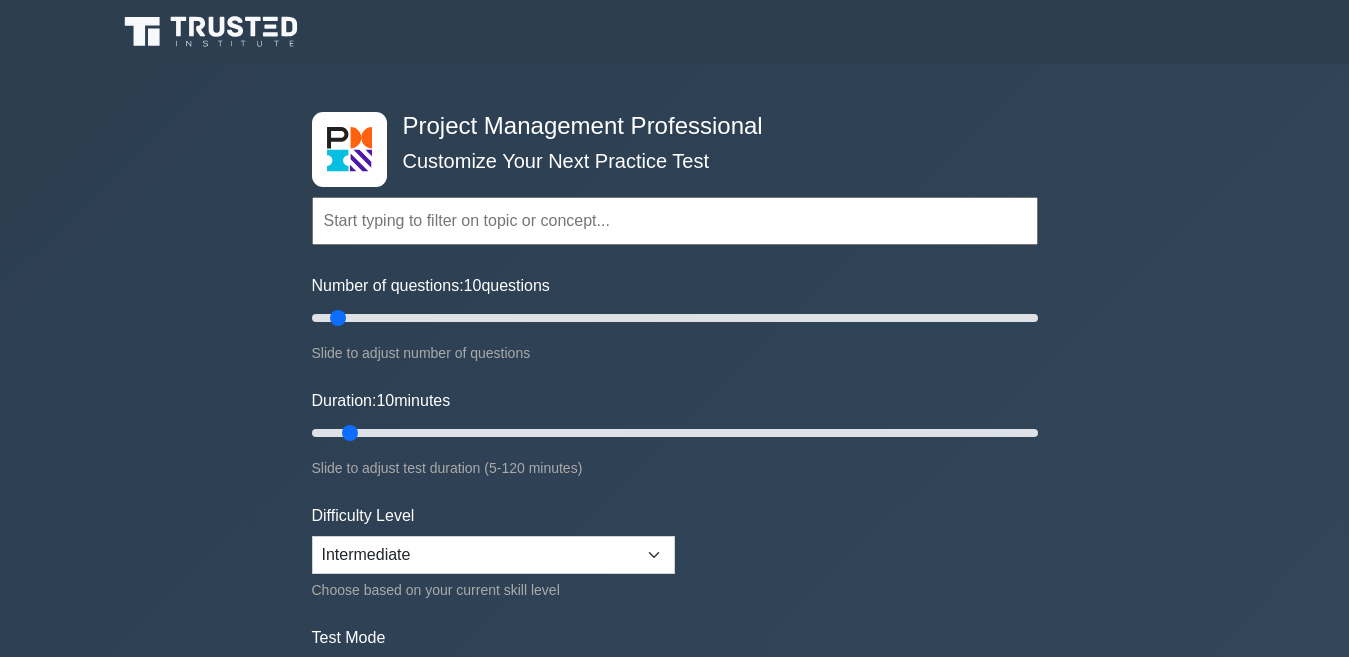 scroll, scrollTop: 0, scrollLeft: 0, axis: both 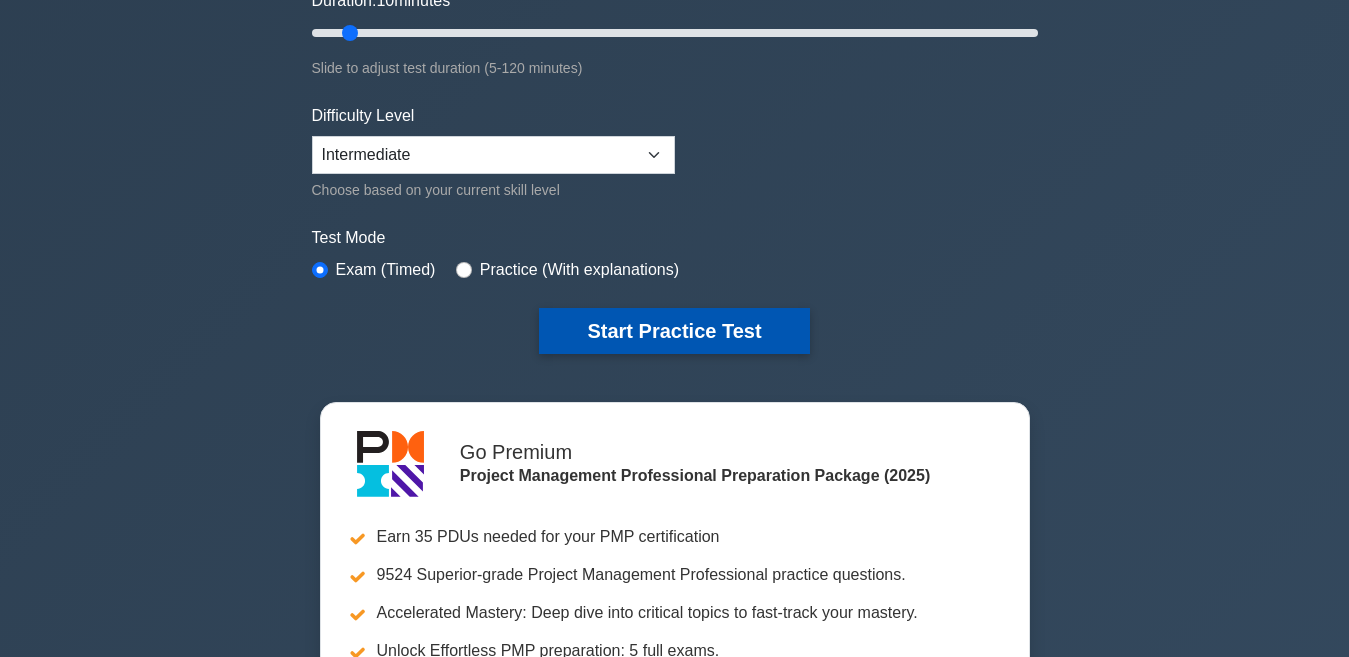 click on "Start Practice Test" at bounding box center (674, 331) 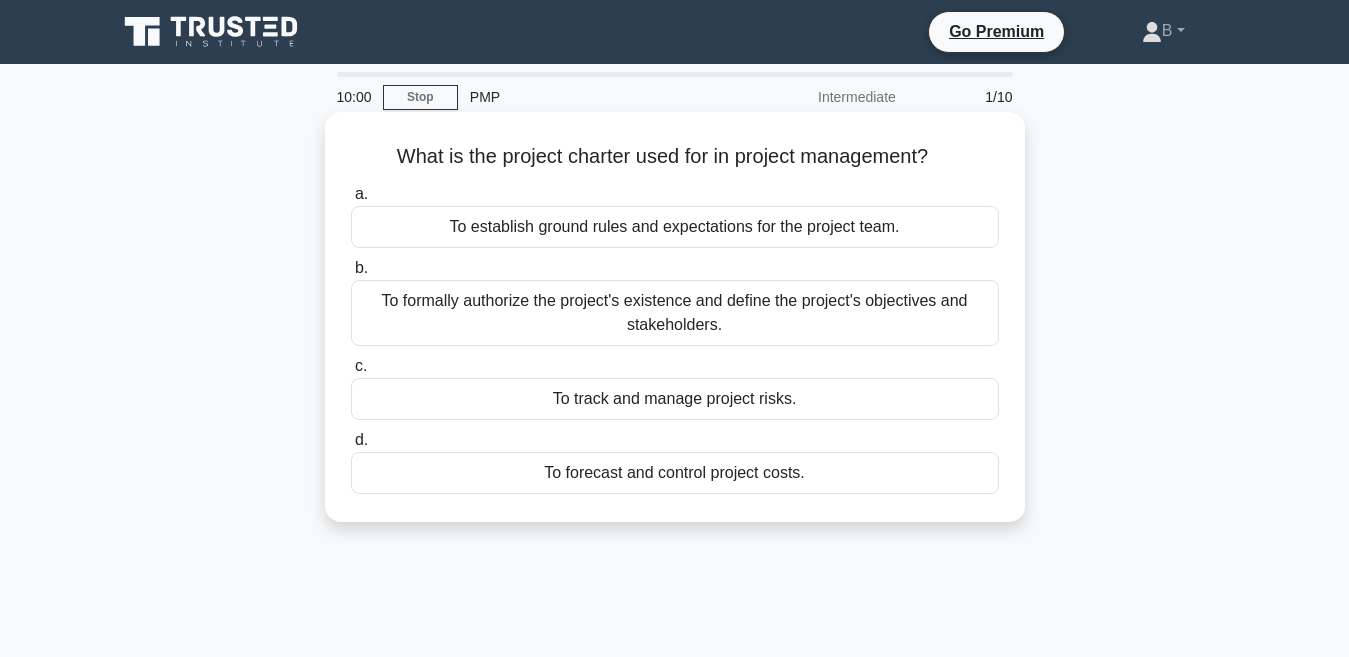 scroll, scrollTop: 0, scrollLeft: 0, axis: both 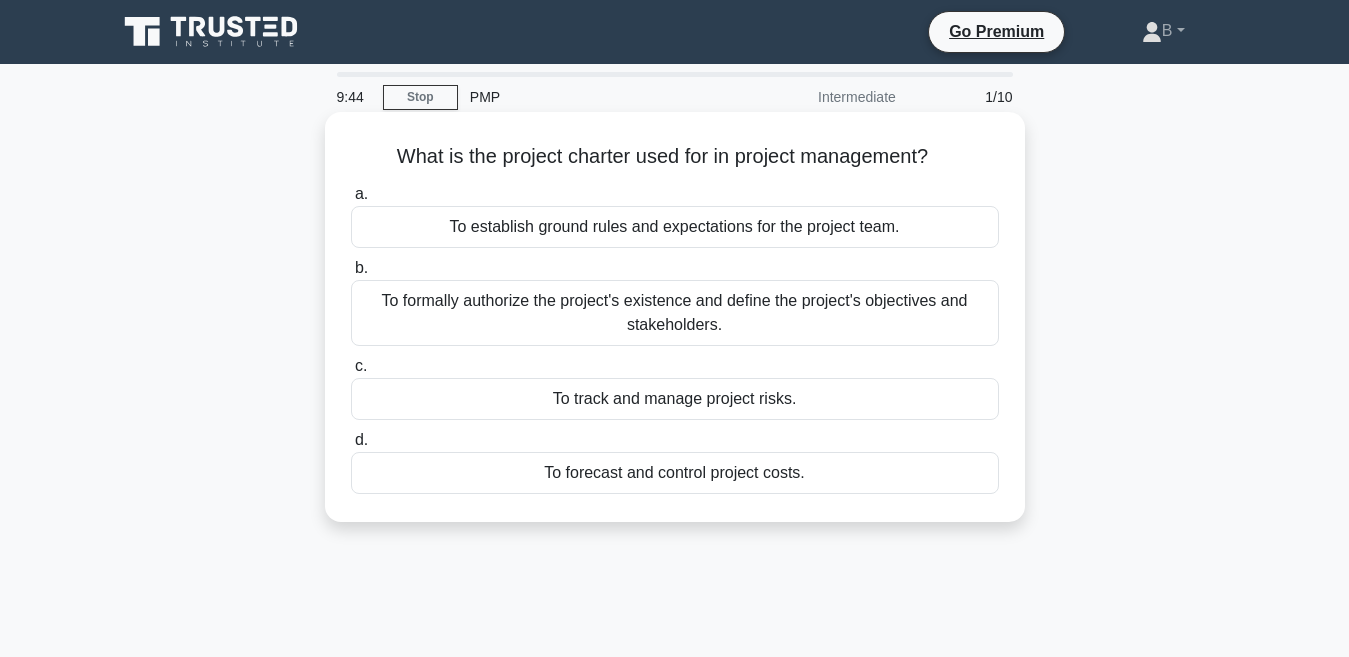 drag, startPoint x: 724, startPoint y: 331, endPoint x: 724, endPoint y: 254, distance: 77 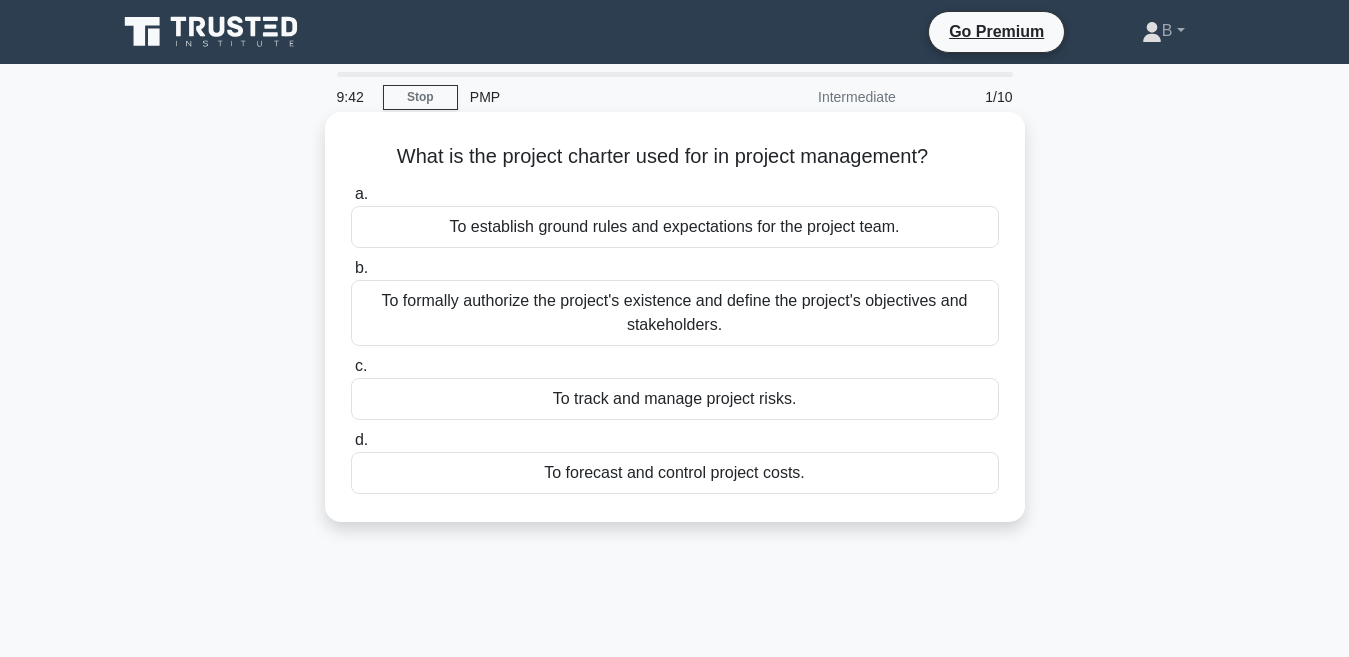 drag, startPoint x: 724, startPoint y: 254, endPoint x: 530, endPoint y: 299, distance: 199.1507 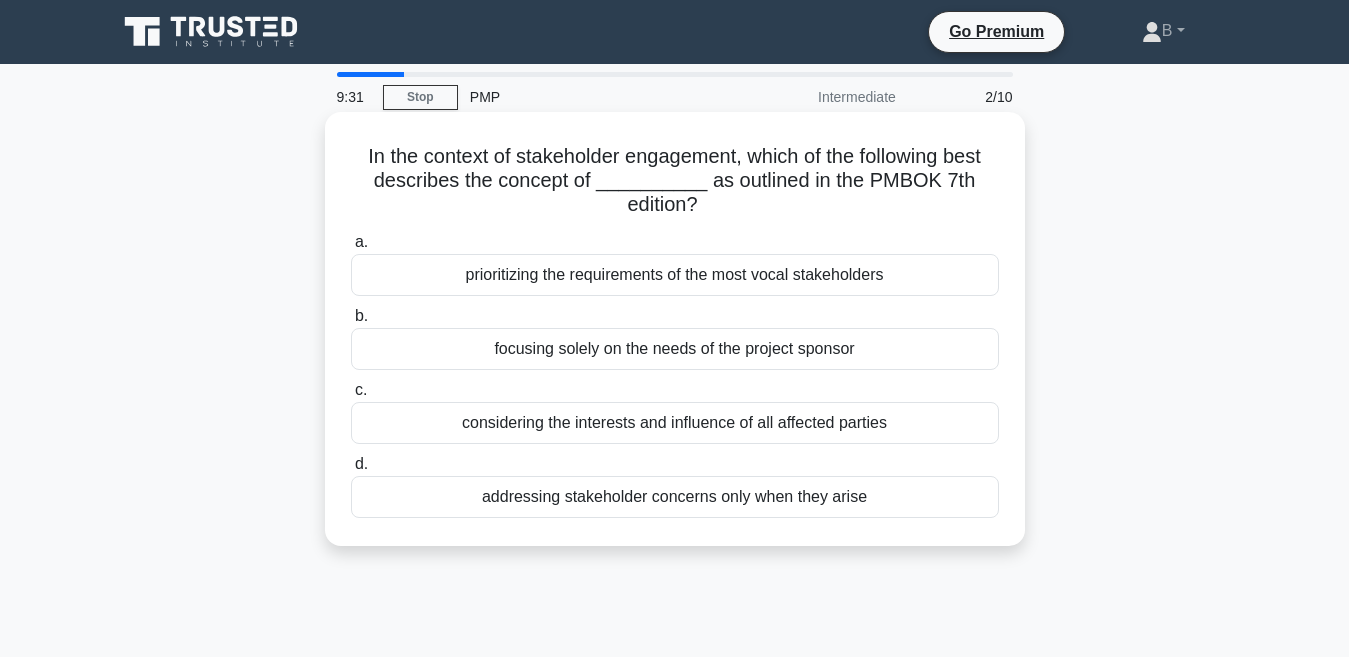 click on "considering the interests and influence of all affected parties" at bounding box center (675, 423) 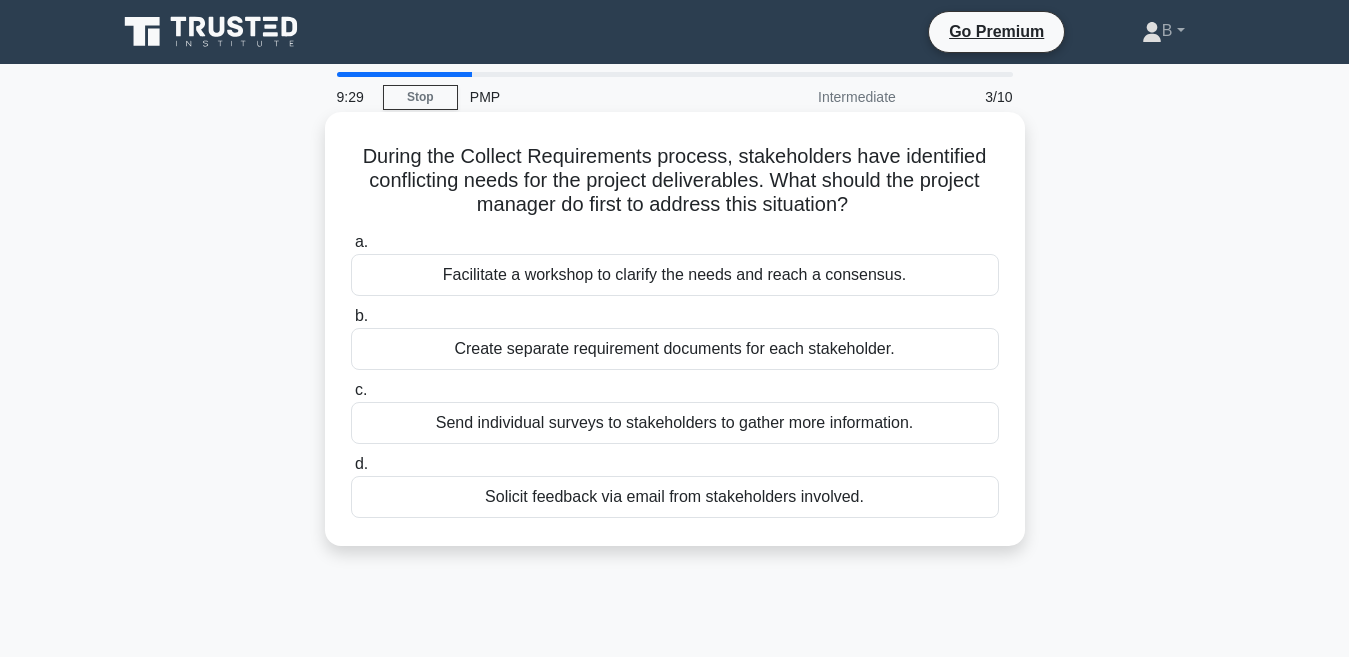 click on "Send individual surveys to stakeholders to gather more information." at bounding box center [675, 423] 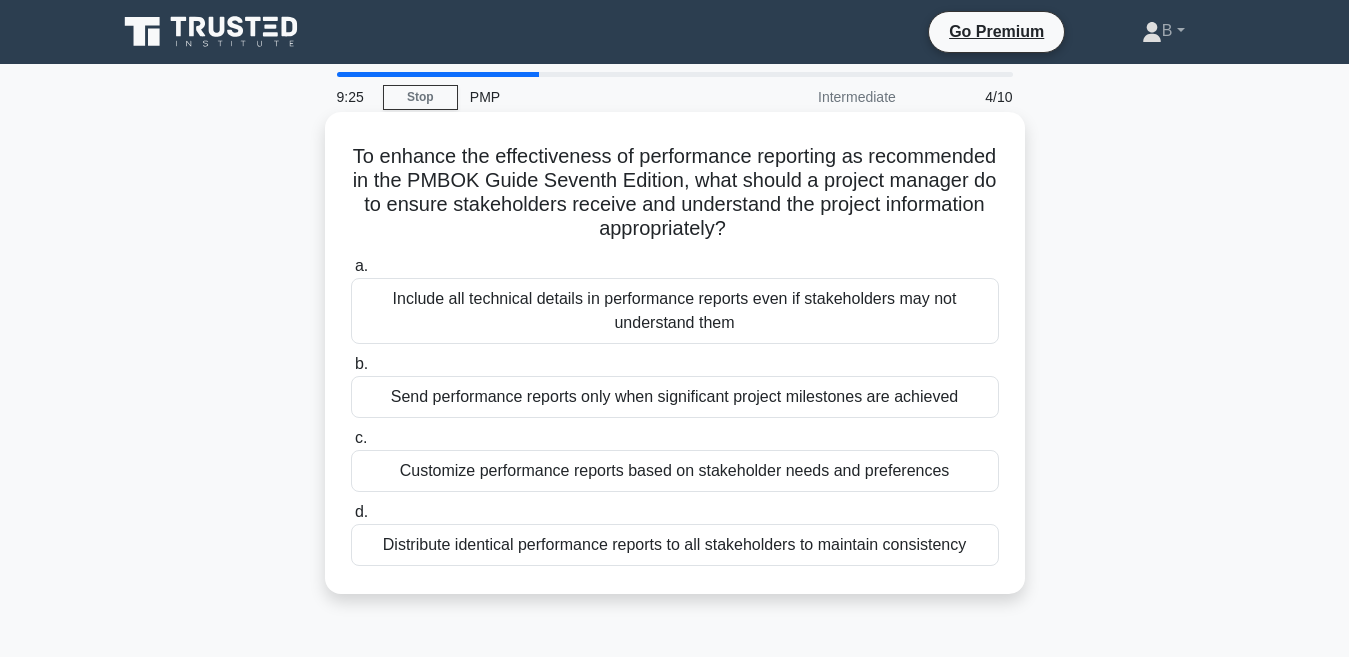 click on "Include all technical details in performance reports even if stakeholders may not understand them" at bounding box center (675, 311) 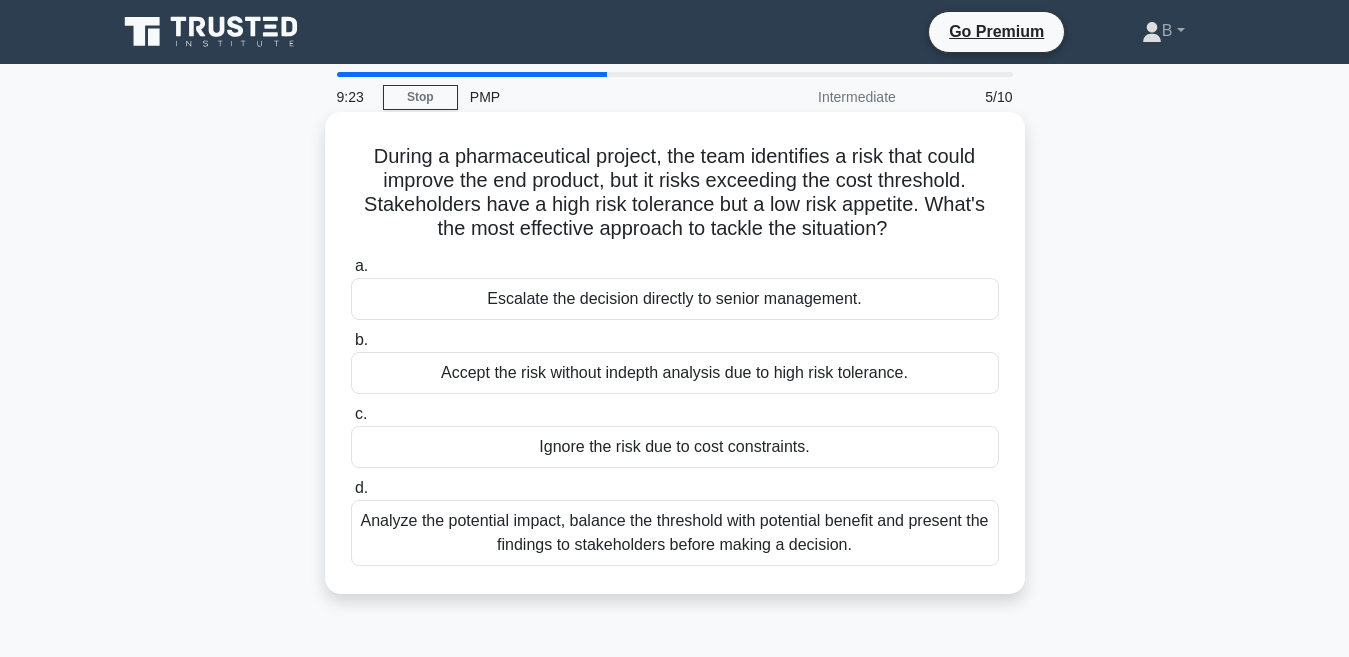 click on "Analyze the potential impact, balance the threshold with potential benefit and present the findings to stakeholders before making a decision." at bounding box center [675, 533] 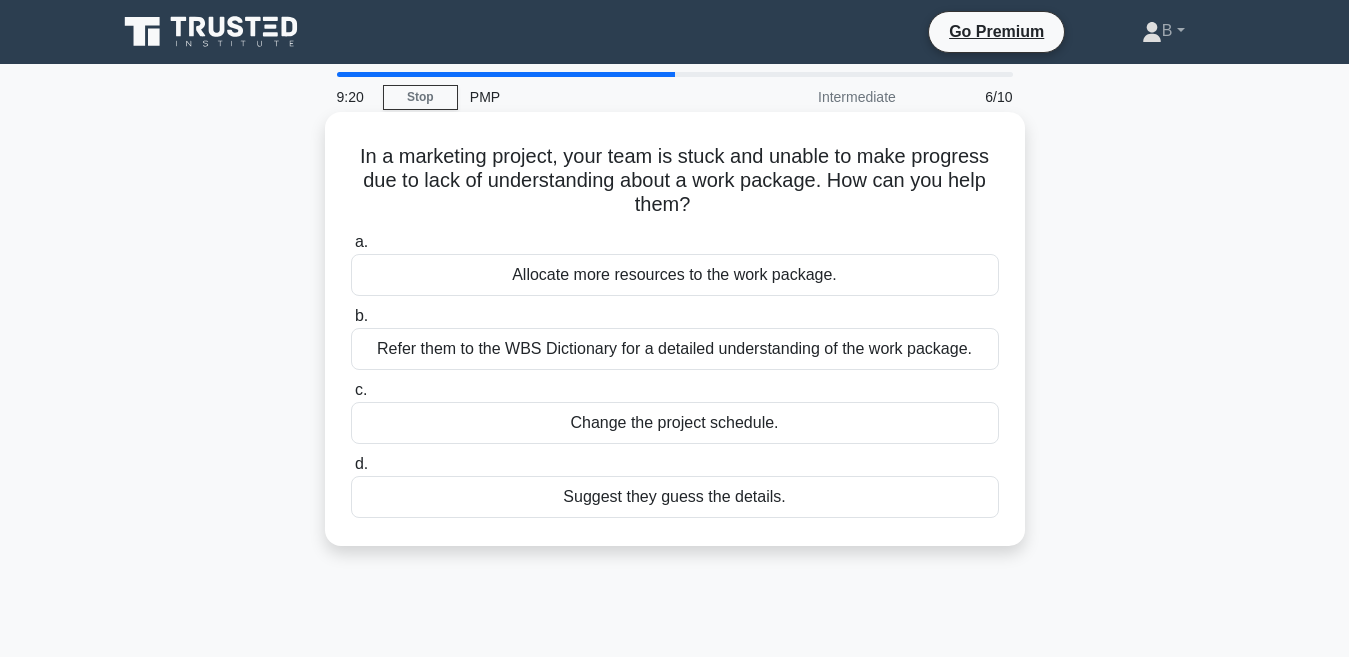 click on "Refer them to the WBS Dictionary for a detailed understanding of the work package." at bounding box center [675, 349] 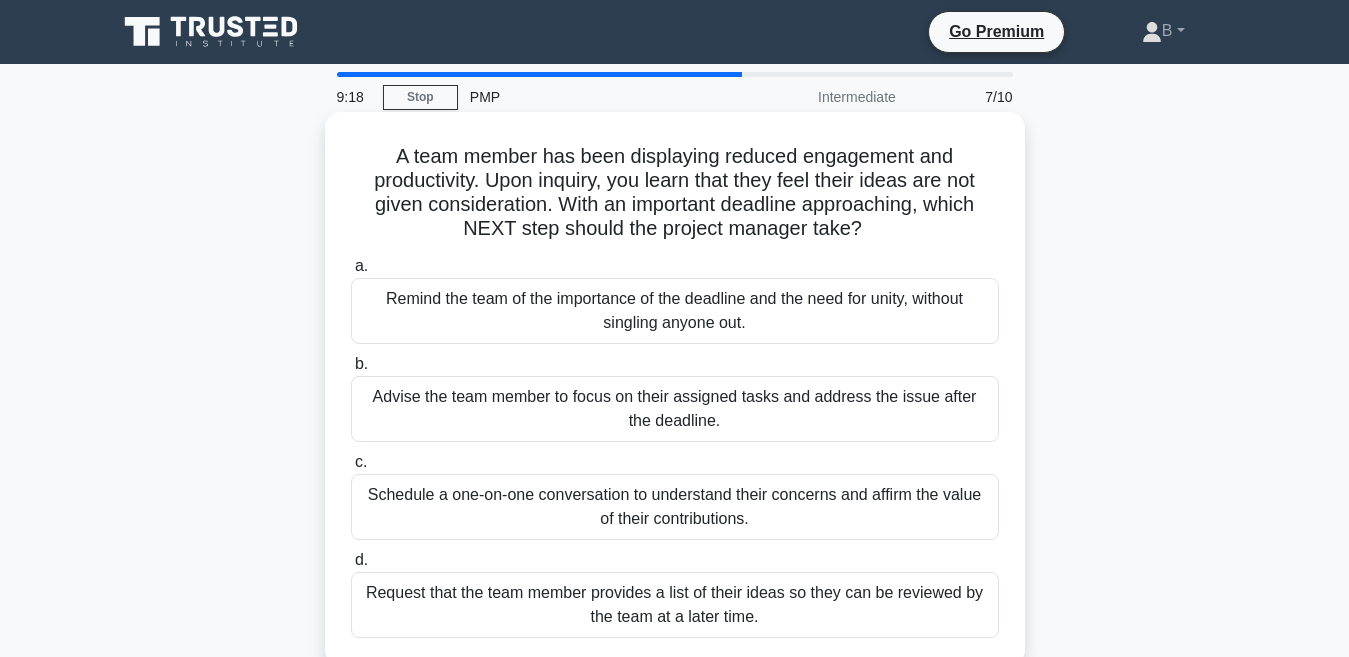 click on "Request that the team member provides a list of their ideas so they can be reviewed by the team at a later time." at bounding box center [675, 605] 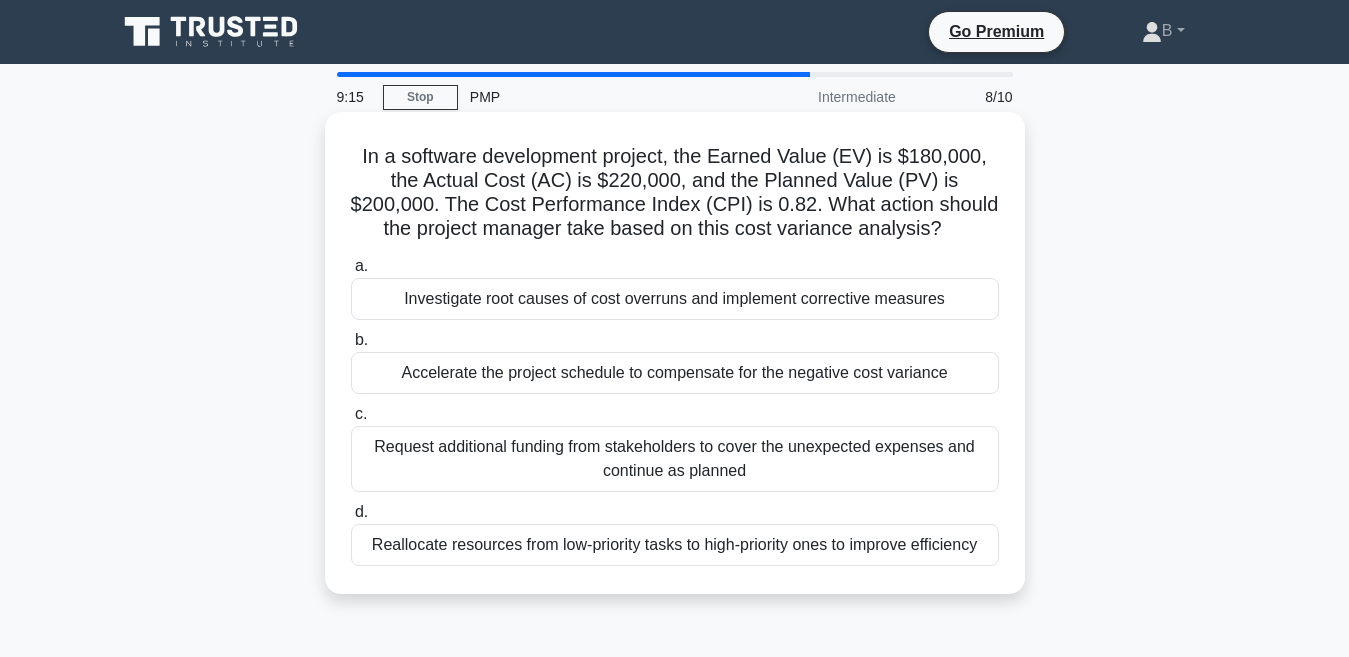 click on "Request additional funding from stakeholders to cover the unexpected expenses and continue as planned" at bounding box center [675, 459] 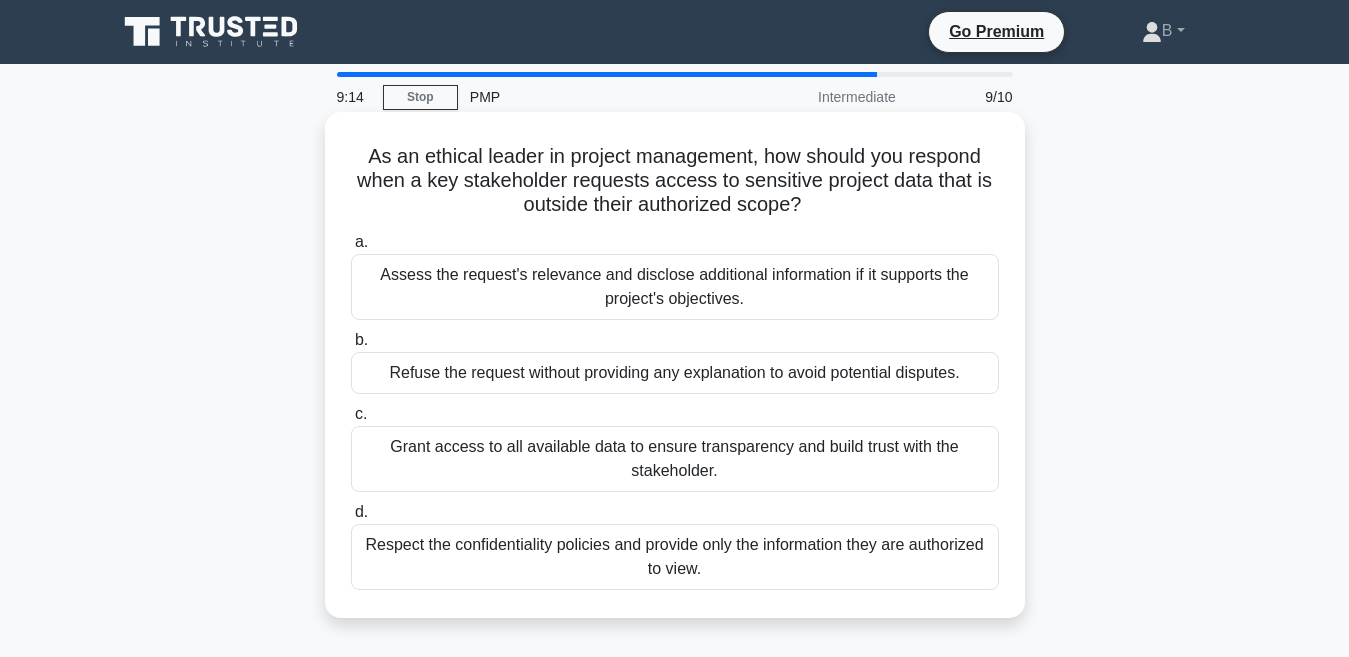 click on "Respect the confidentiality policies and provide only the information they are authorized to view." at bounding box center [675, 557] 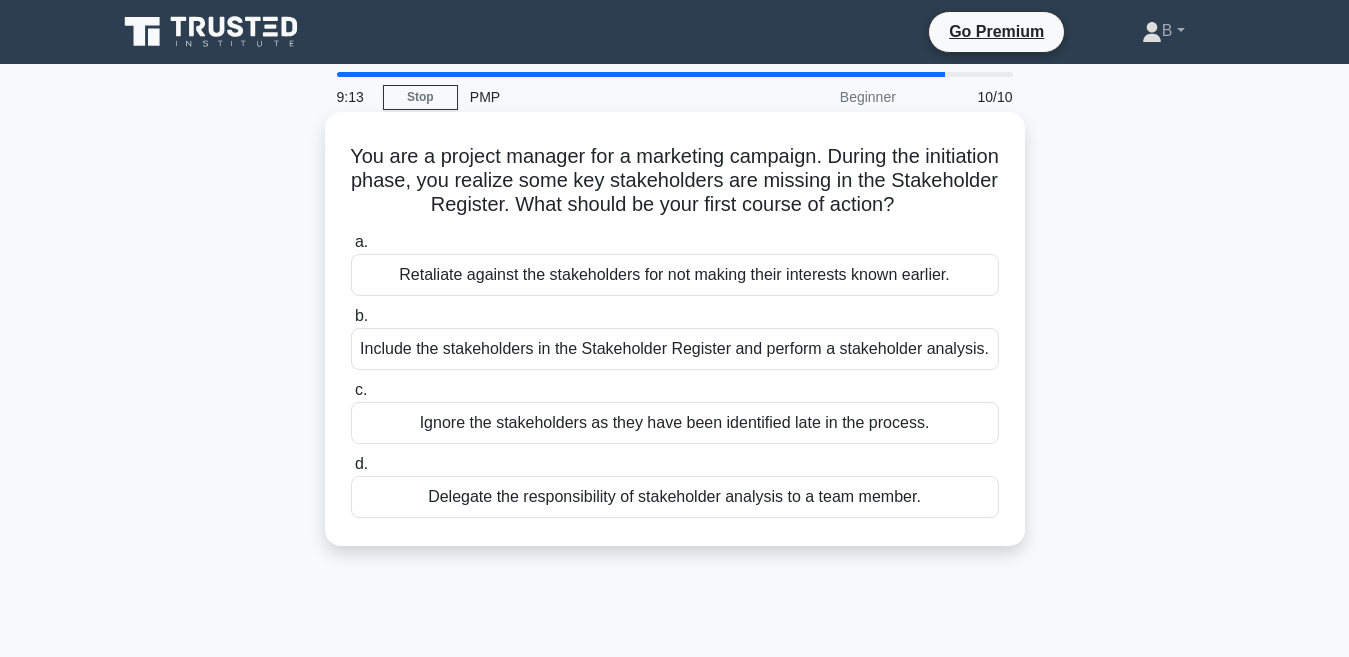 click on "Retaliate against the stakeholders for not making their interests known earlier." at bounding box center (675, 275) 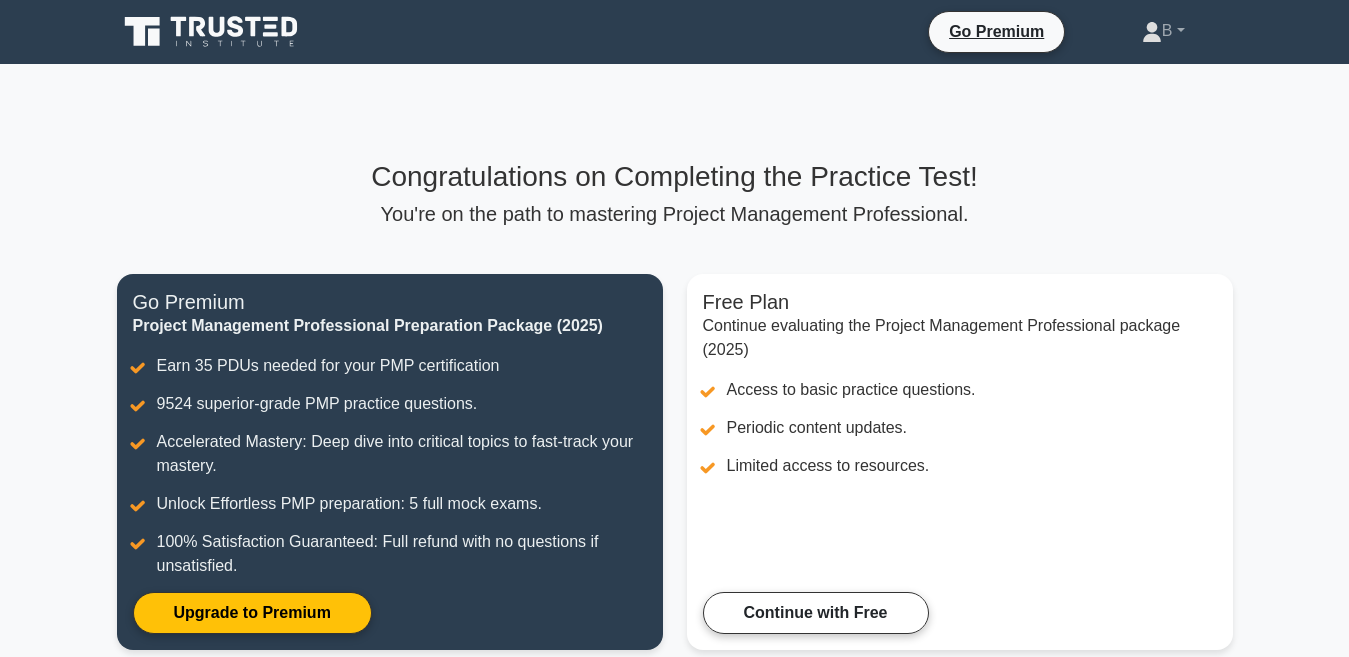 scroll, scrollTop: 0, scrollLeft: 0, axis: both 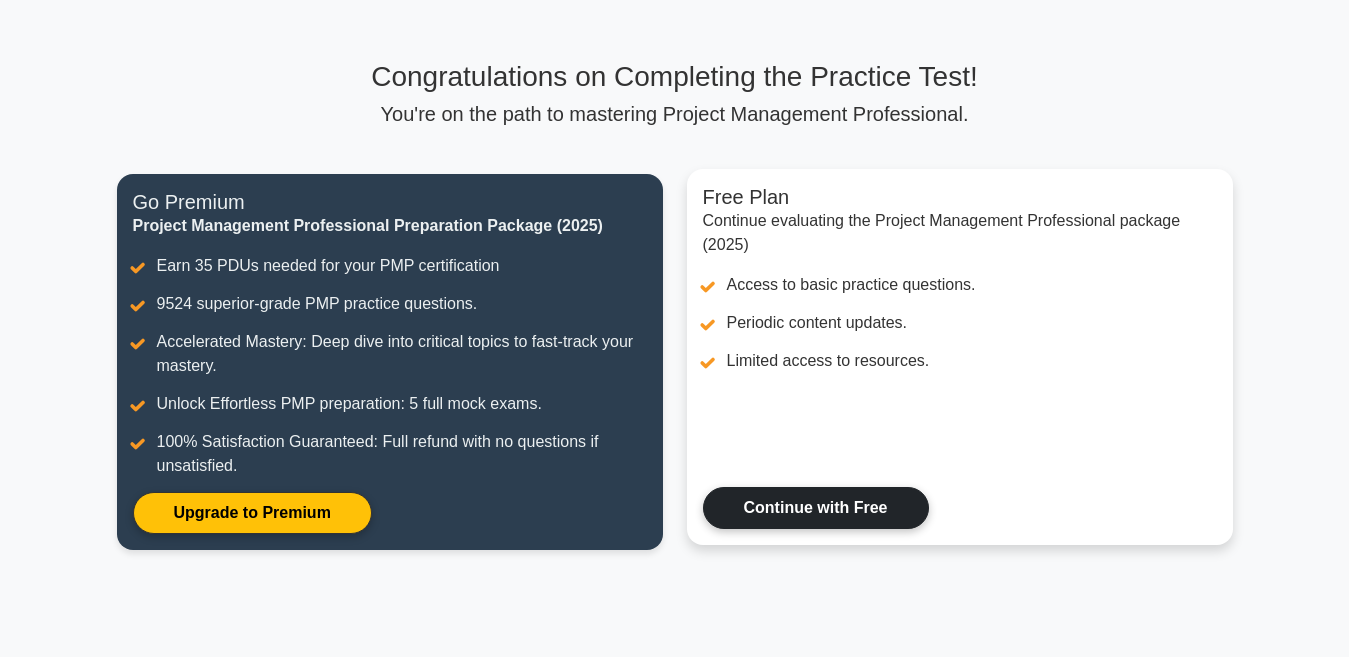 click on "Continue with Free" at bounding box center (816, 508) 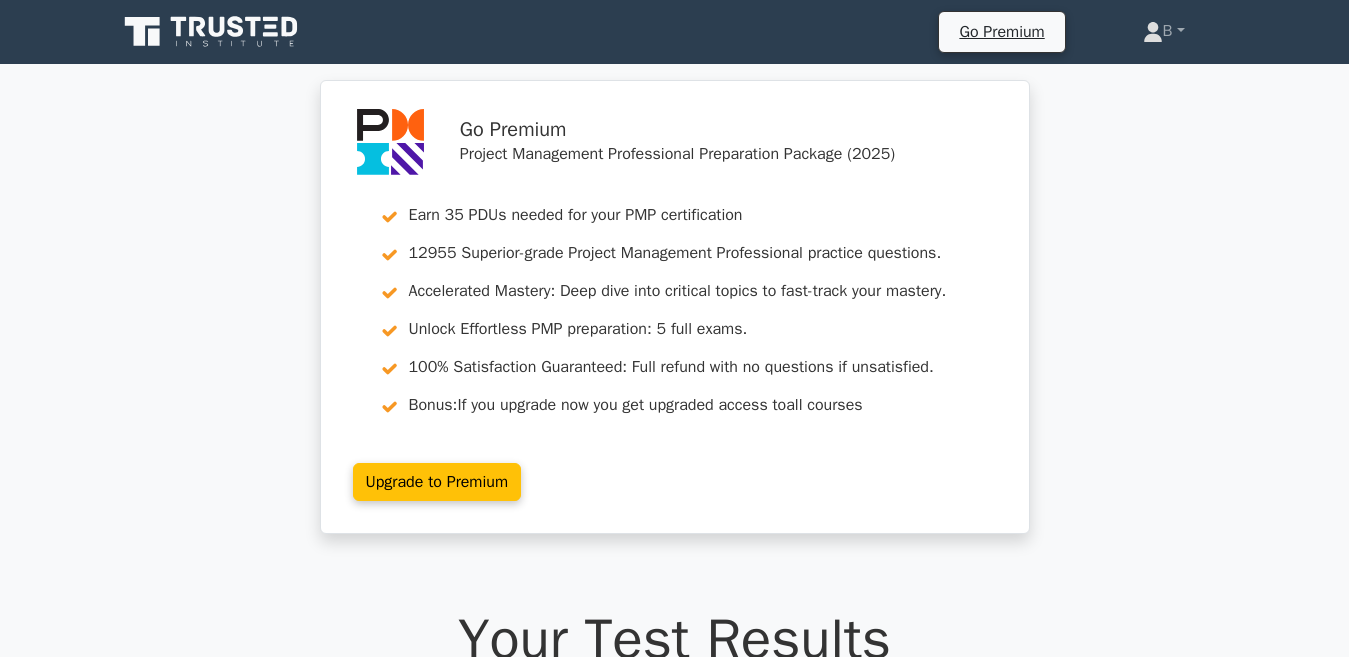 scroll, scrollTop: 0, scrollLeft: 0, axis: both 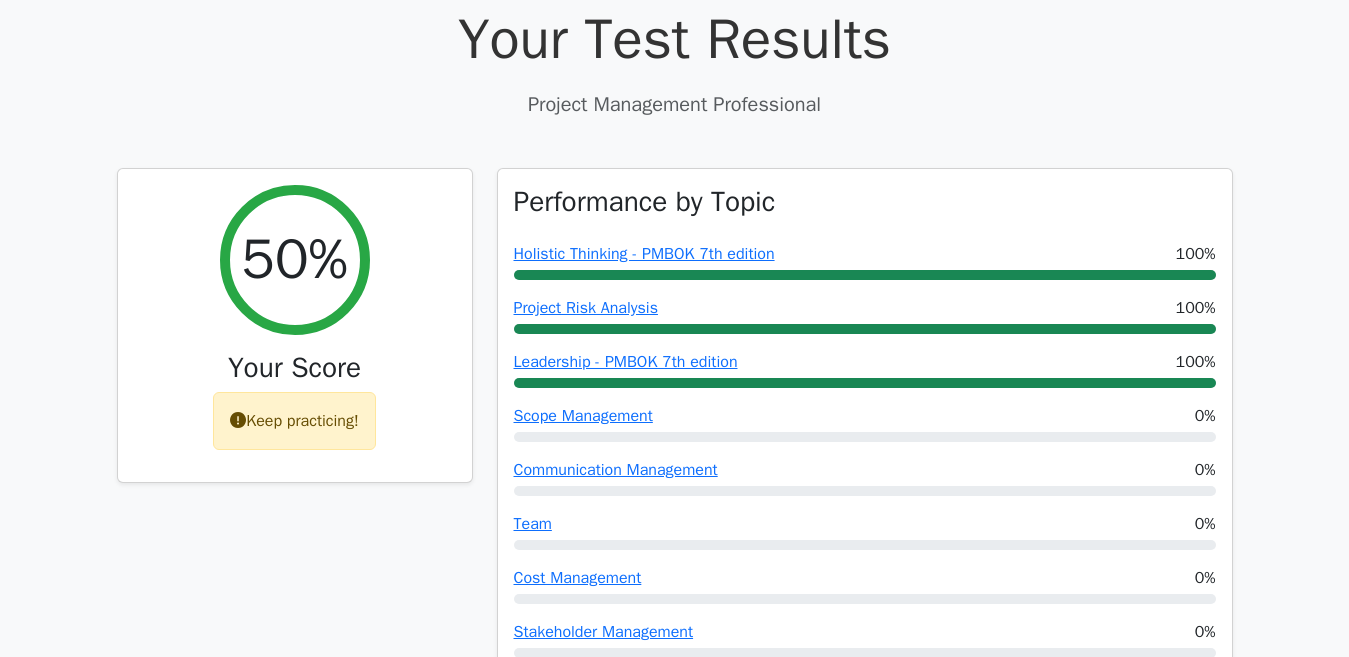 click on "Your Test Results" at bounding box center (675, 39) 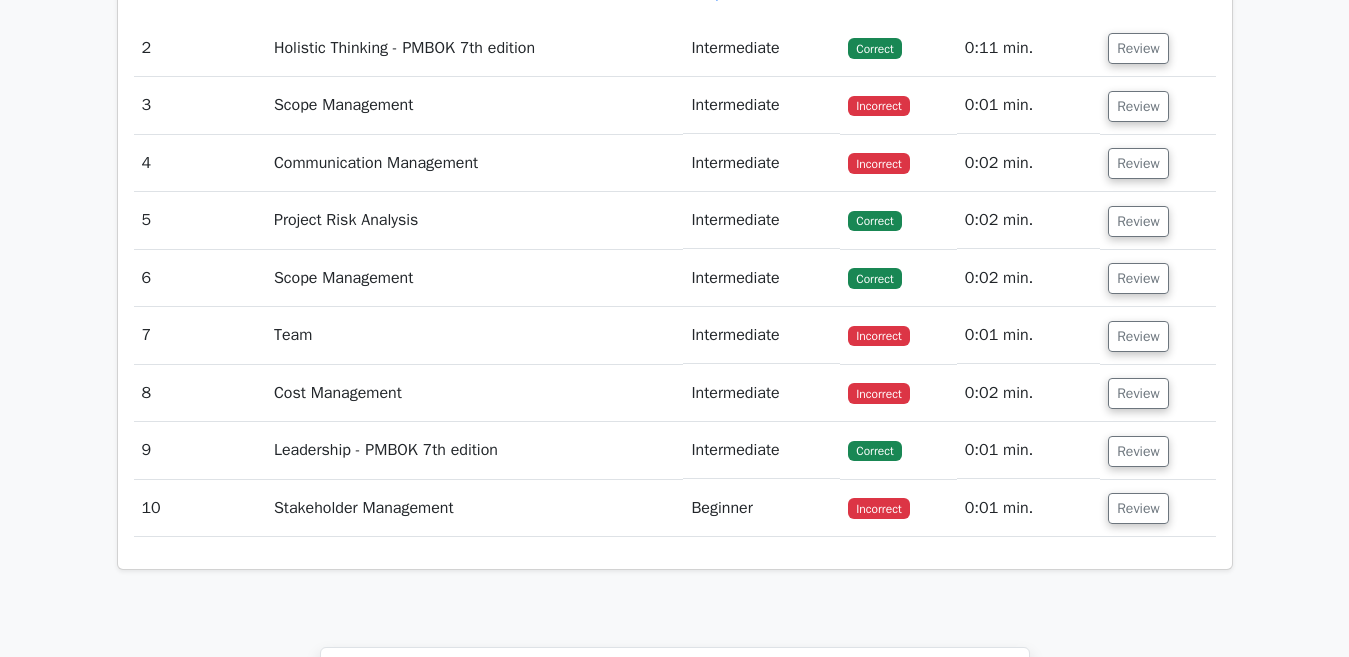 scroll, scrollTop: 2400, scrollLeft: 0, axis: vertical 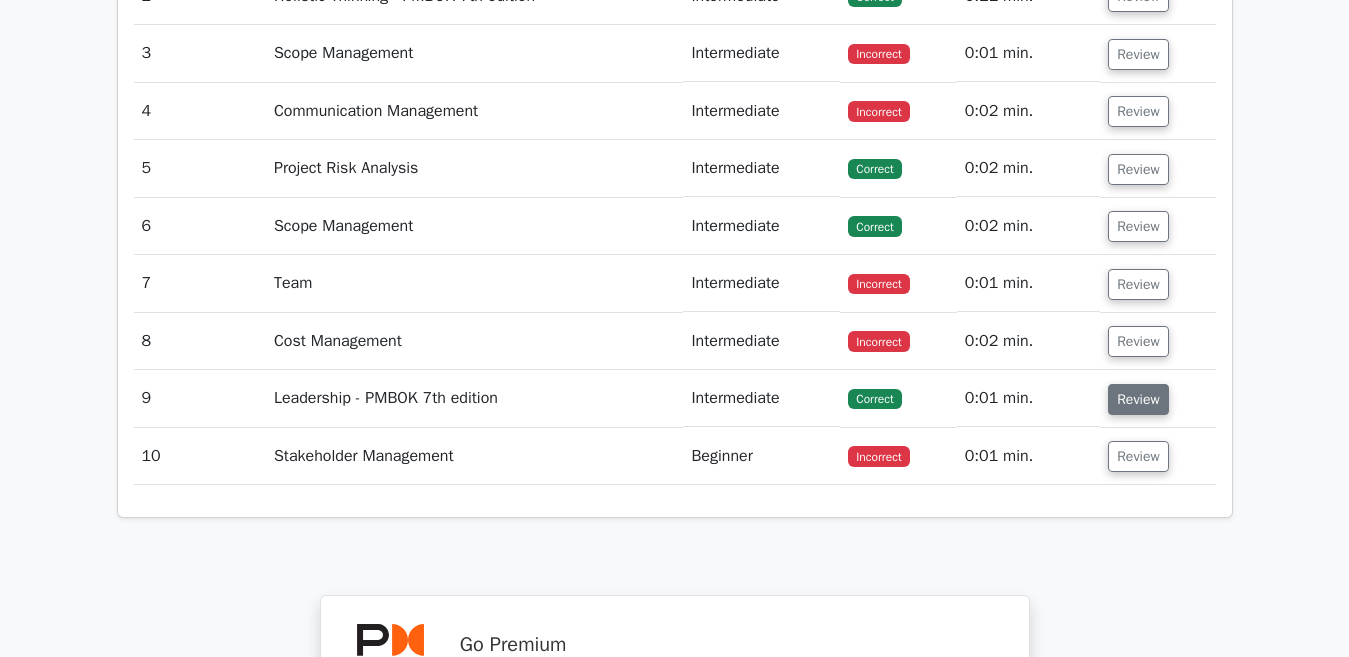 click on "Review" at bounding box center [1138, 399] 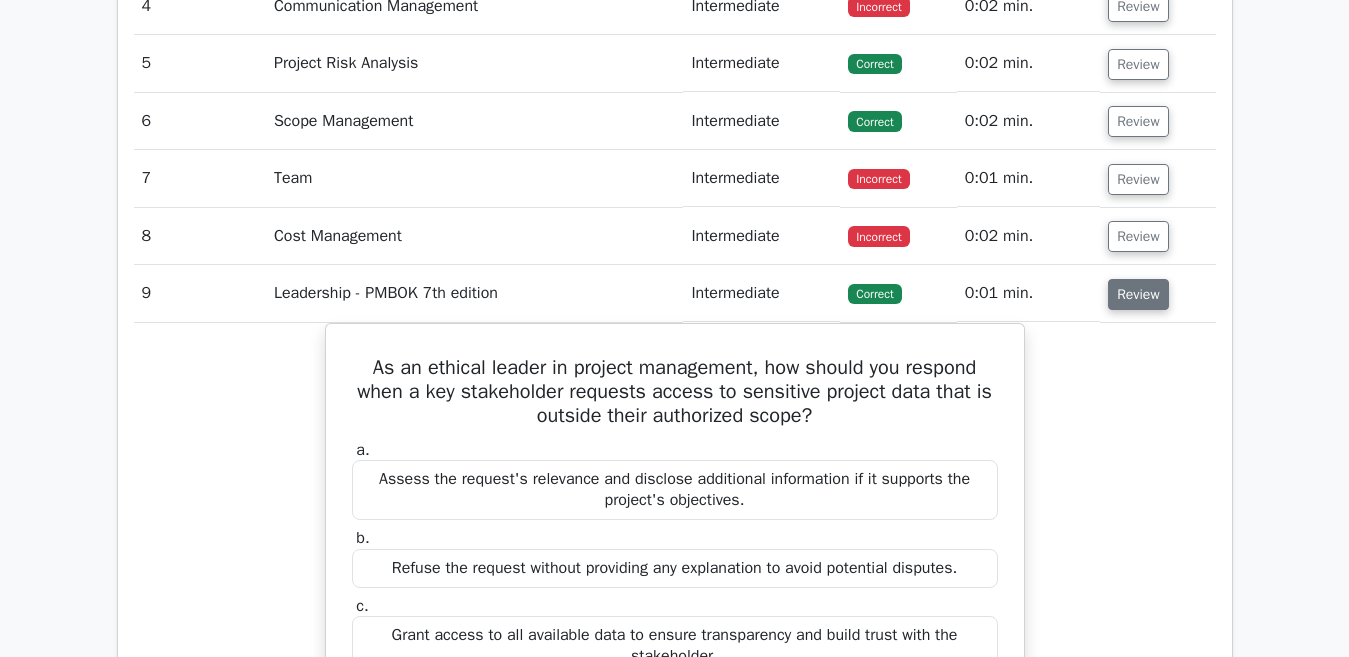 scroll, scrollTop: 2600, scrollLeft: 0, axis: vertical 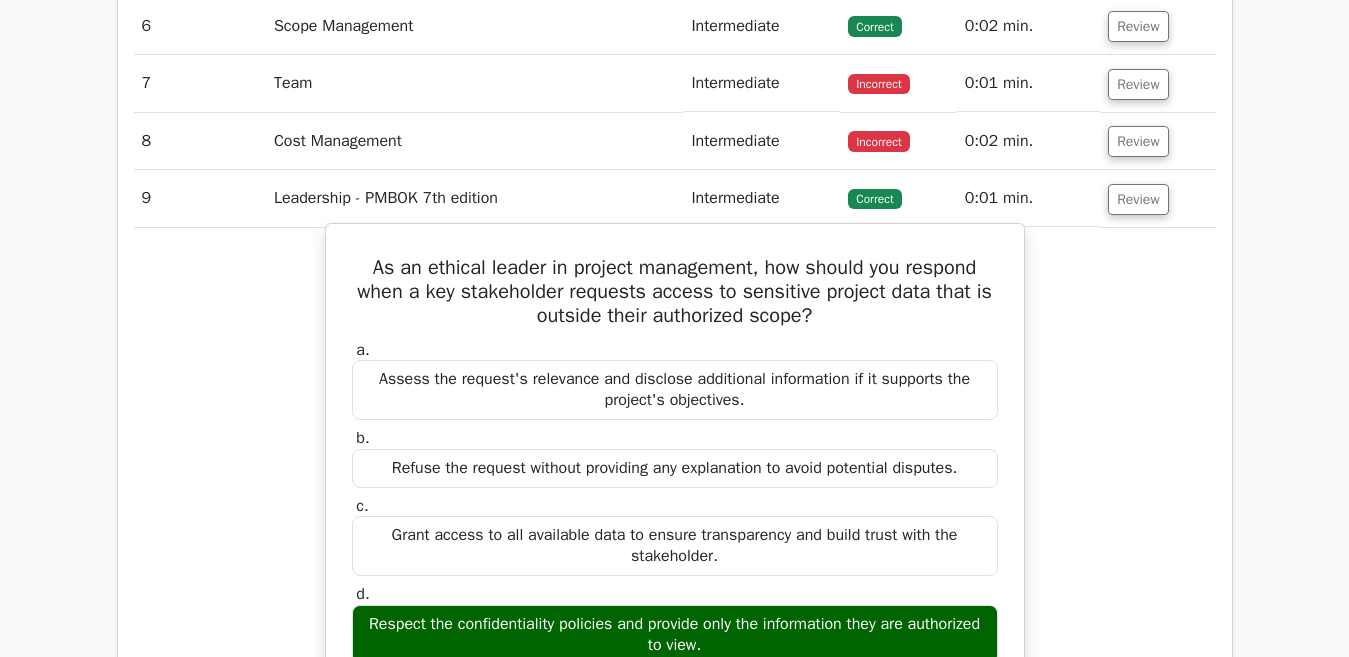 click on "Refuse the request without providing any explanation to avoid potential disputes." at bounding box center (675, 468) 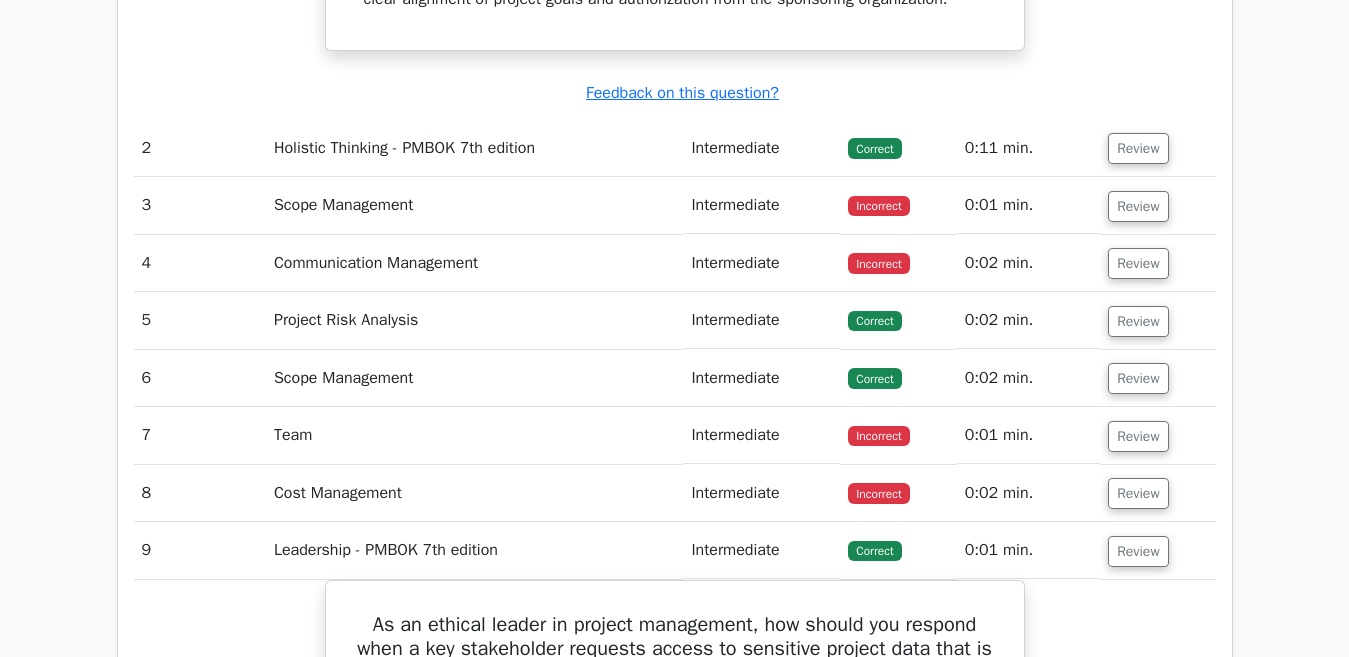 scroll, scrollTop: 2200, scrollLeft: 0, axis: vertical 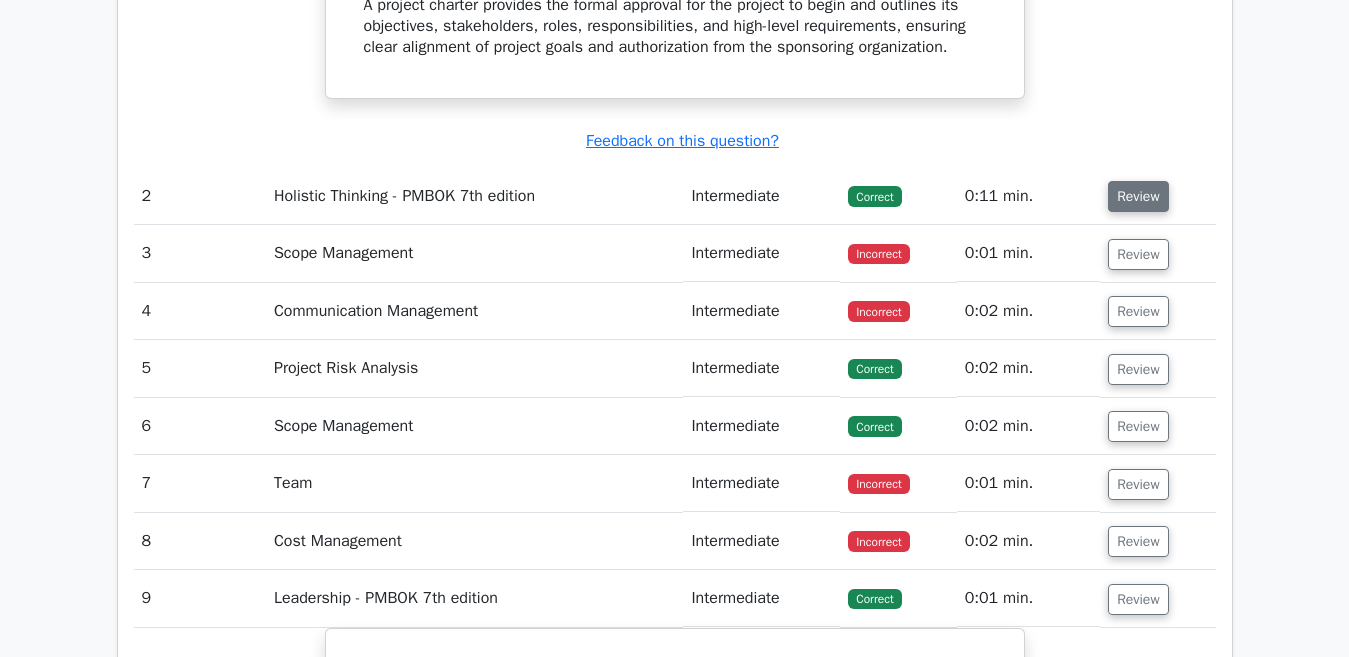 click on "Review" at bounding box center (1138, 196) 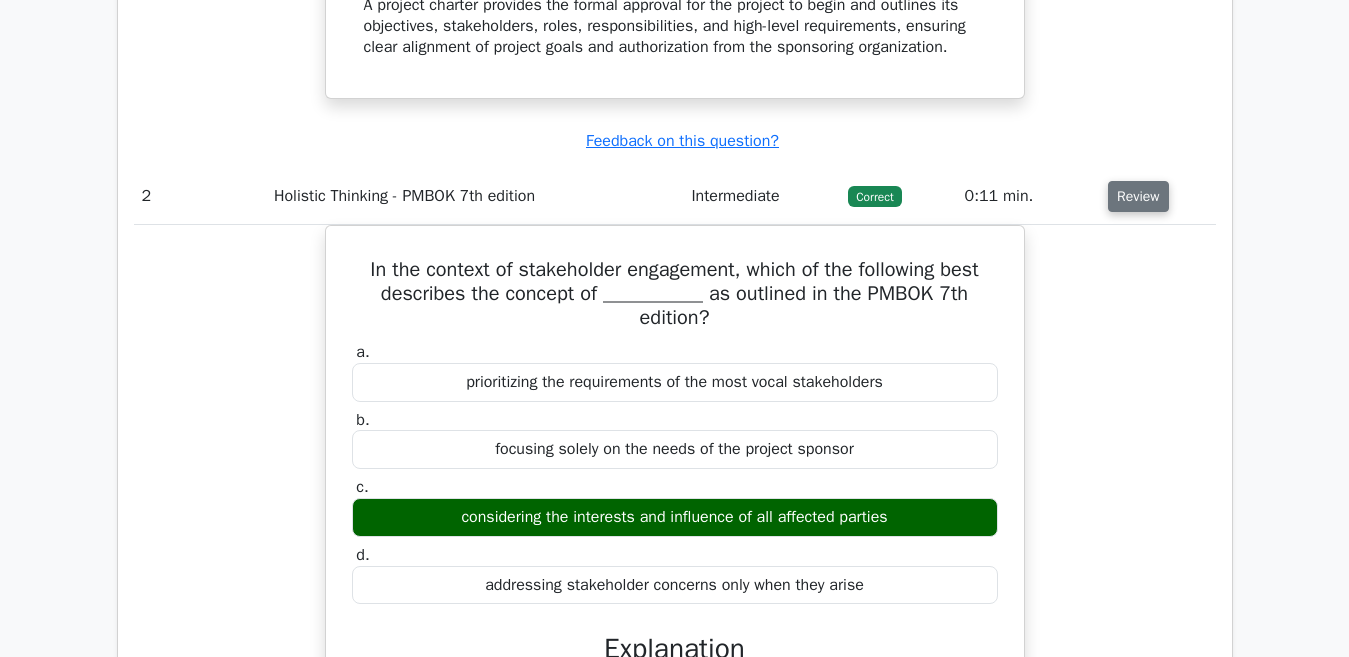 click on "Review" at bounding box center (1138, 196) 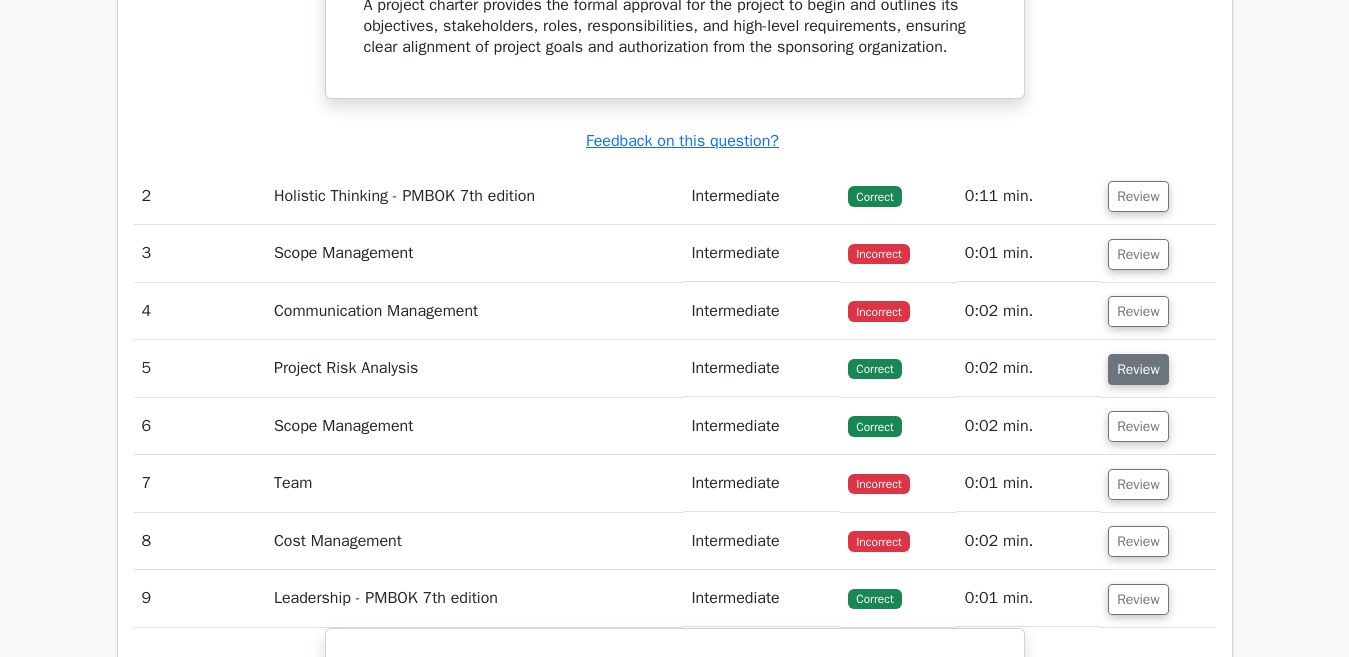 click on "Review" at bounding box center (1138, 369) 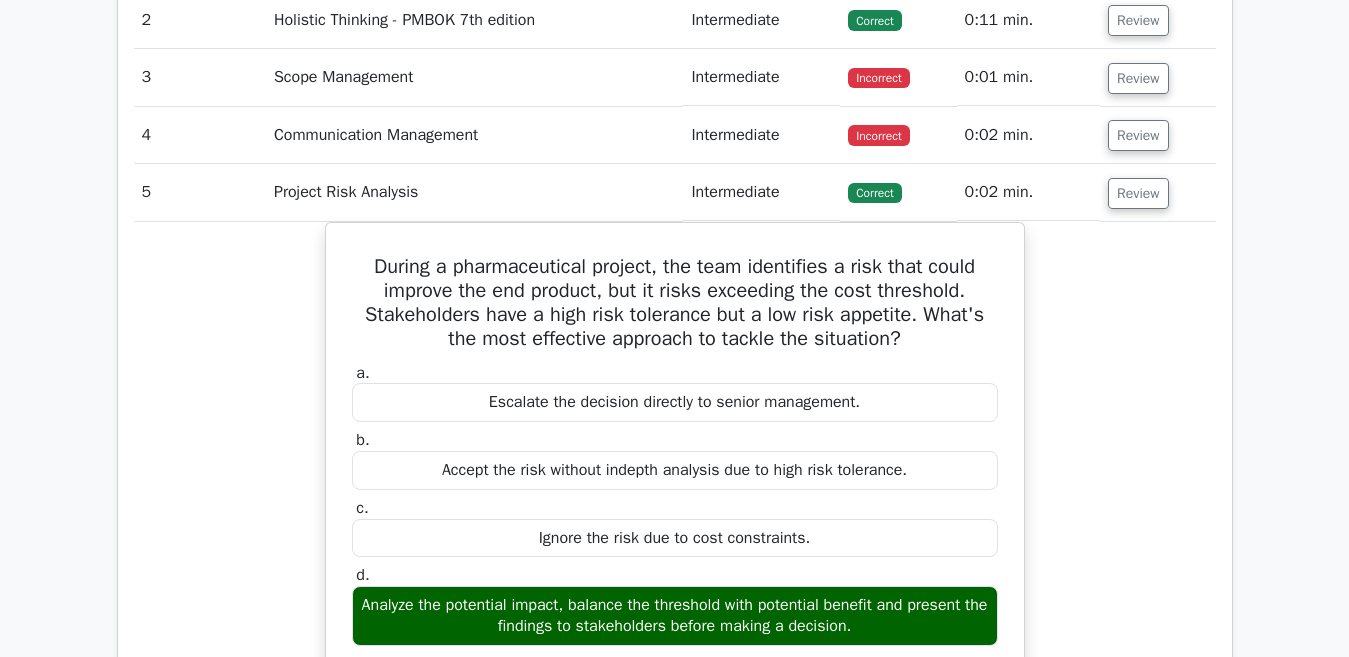 scroll, scrollTop: 2400, scrollLeft: 0, axis: vertical 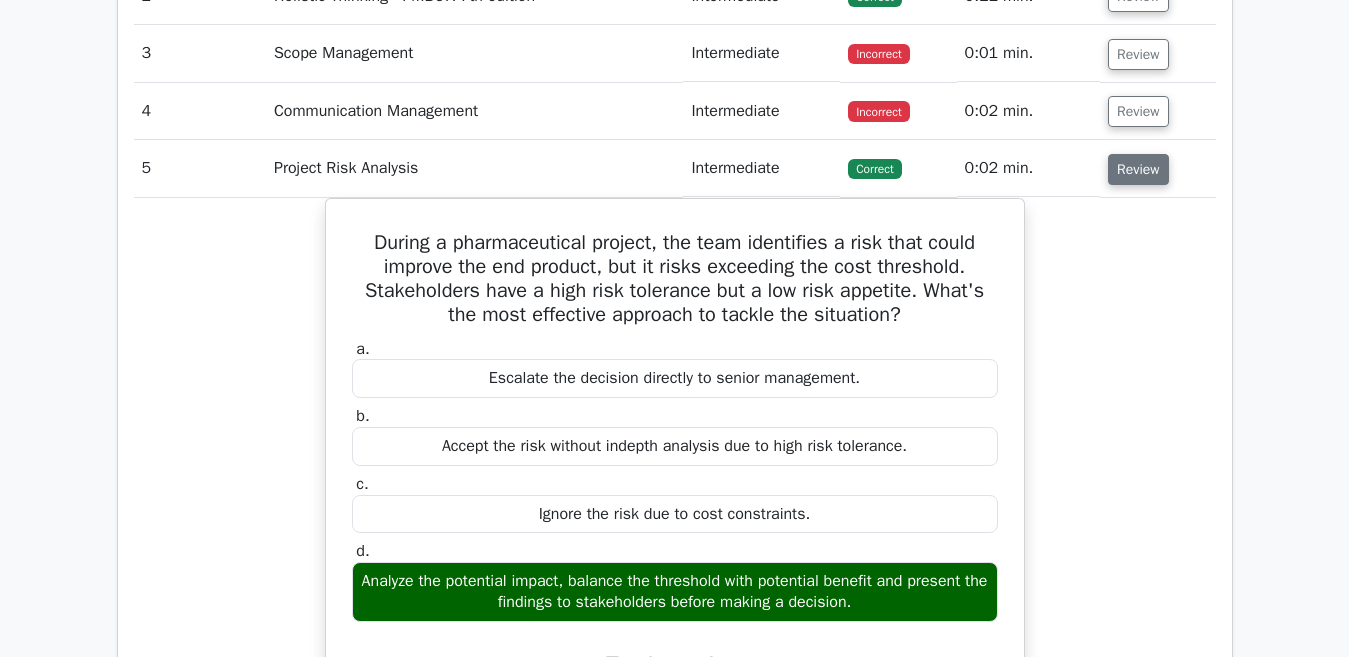 click on "Review" at bounding box center [1138, 169] 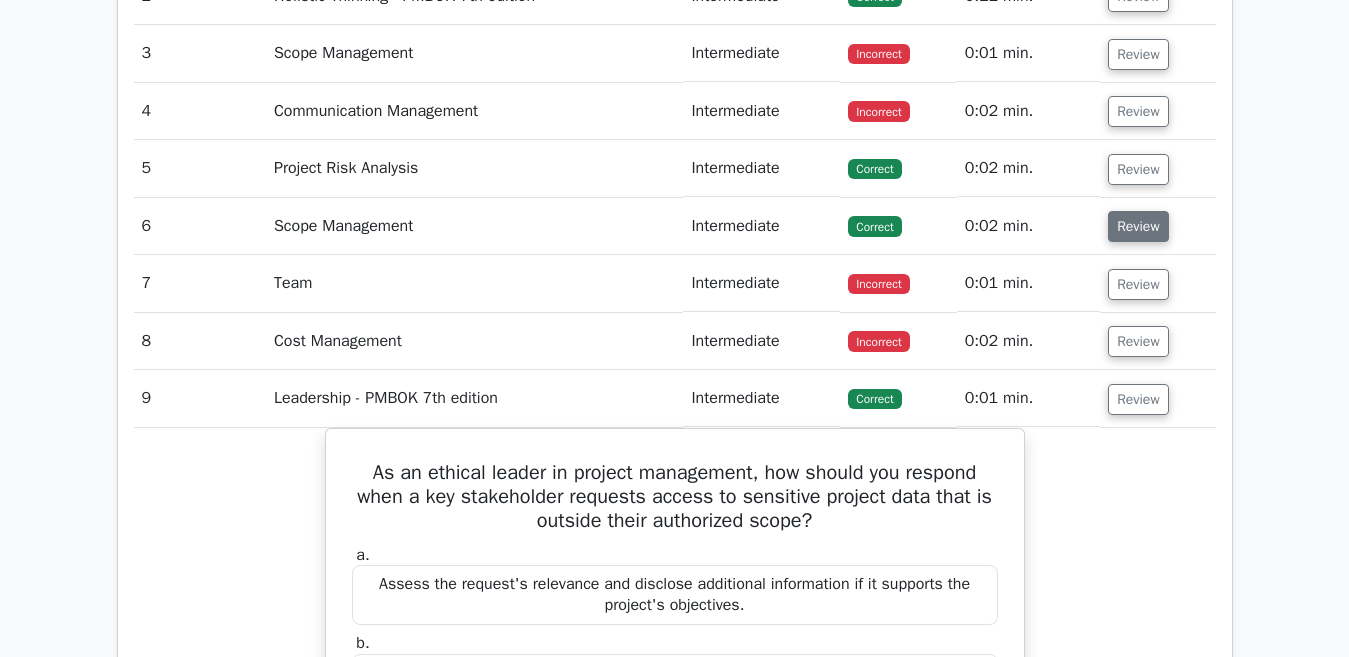 click on "Review" at bounding box center [1138, 226] 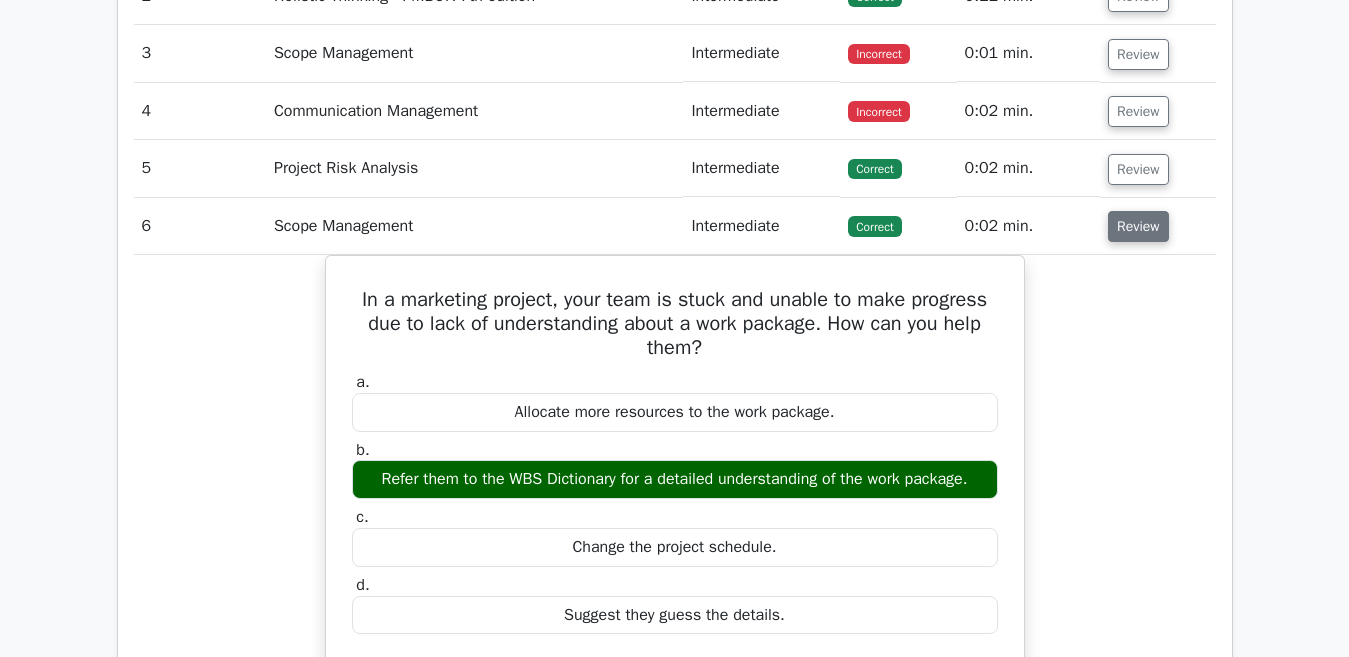 click on "Review" at bounding box center (1138, 226) 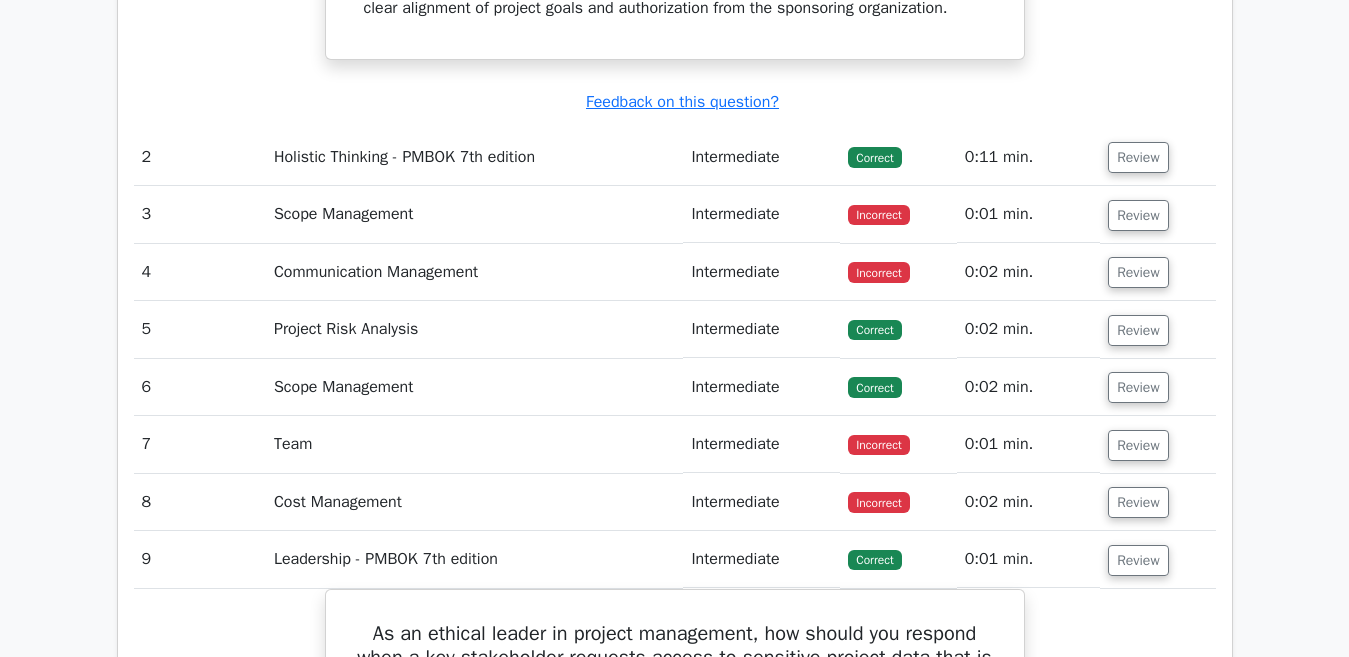 scroll, scrollTop: 2000, scrollLeft: 0, axis: vertical 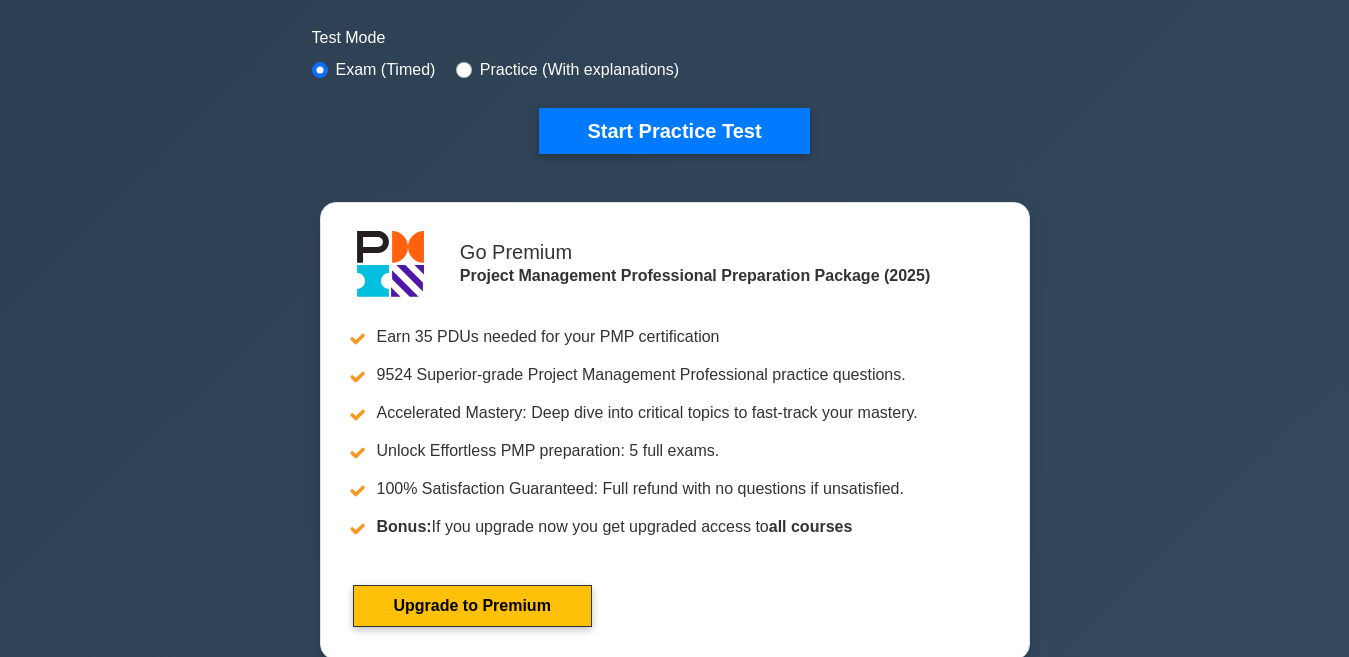 click on "Topics
Scope Management
Time Management
Cost Management
Quality Management
Risk Management
Integration Management
Human Resource Management
Communication Management
Procurement Management" at bounding box center [675, -155] 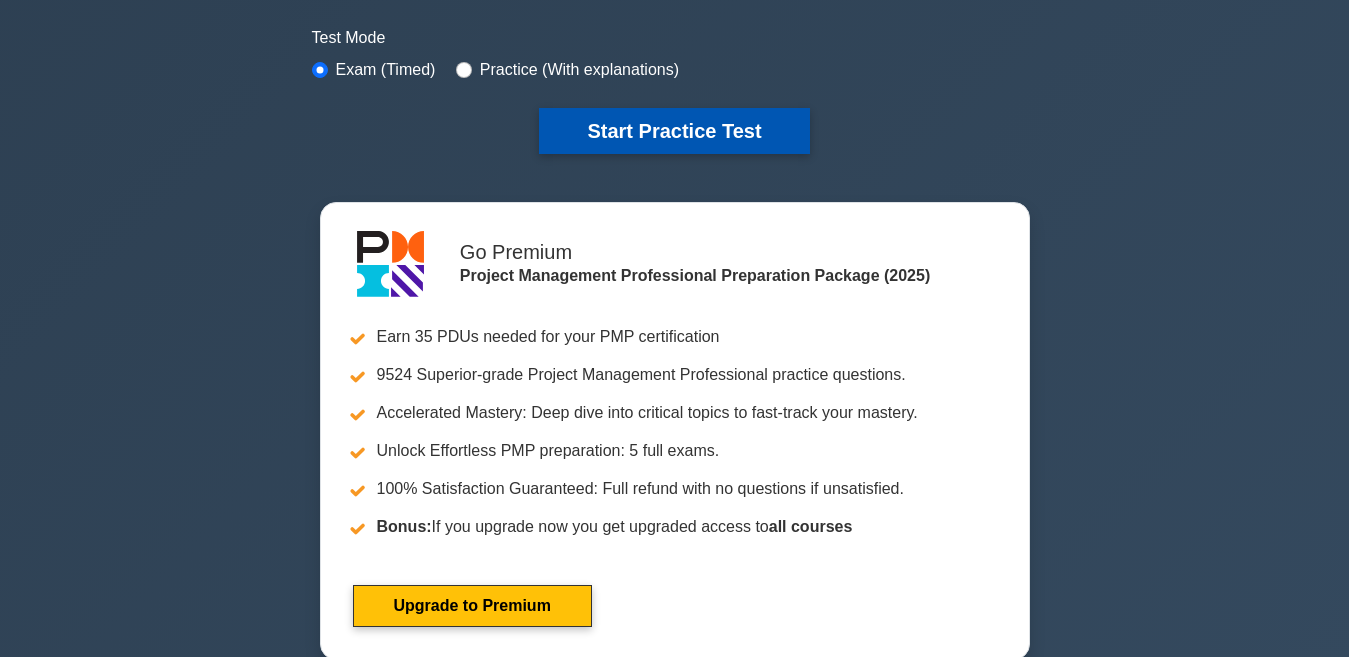 click on "Start Practice Test" at bounding box center [674, 131] 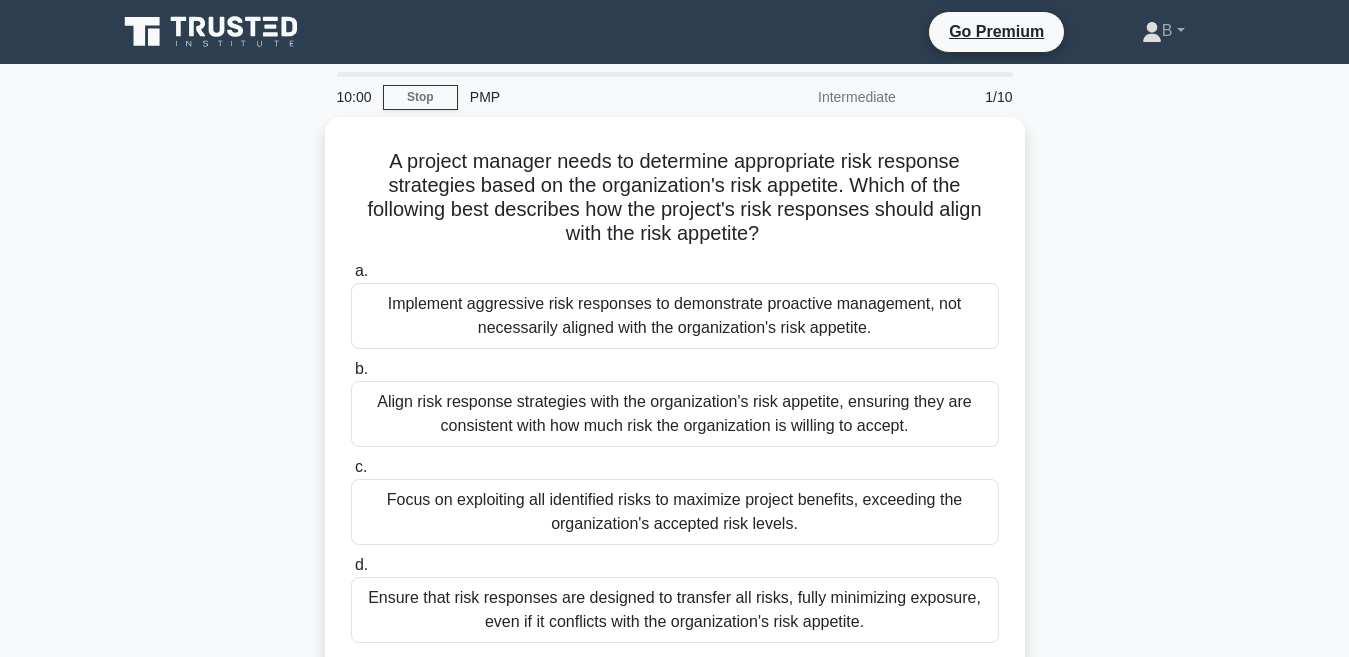 scroll, scrollTop: 0, scrollLeft: 0, axis: both 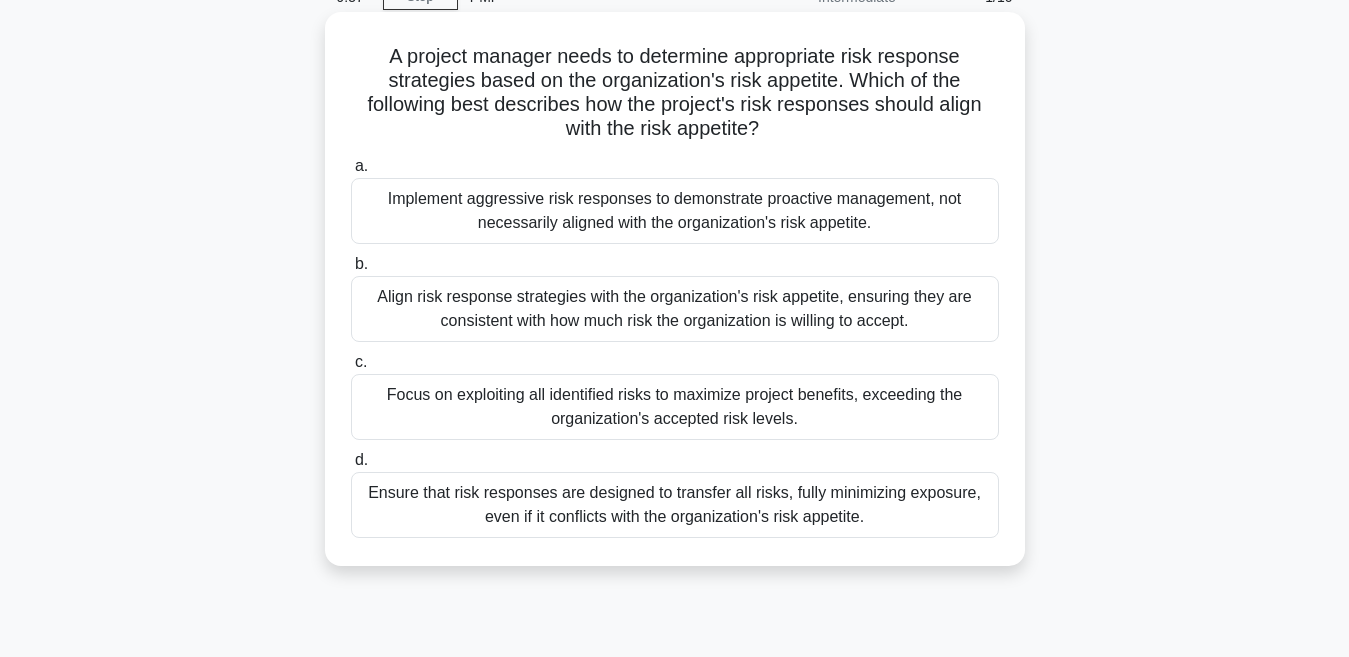 click on "Implement aggressive risk responses to demonstrate proactive management, not necessarily aligned with the organization's risk appetite." at bounding box center [675, 211] 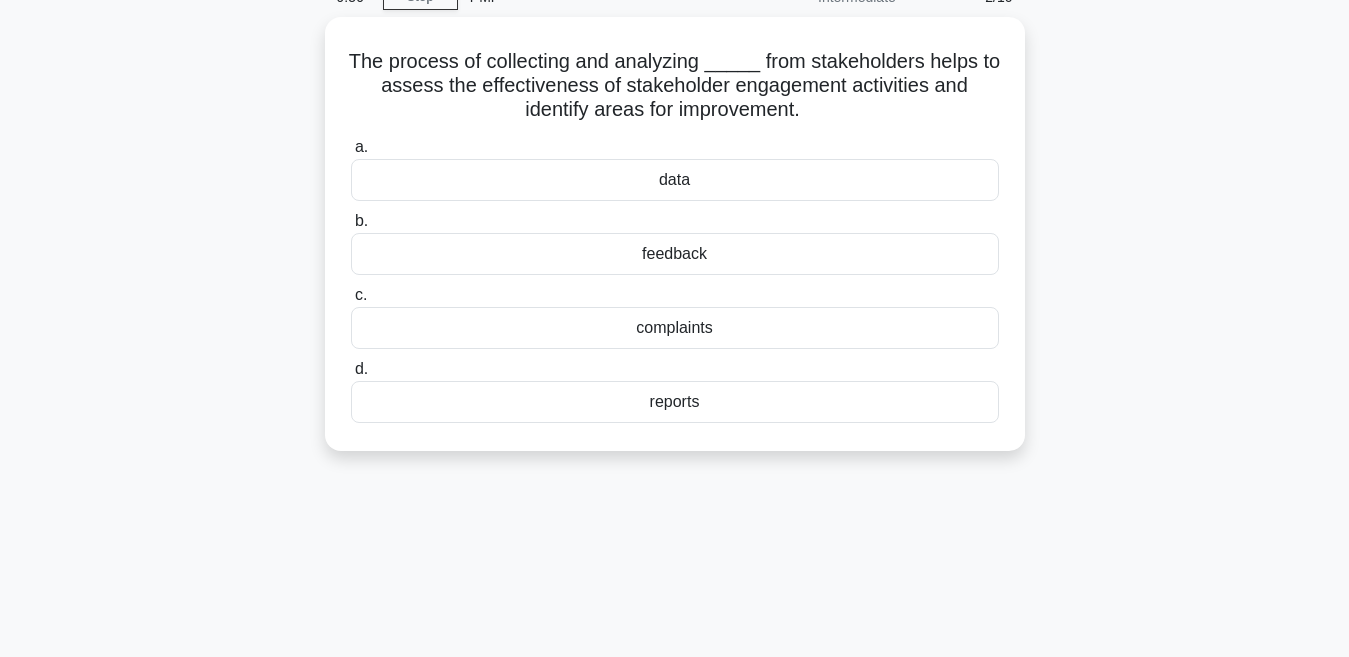 scroll, scrollTop: 0, scrollLeft: 0, axis: both 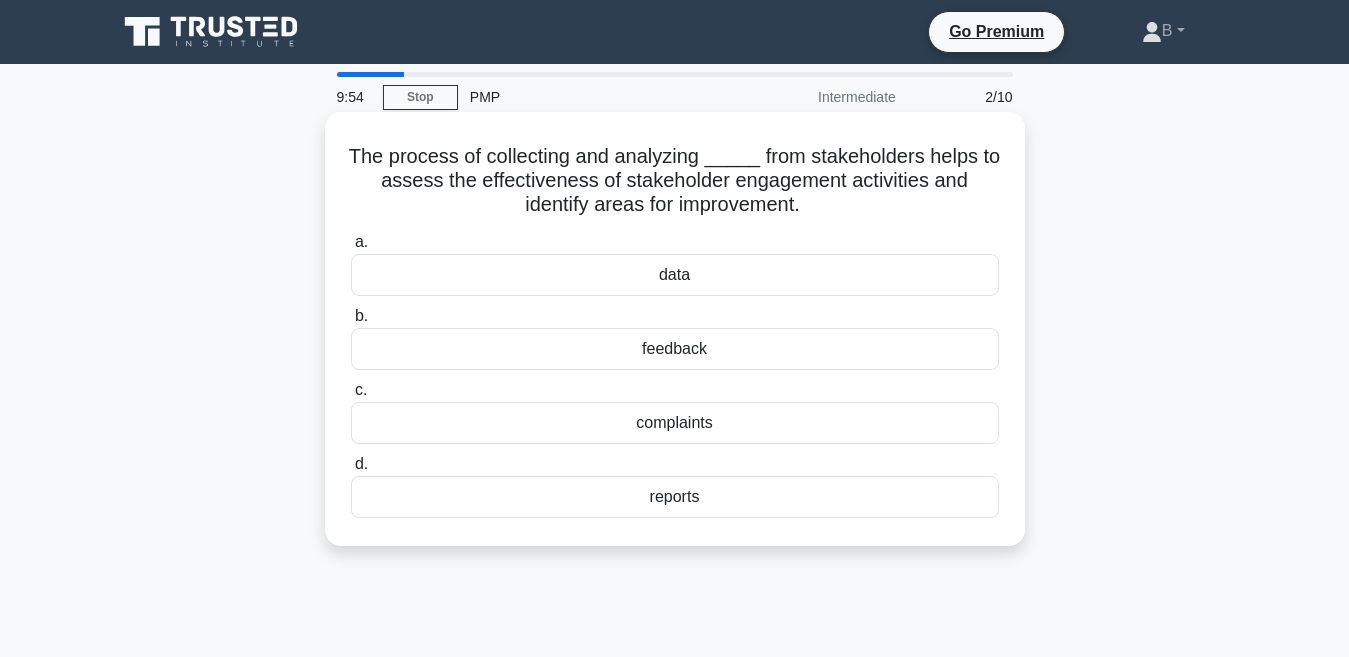 click on "reports" at bounding box center [675, 497] 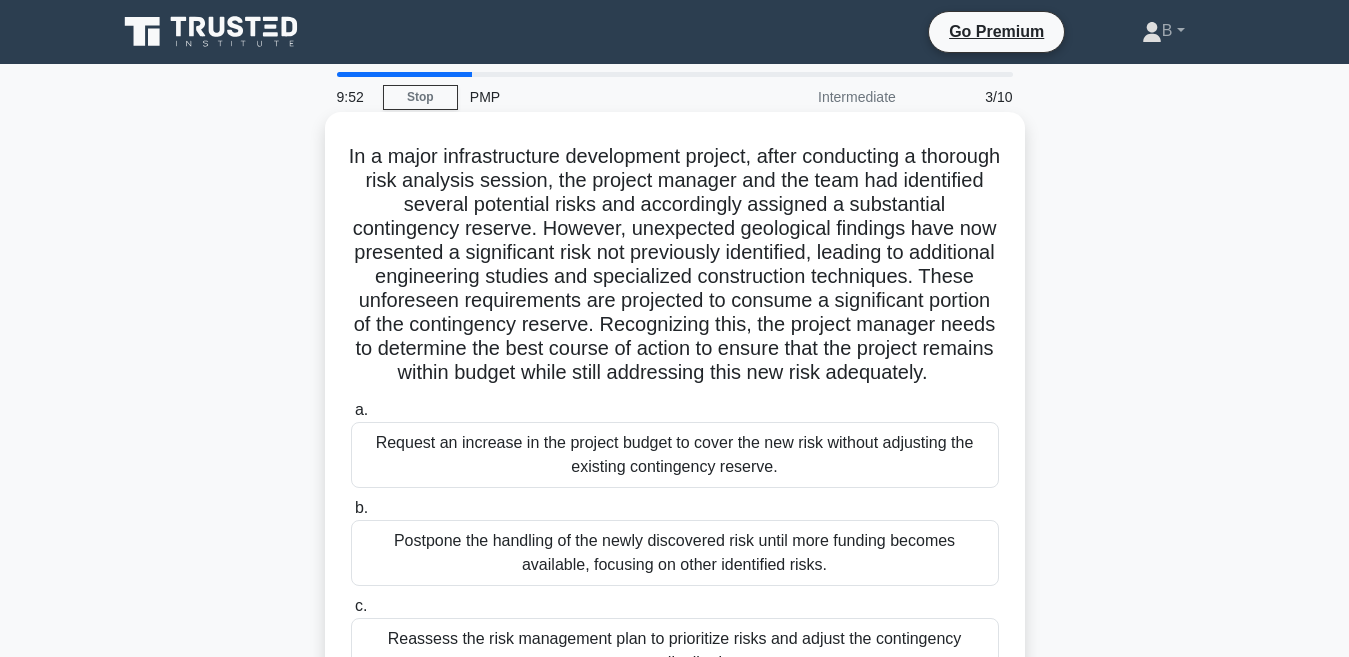 click on "Request an increase in the project budget to cover the new risk without adjusting the existing contingency reserve." at bounding box center (675, 455) 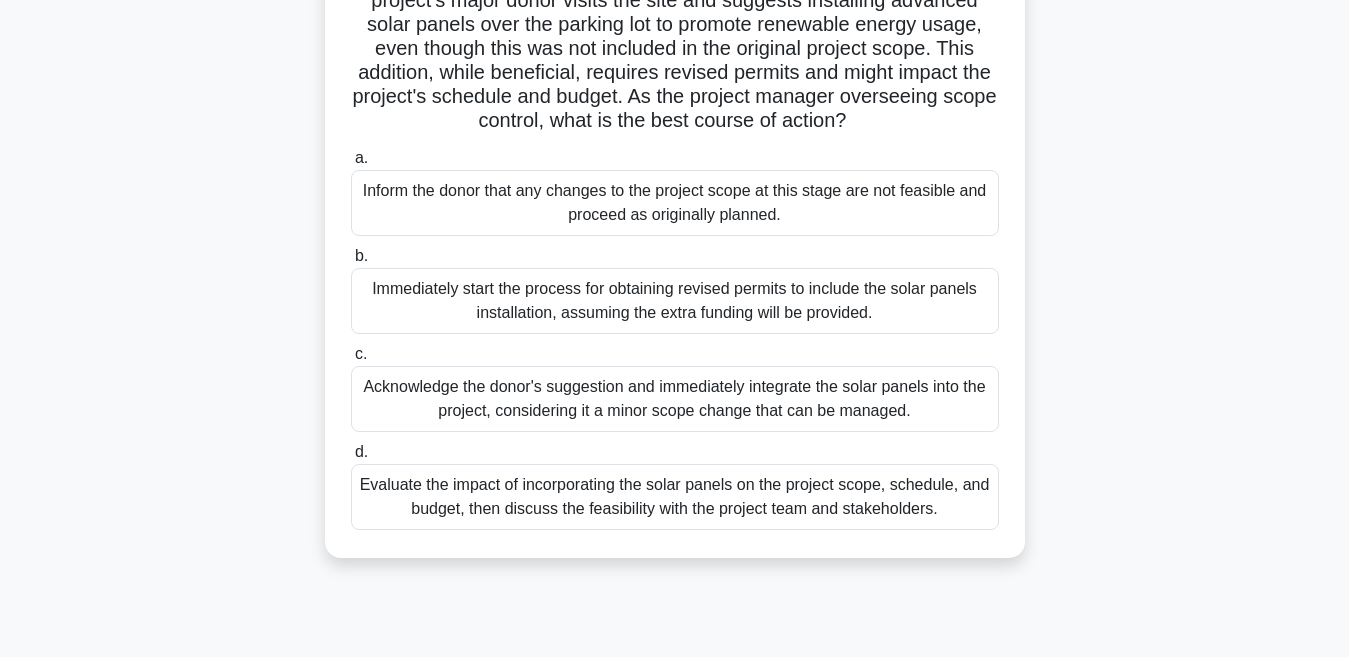 scroll, scrollTop: 200, scrollLeft: 0, axis: vertical 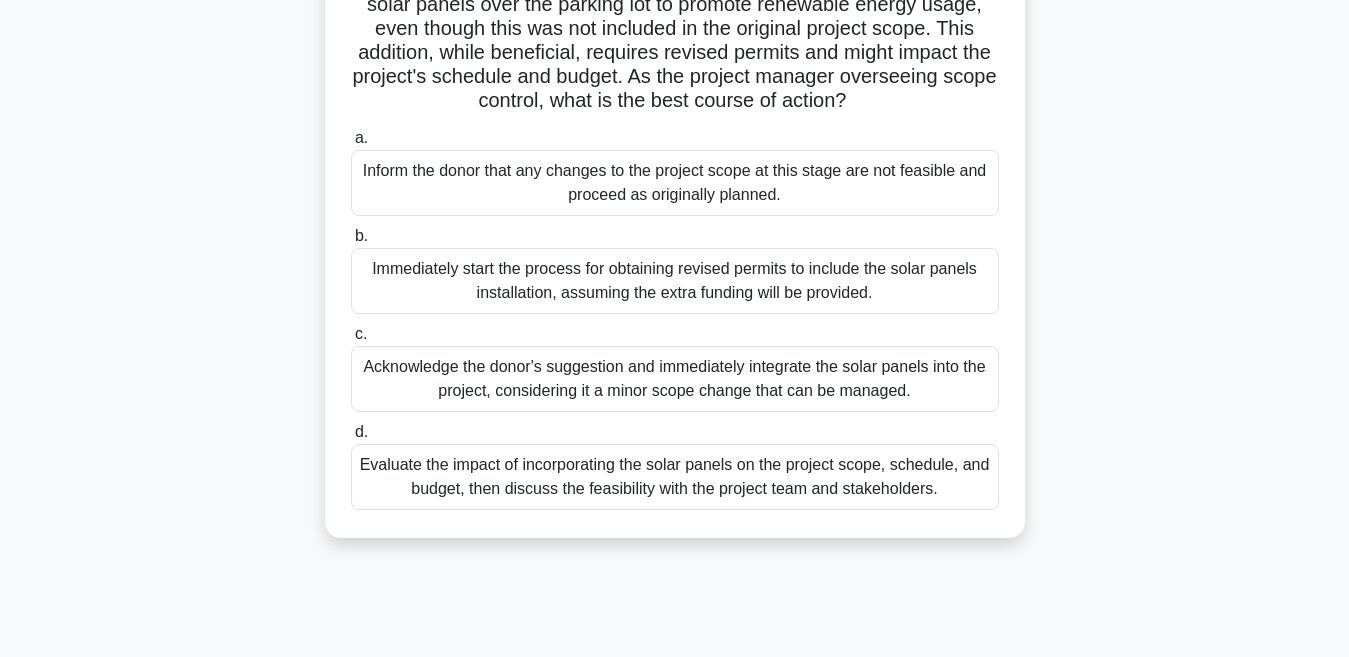 click on "Evaluate the impact of incorporating the solar panels on the project scope, schedule, and budget, then discuss the feasibility with the project team and stakeholders." at bounding box center [675, 477] 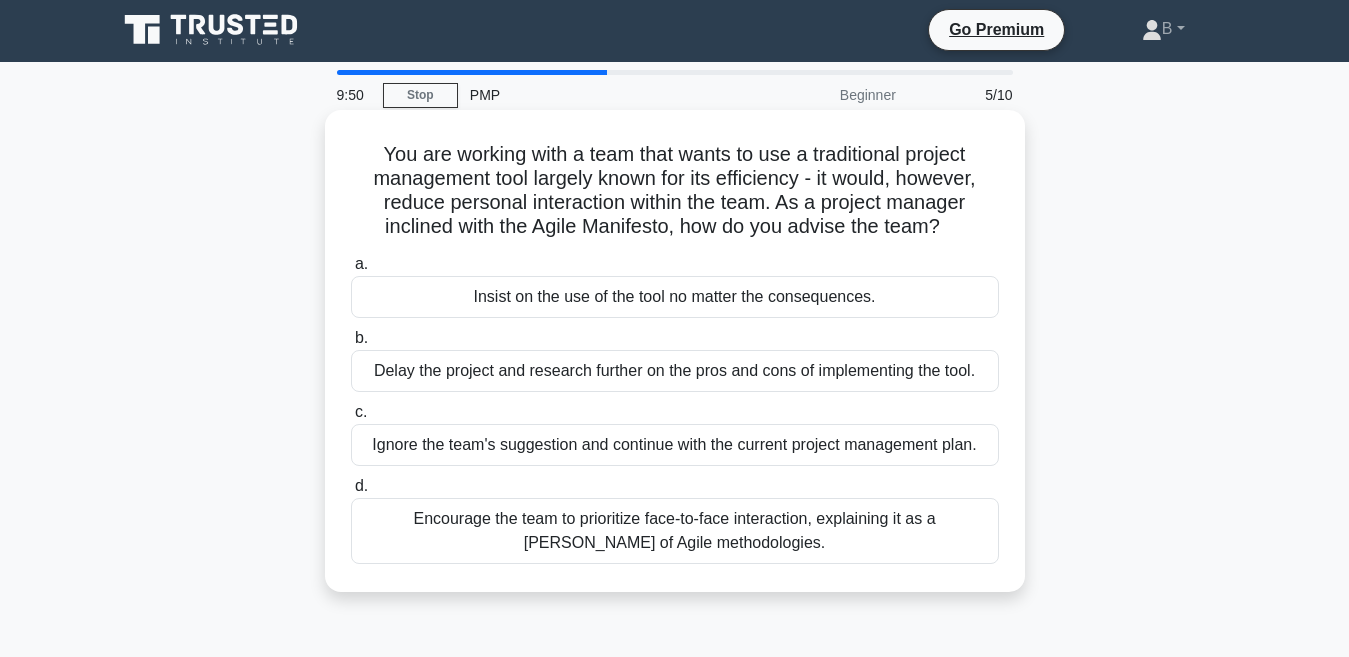 scroll, scrollTop: 0, scrollLeft: 0, axis: both 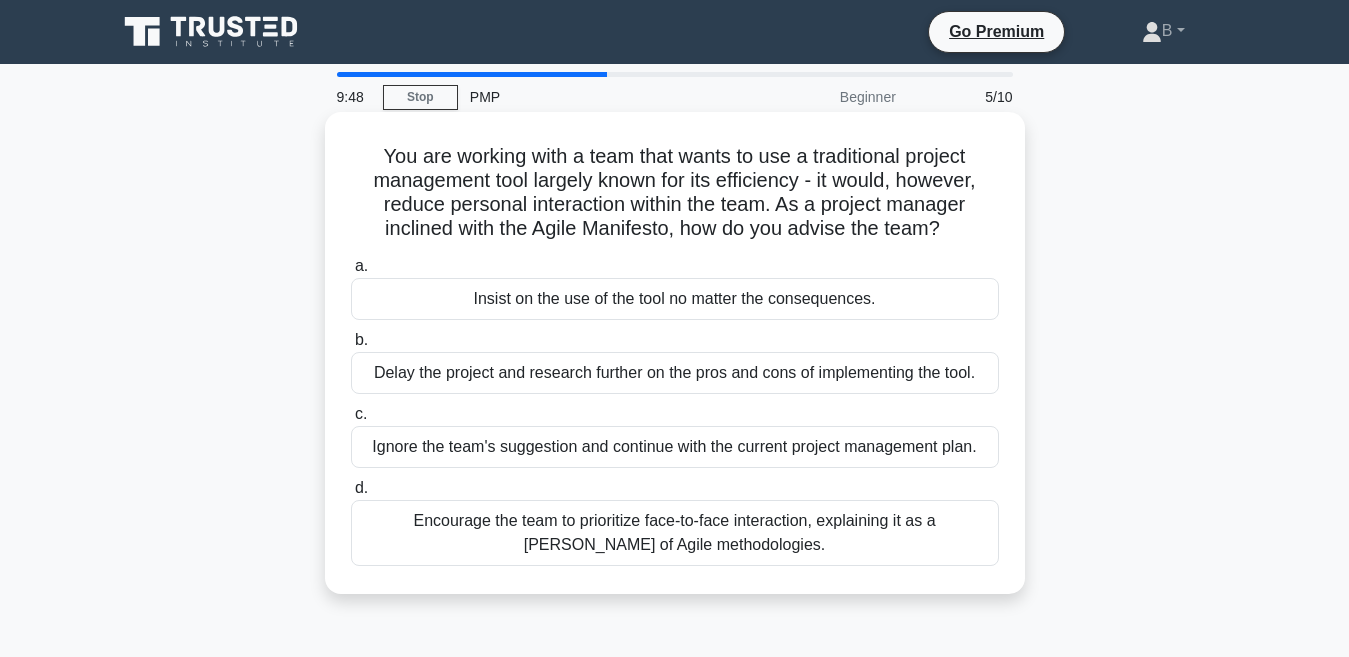 click on "Delay the project and research further on the pros and cons of implementing the tool." at bounding box center [675, 373] 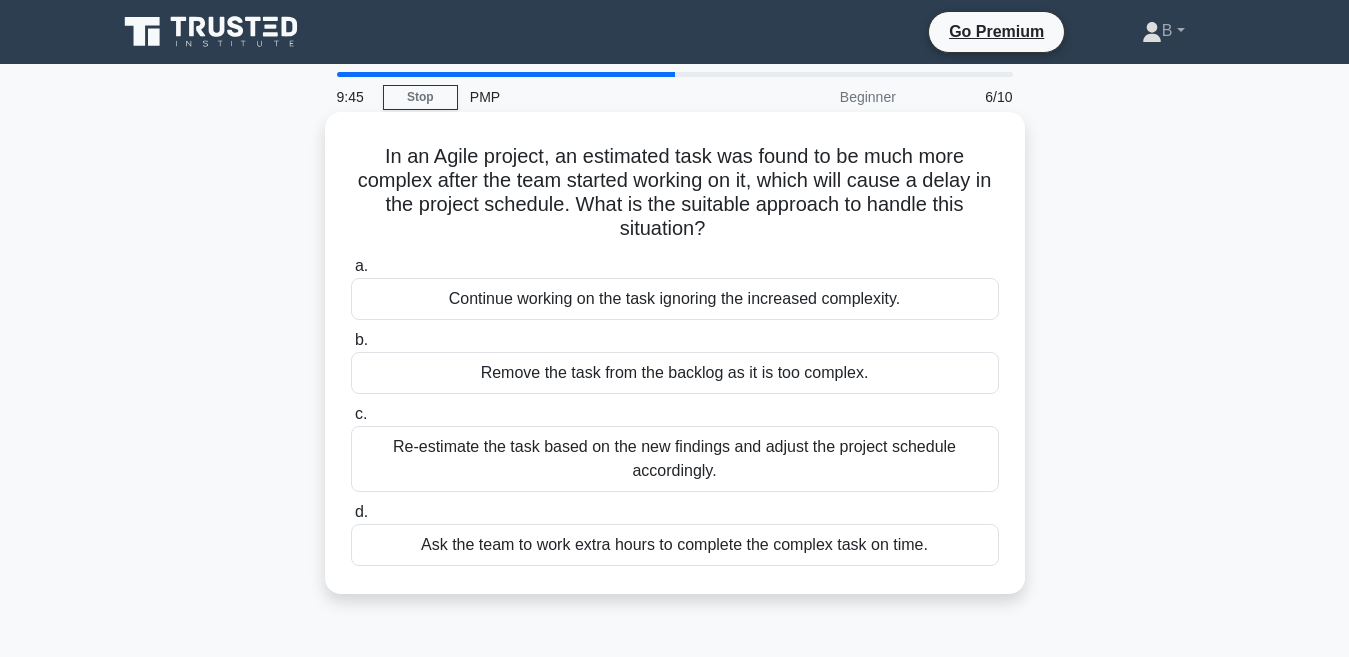 click on "Ask the team to work extra hours to complete the complex task on time." at bounding box center (675, 545) 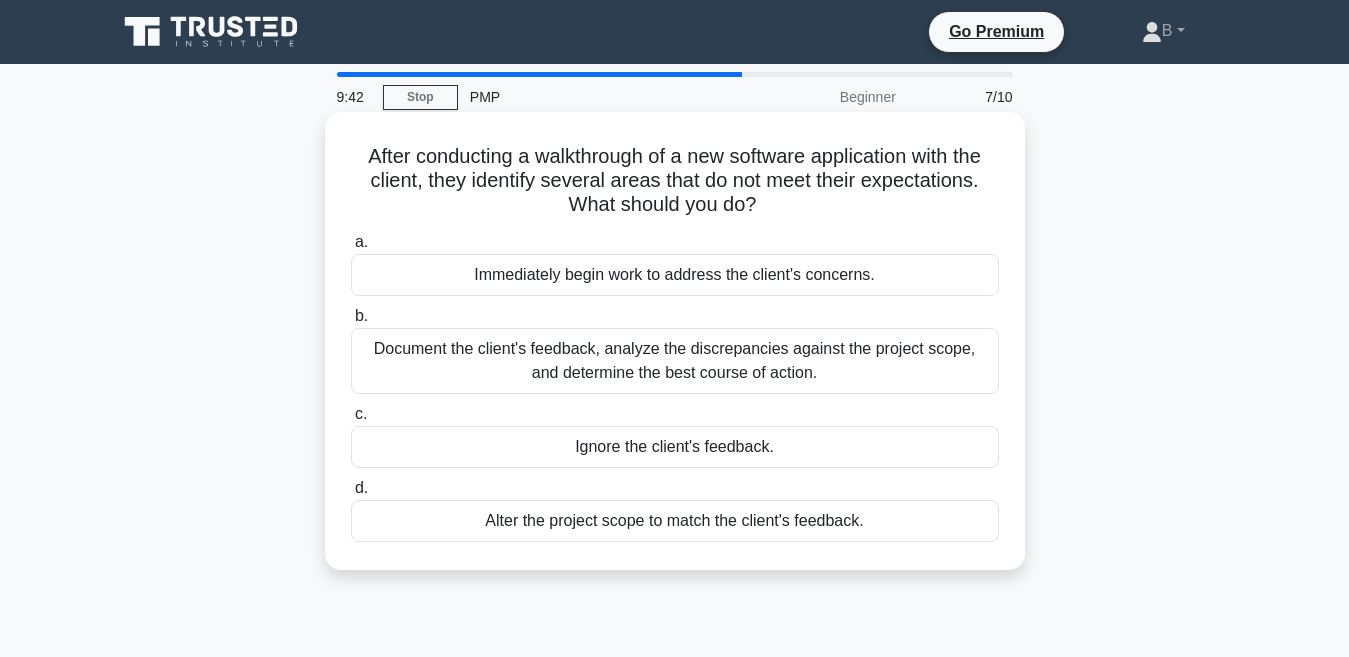 click on "Alter the project scope to match the client's feedback." at bounding box center (675, 521) 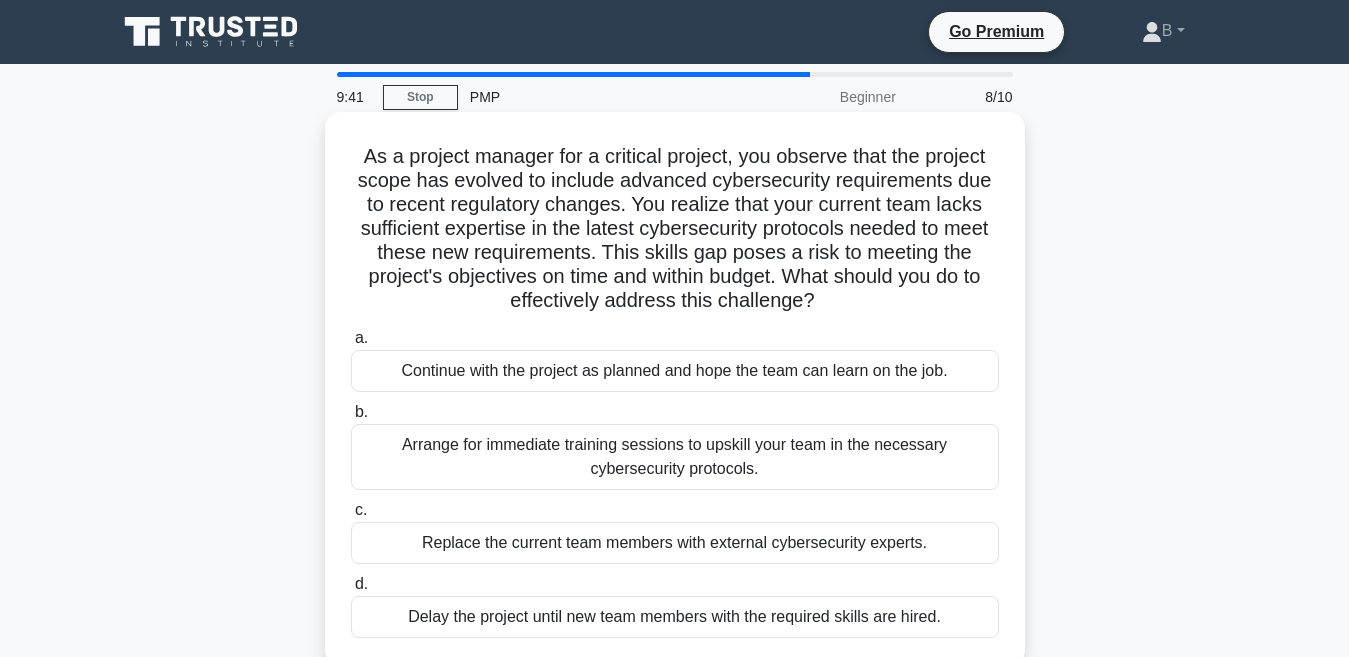click on "Continue with the project as planned and hope the team can learn on the job." at bounding box center (675, 371) 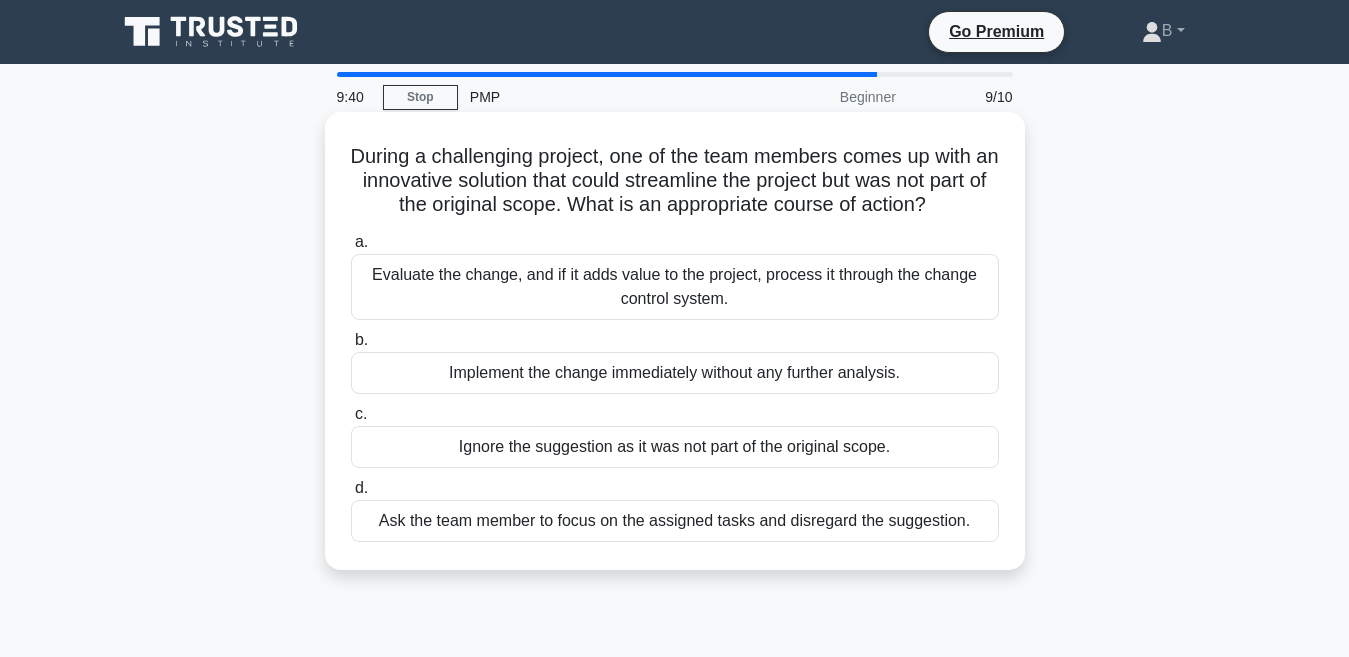 click on "Evaluate the change, and if it adds value to the project, process it through the change control system." at bounding box center [675, 287] 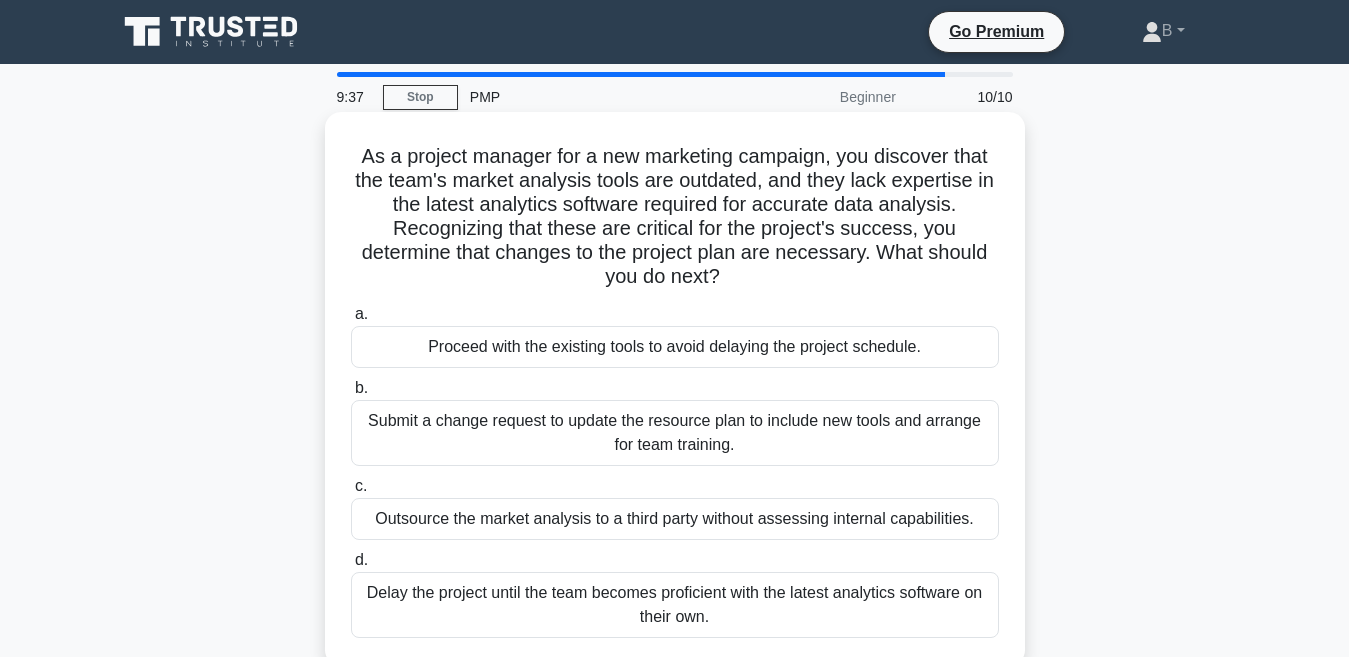 click on "c.
Outsource the market analysis to a third party without assessing internal capabilities." at bounding box center (675, 507) 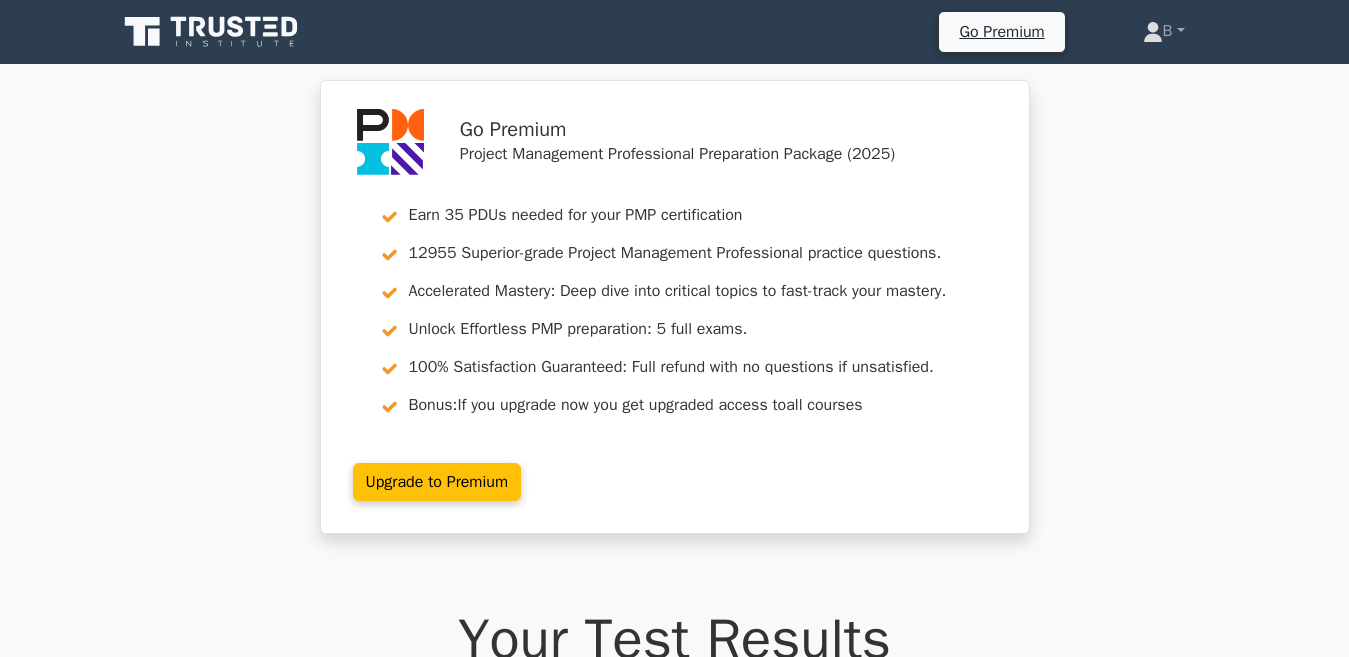 scroll, scrollTop: 0, scrollLeft: 0, axis: both 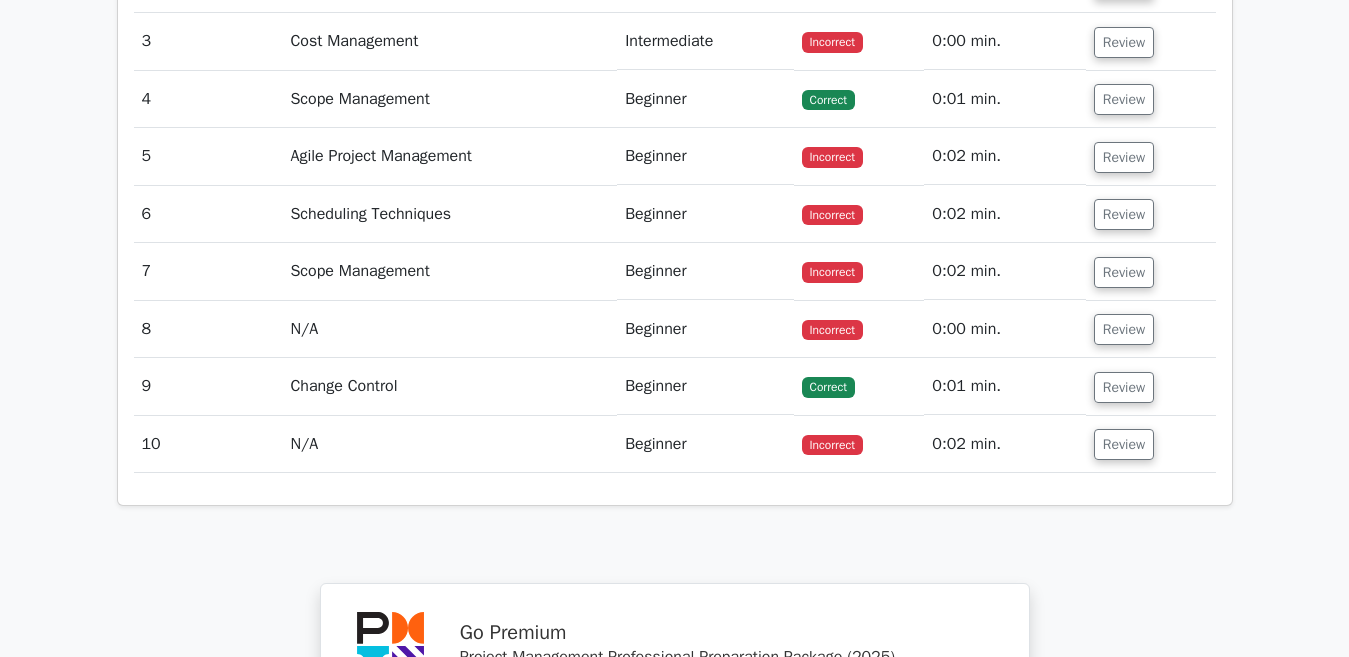 click on "Correct" at bounding box center (828, 387) 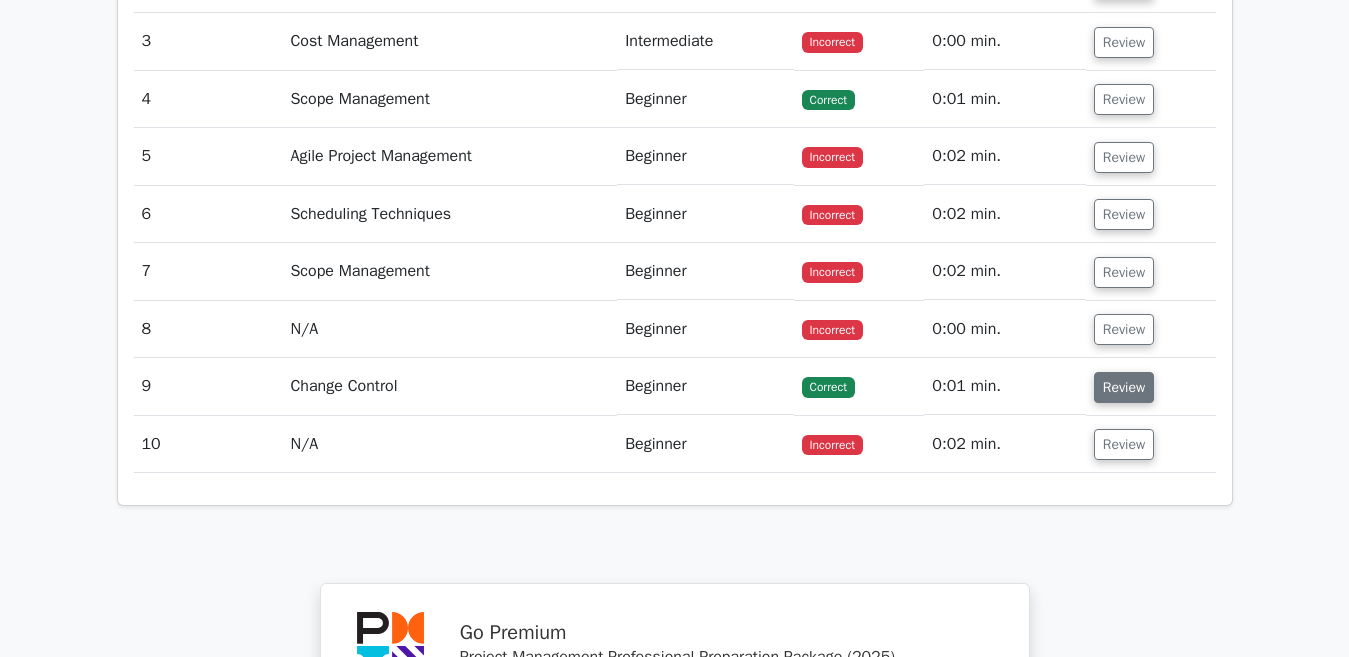 click on "Review" at bounding box center (1124, 387) 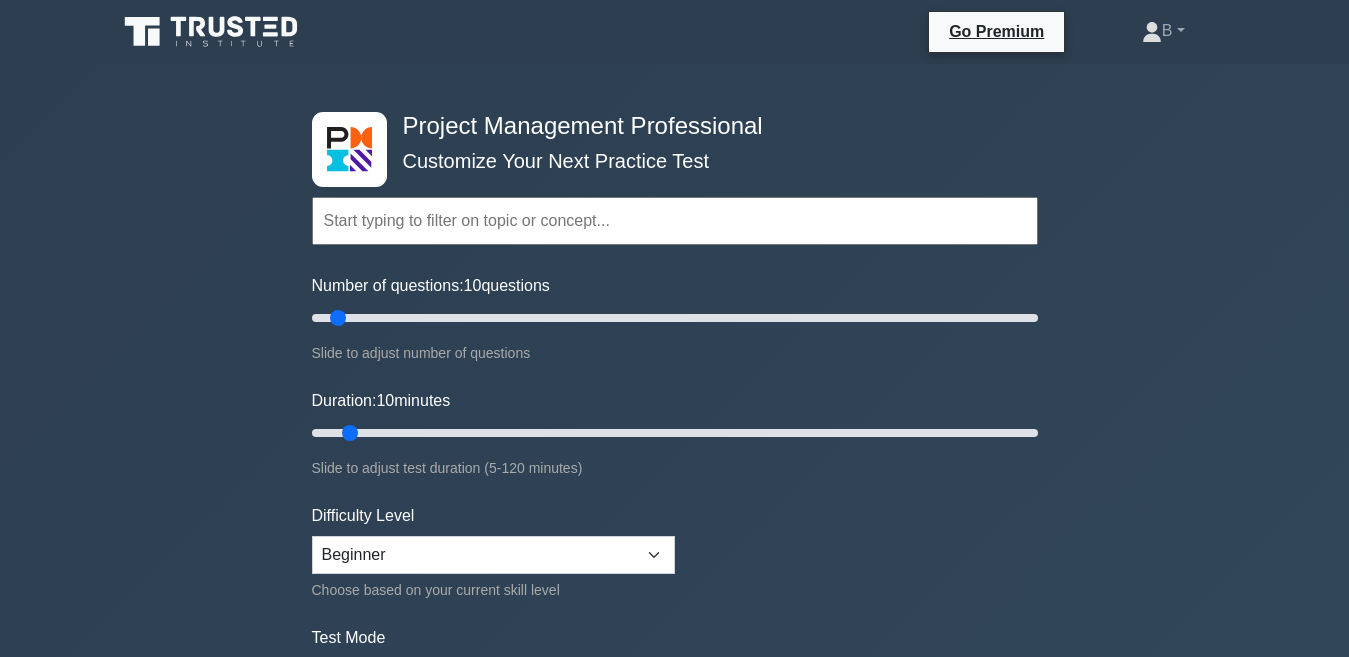 scroll, scrollTop: 0, scrollLeft: 0, axis: both 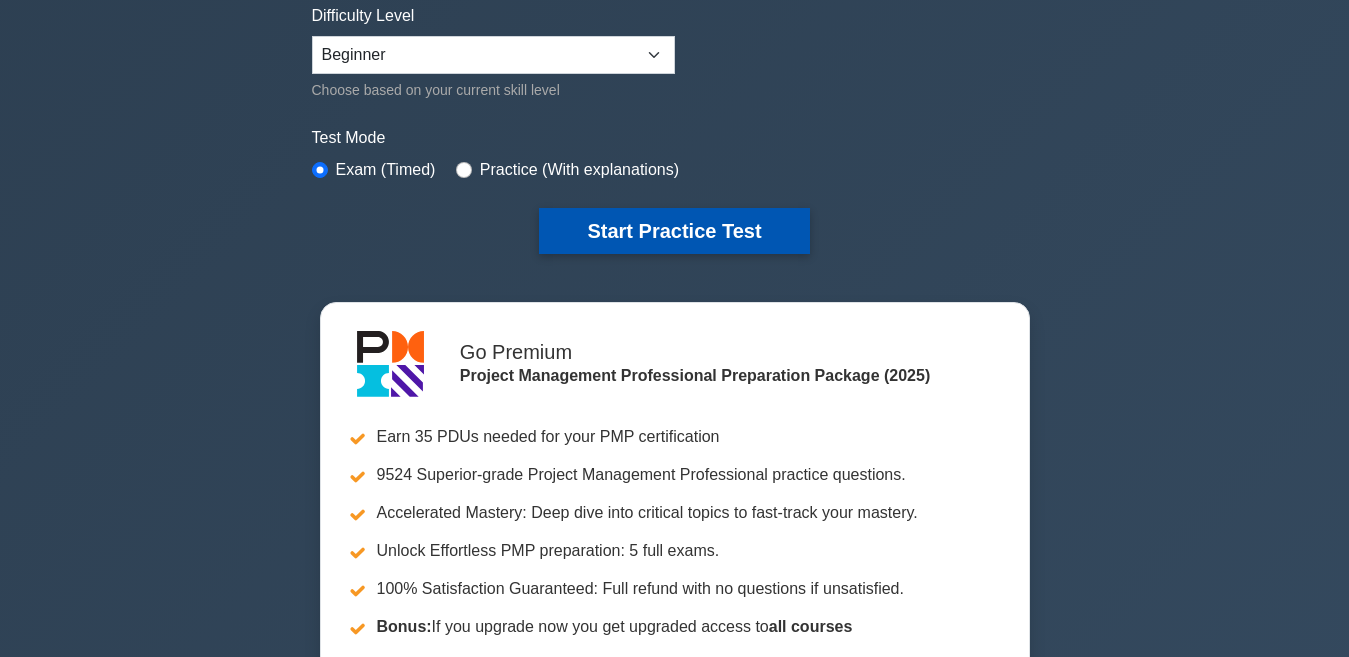 click on "Start Practice Test" at bounding box center [674, 231] 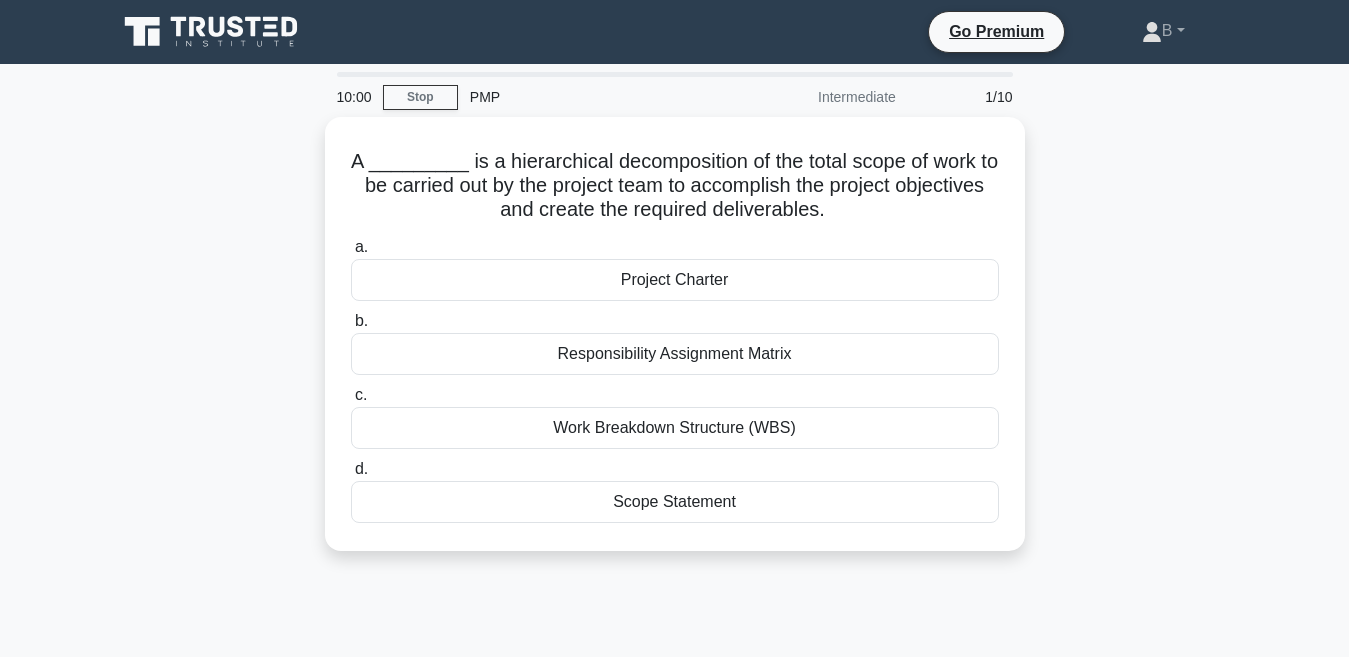 scroll, scrollTop: 0, scrollLeft: 0, axis: both 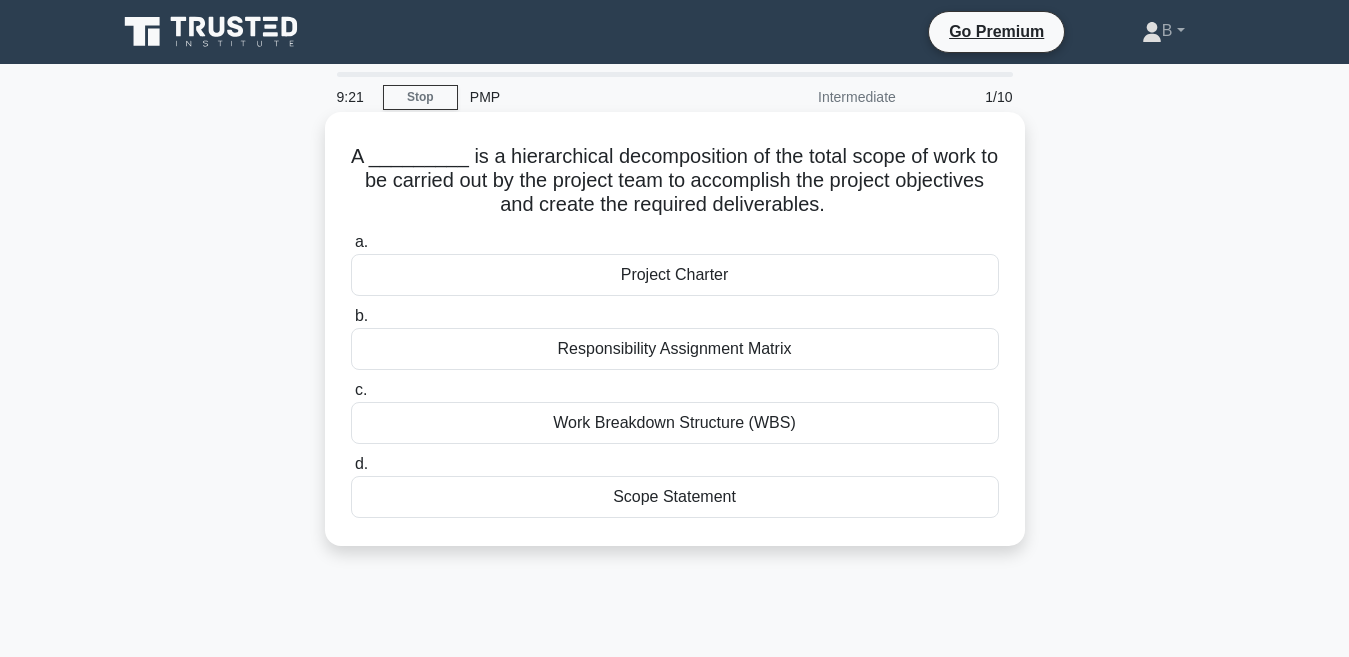 click on "Work Breakdown Structure (WBS)" at bounding box center (675, 423) 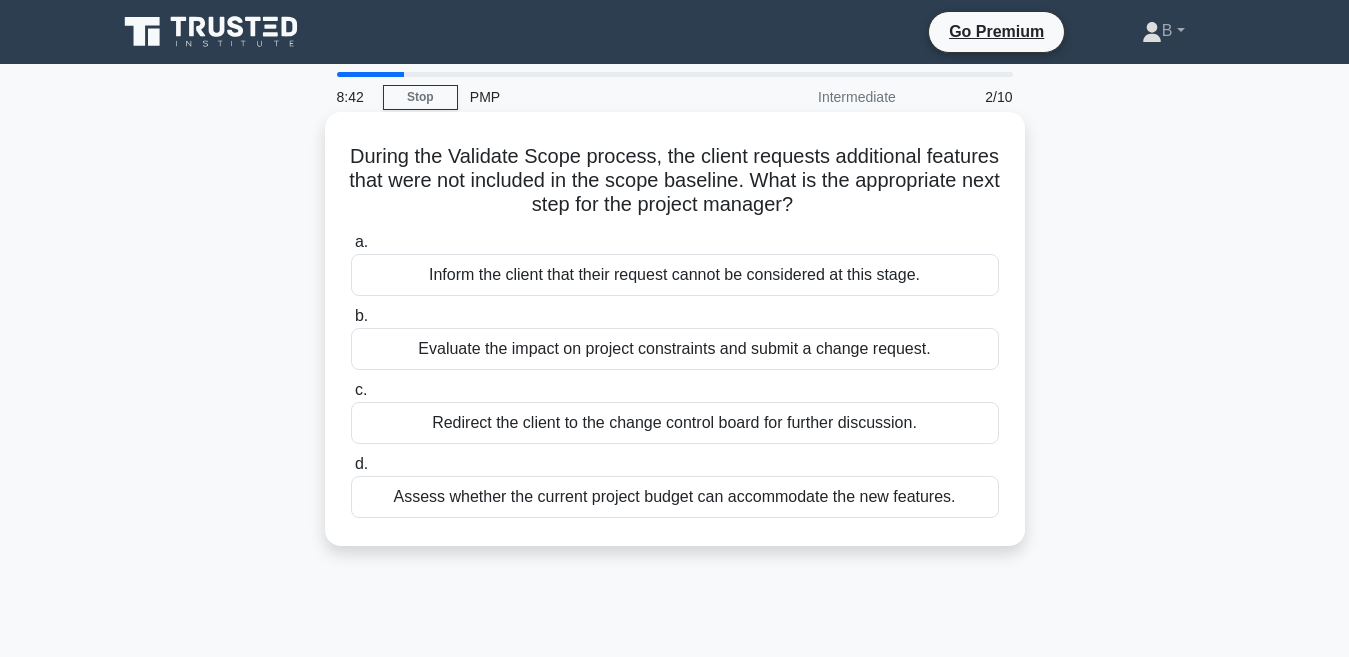 click on "Inform the client that their request cannot be considered at this stage." at bounding box center [675, 275] 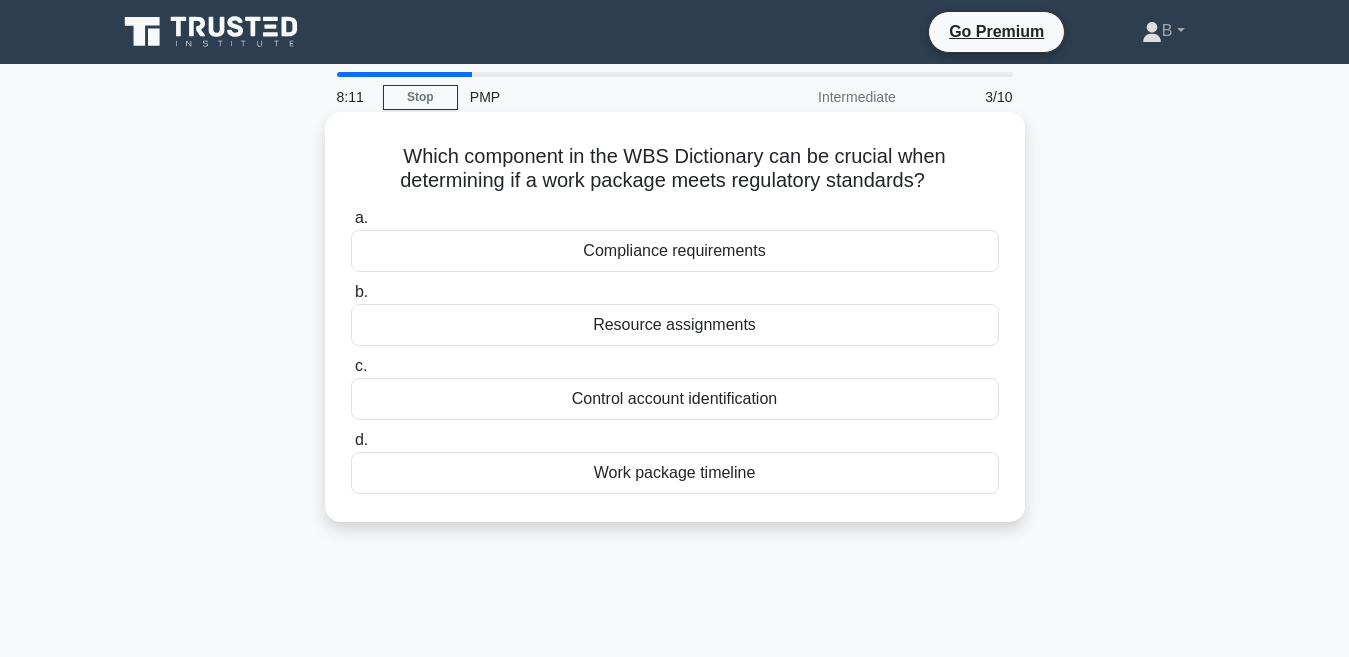 click on "Compliance requirements" at bounding box center [675, 251] 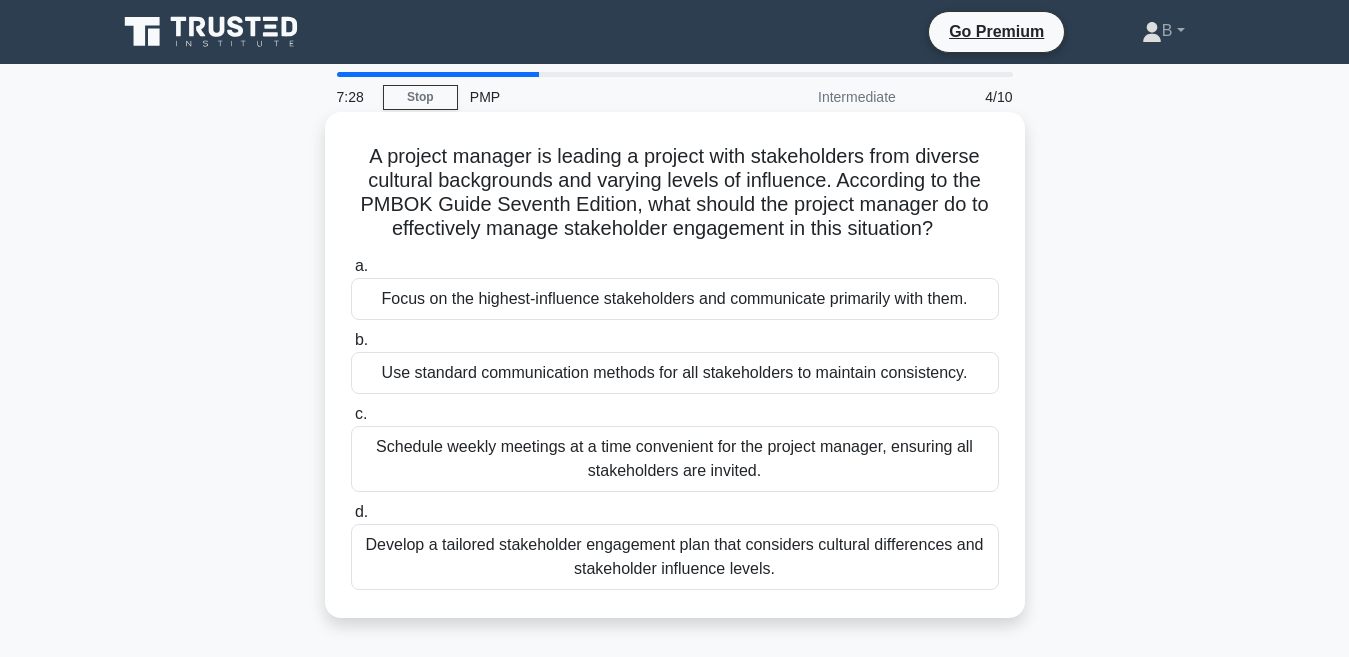 click on "Develop a tailored stakeholder engagement plan that considers cultural differences and stakeholder influence levels." at bounding box center [675, 557] 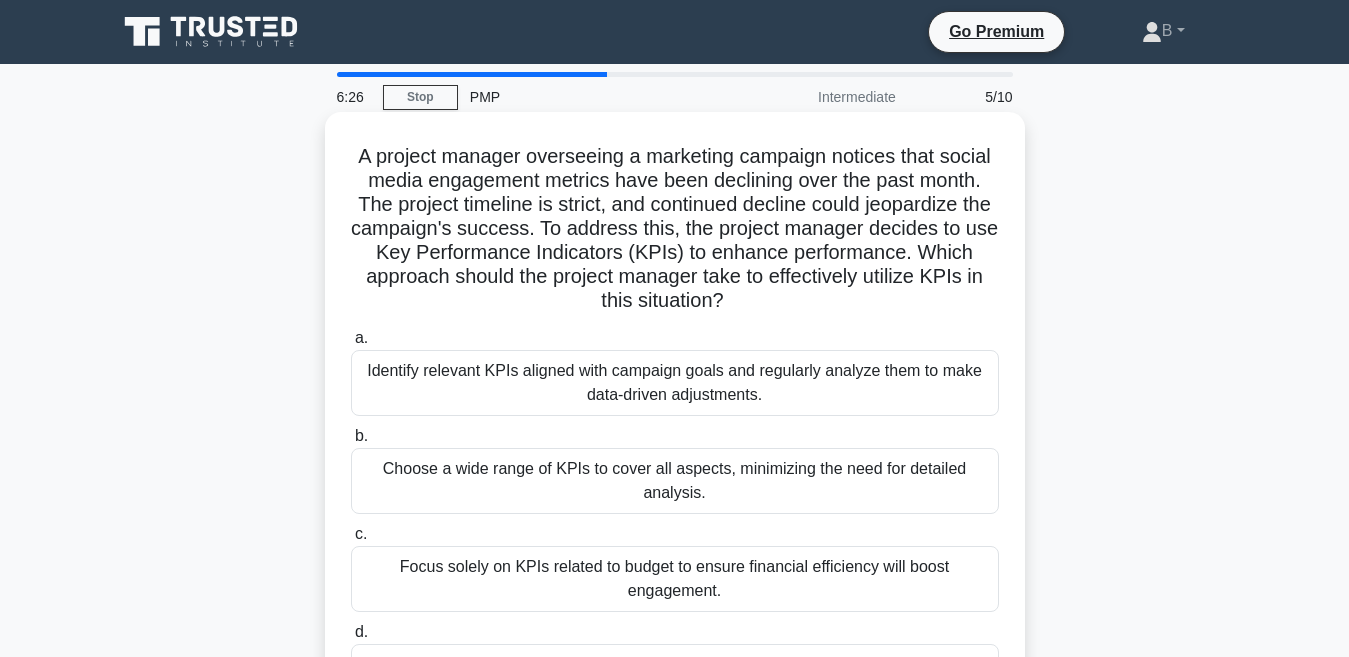 click on "Identify relevant KPIs aligned with campaign goals and regularly analyze them to make data-driven adjustments." at bounding box center (675, 383) 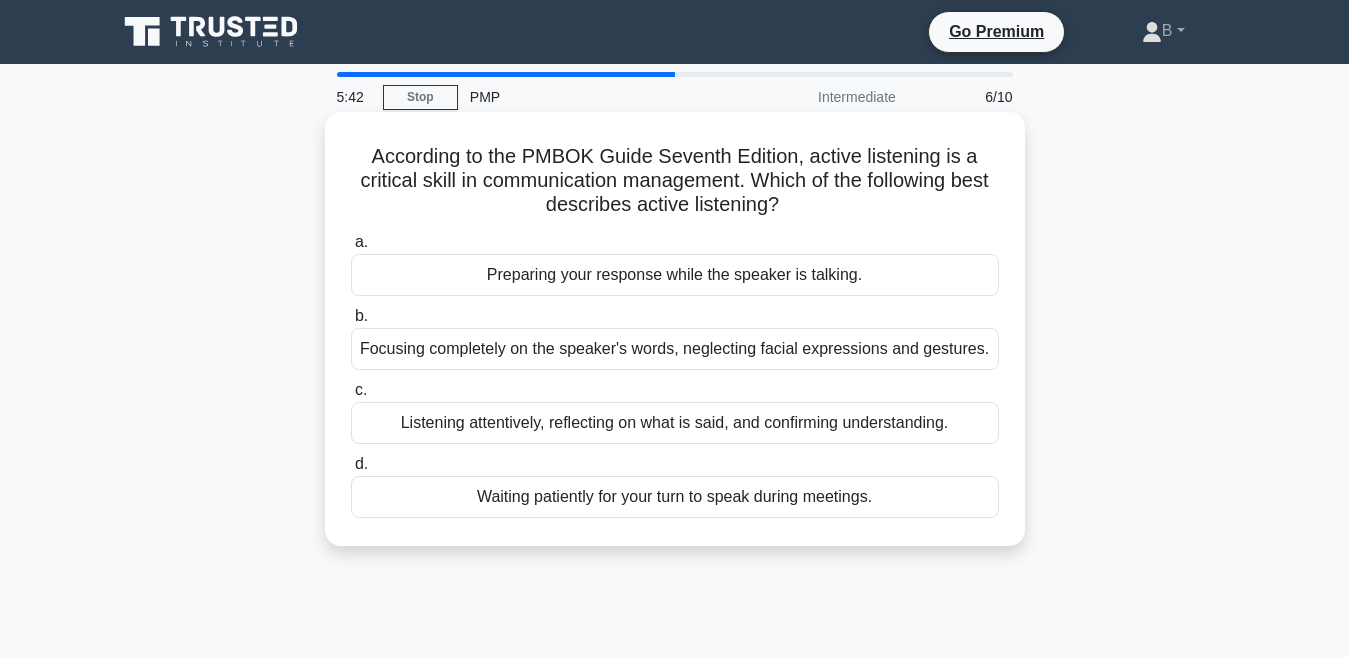 click on "Listening attentively, reflecting on what is said, and confirming understanding." at bounding box center [675, 423] 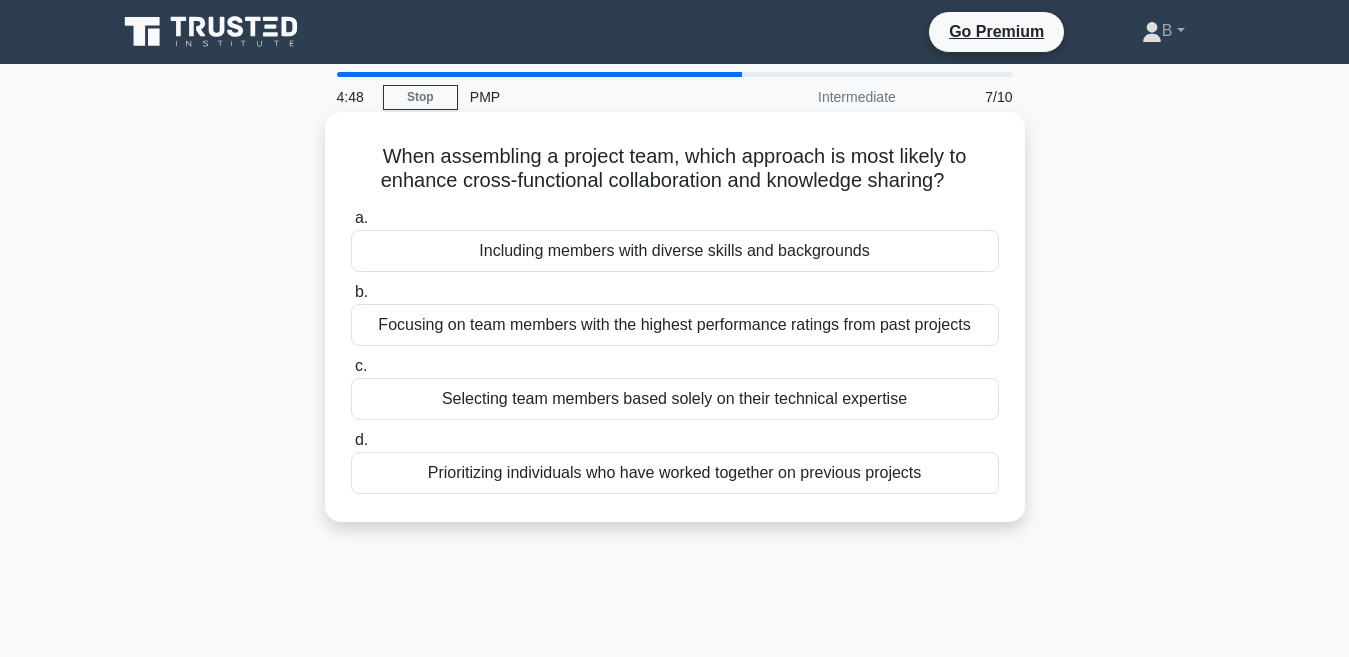 click on "Prioritizing individuals who have worked together on previous projects" at bounding box center (675, 473) 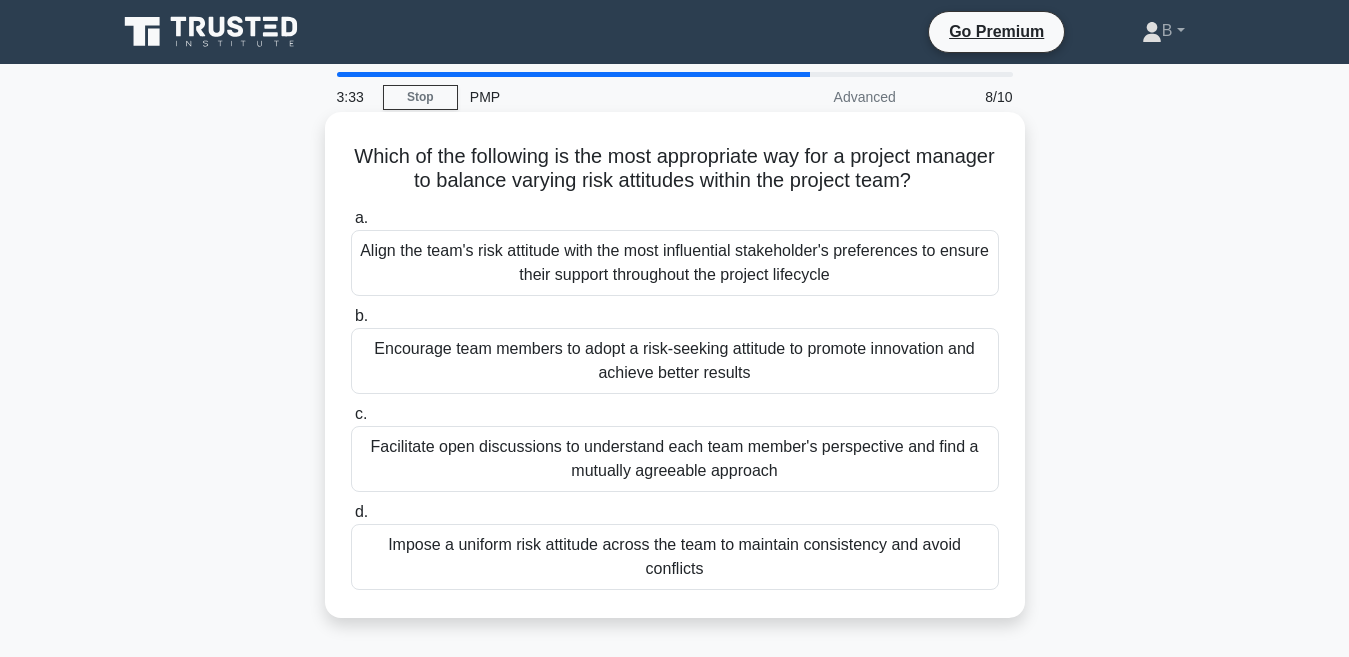 click on "Facilitate open discussions to understand each team member's perspective and find a mutually agreeable approach" at bounding box center (675, 459) 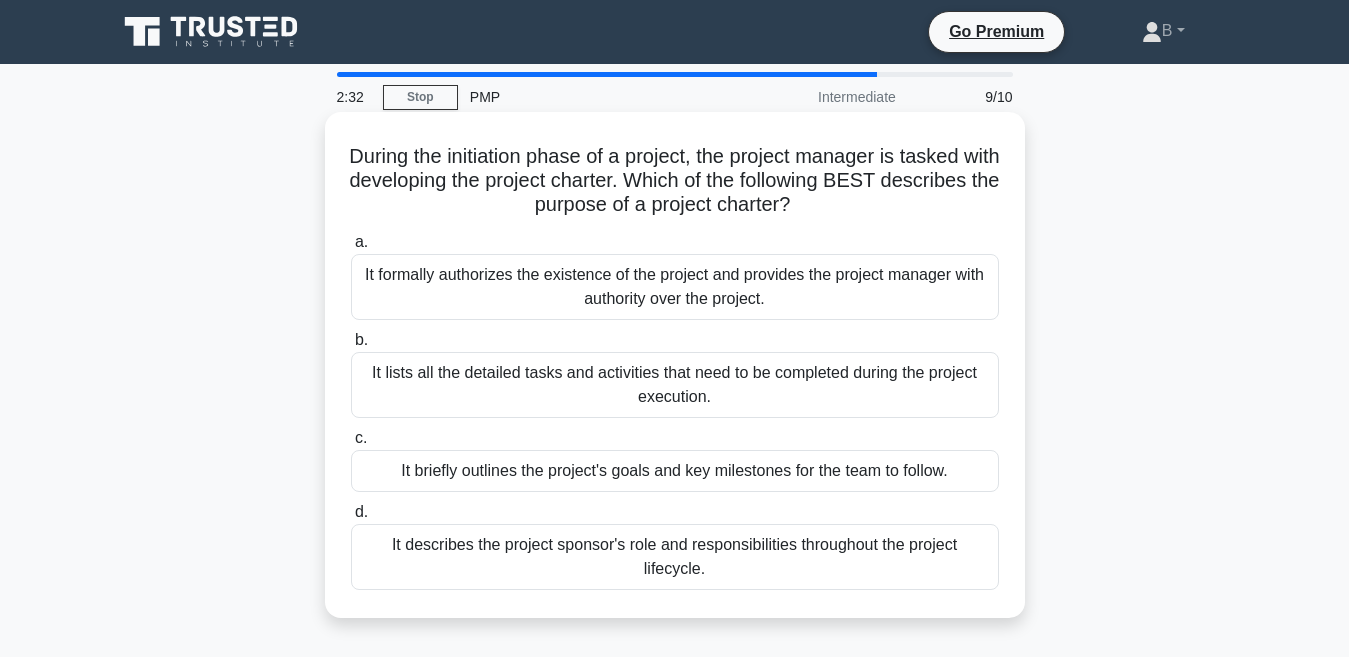 click on "It lists all the detailed tasks and activities that need to be completed during the project execution." at bounding box center (675, 385) 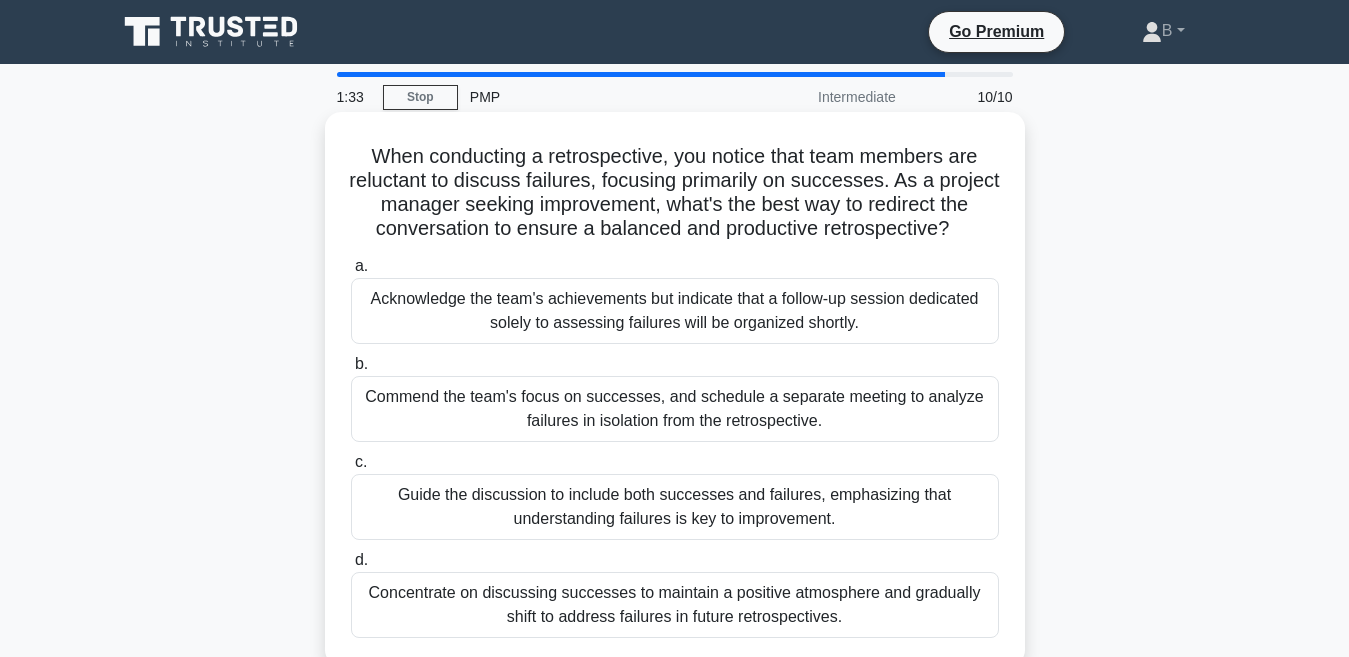 click on "Guide the discussion to include both successes and failures, emphasizing that understanding failures is key to improvement." at bounding box center (675, 507) 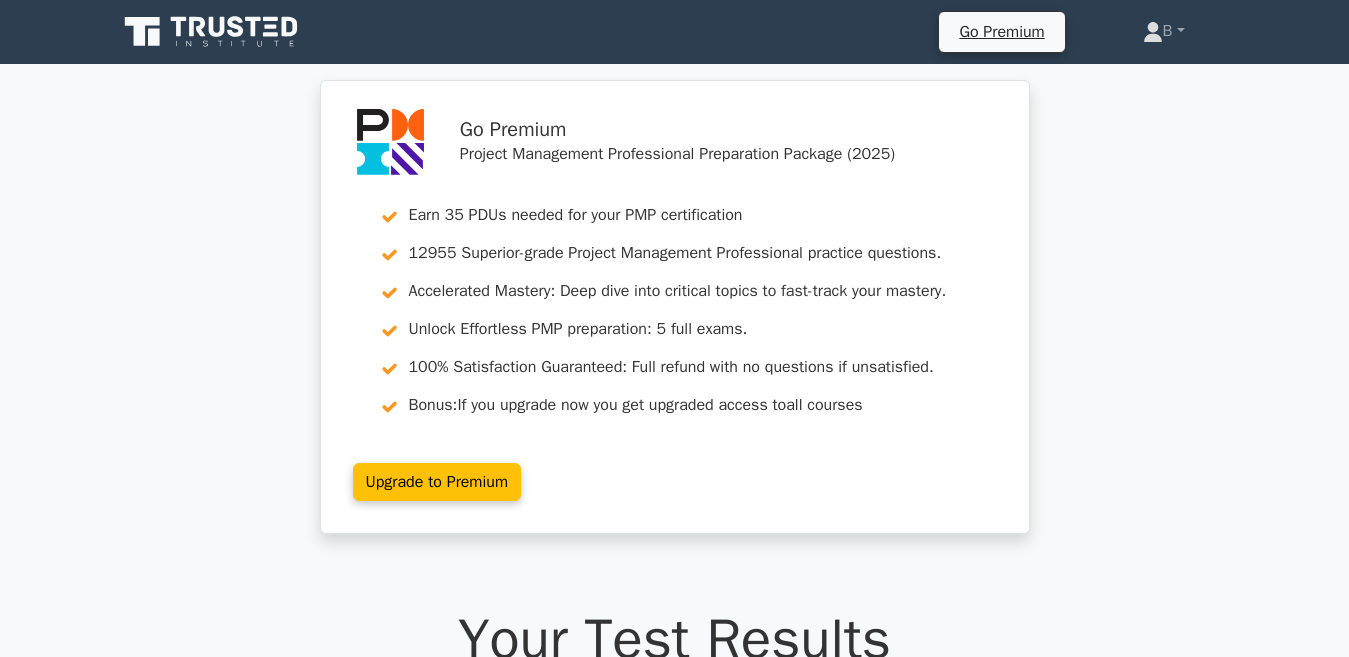 scroll, scrollTop: 0, scrollLeft: 0, axis: both 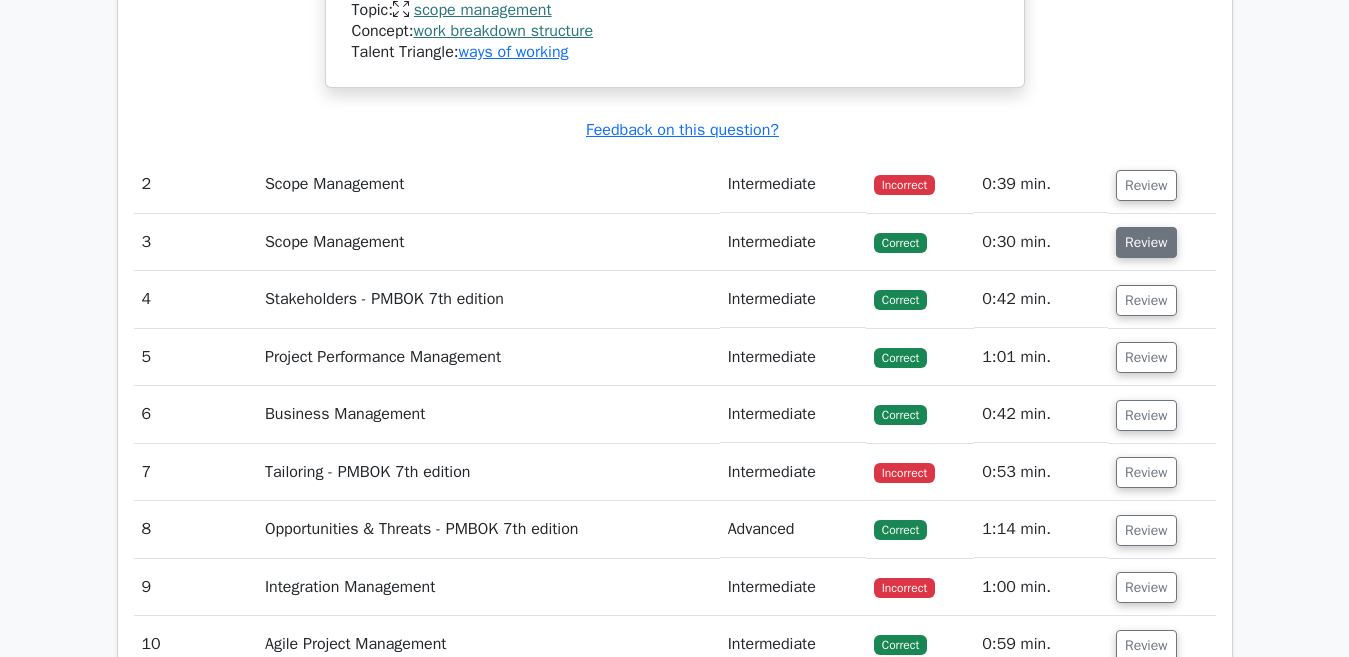 click on "Review" at bounding box center (1146, 242) 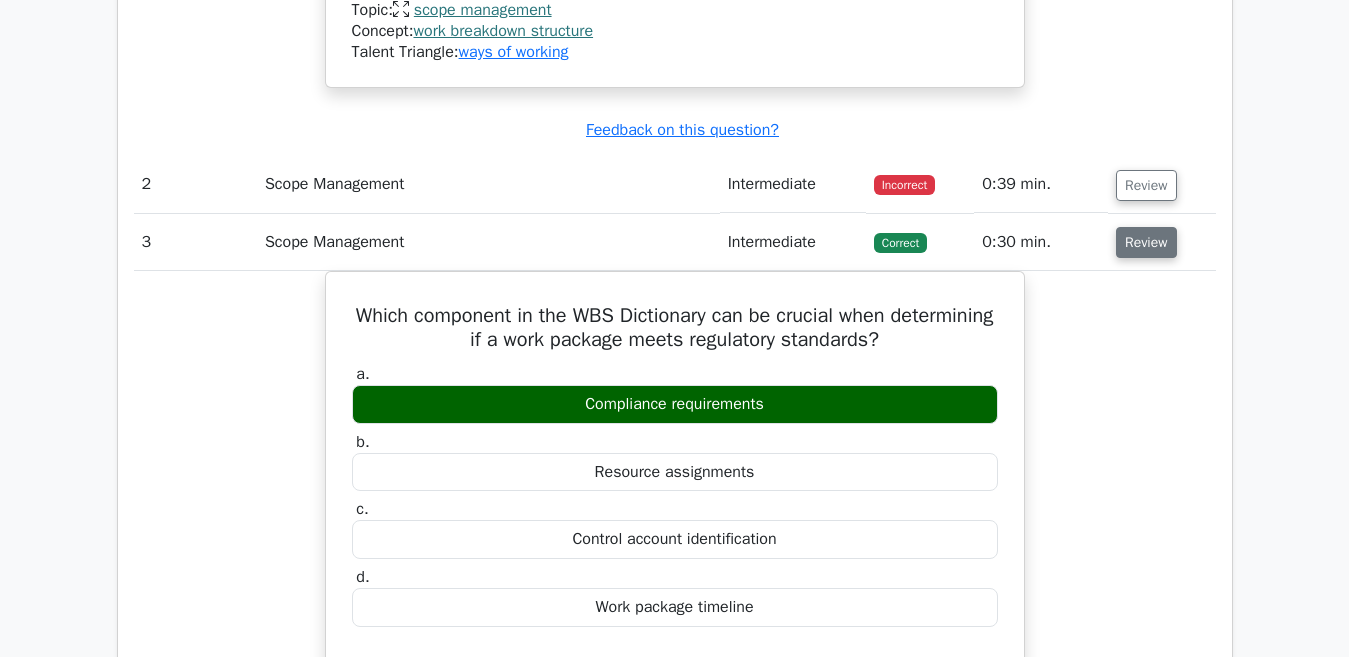 click on "Review" at bounding box center (1146, 242) 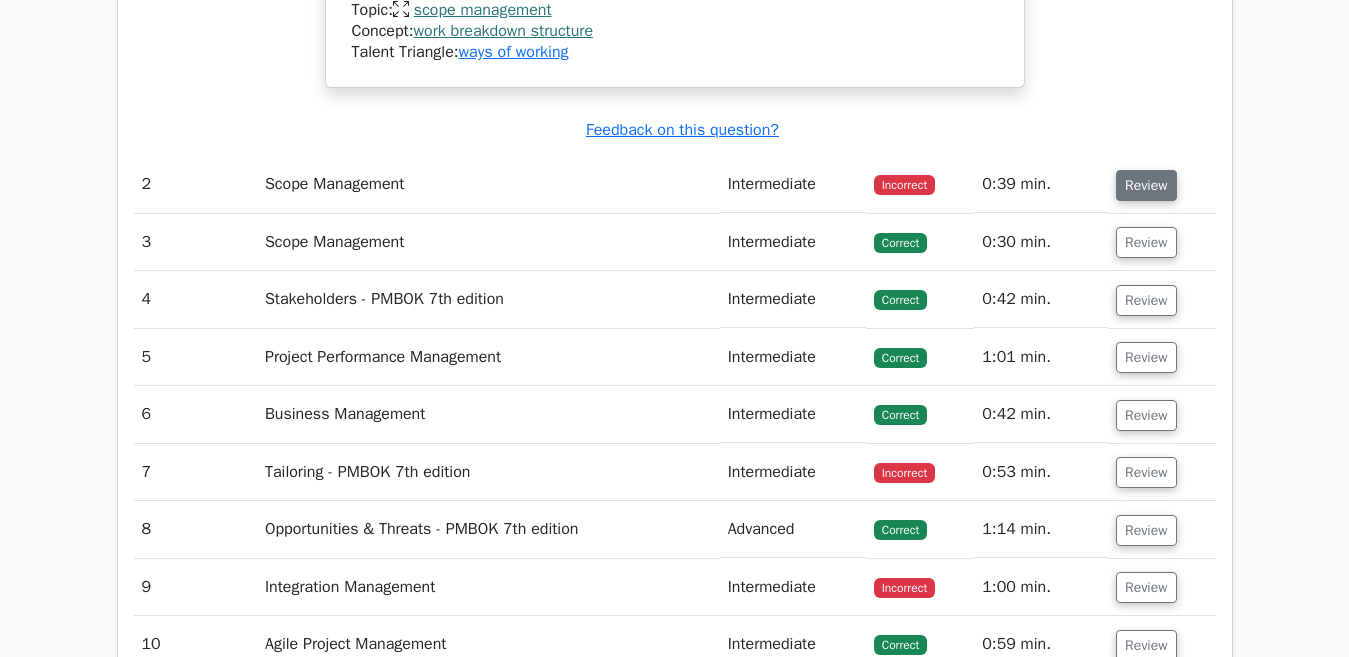 click on "Review" at bounding box center (1146, 185) 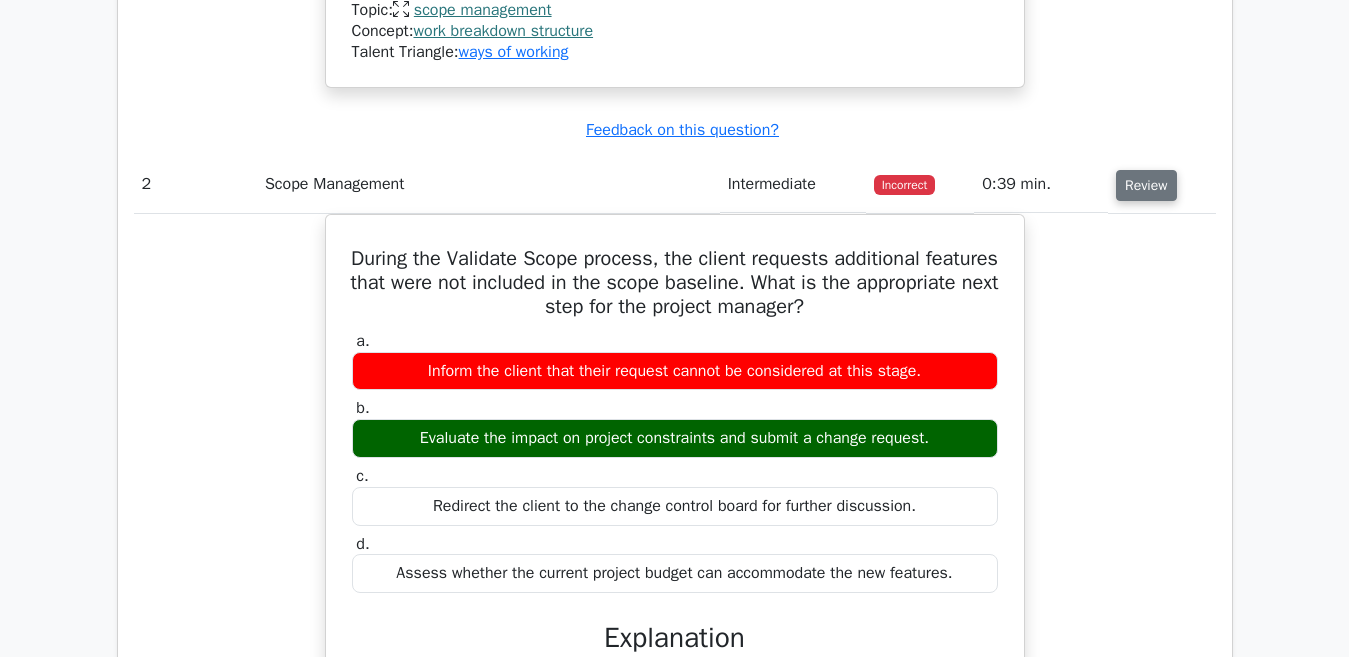 click on "Review" at bounding box center (1146, 185) 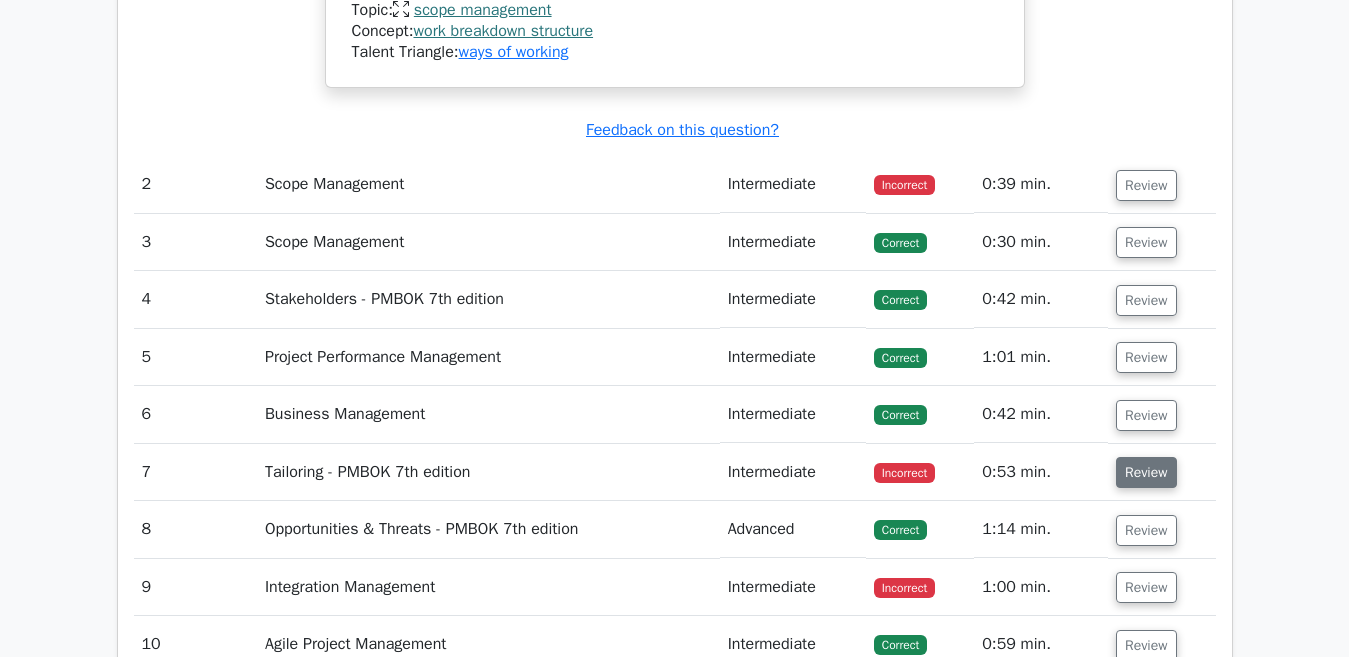 click on "Review" at bounding box center (1146, 472) 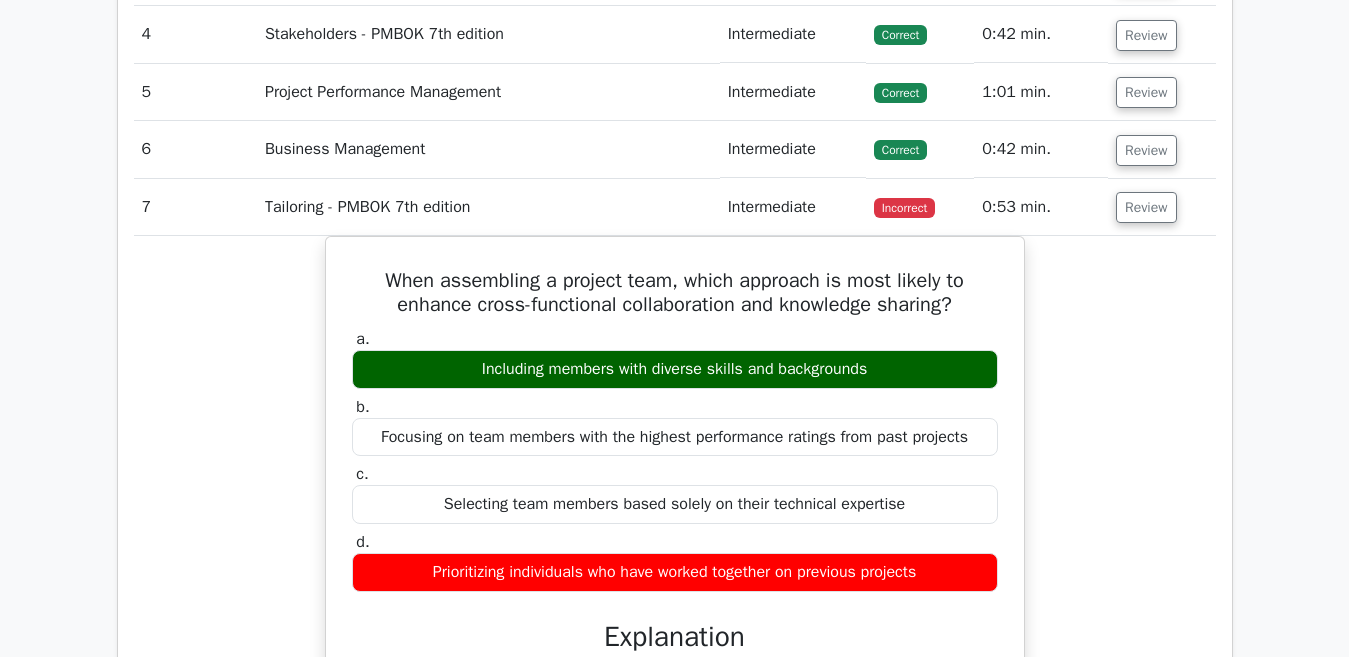 scroll, scrollTop: 3100, scrollLeft: 0, axis: vertical 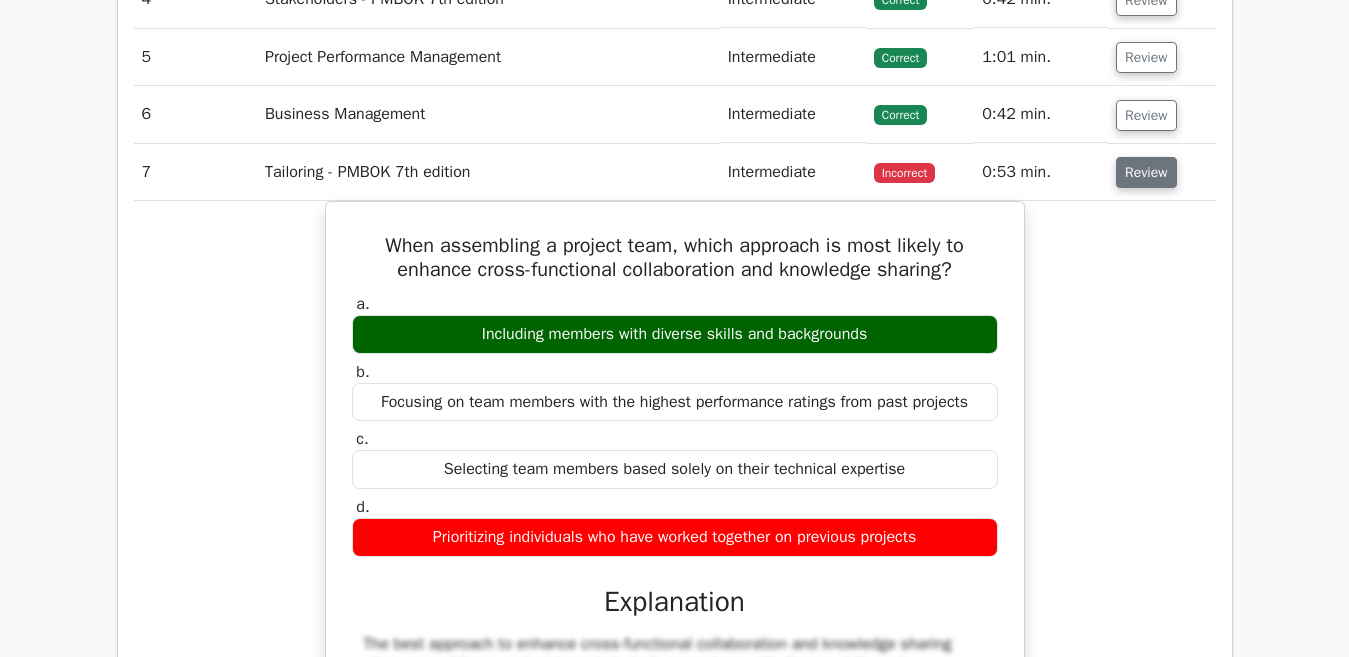 click on "Review" at bounding box center [1146, 172] 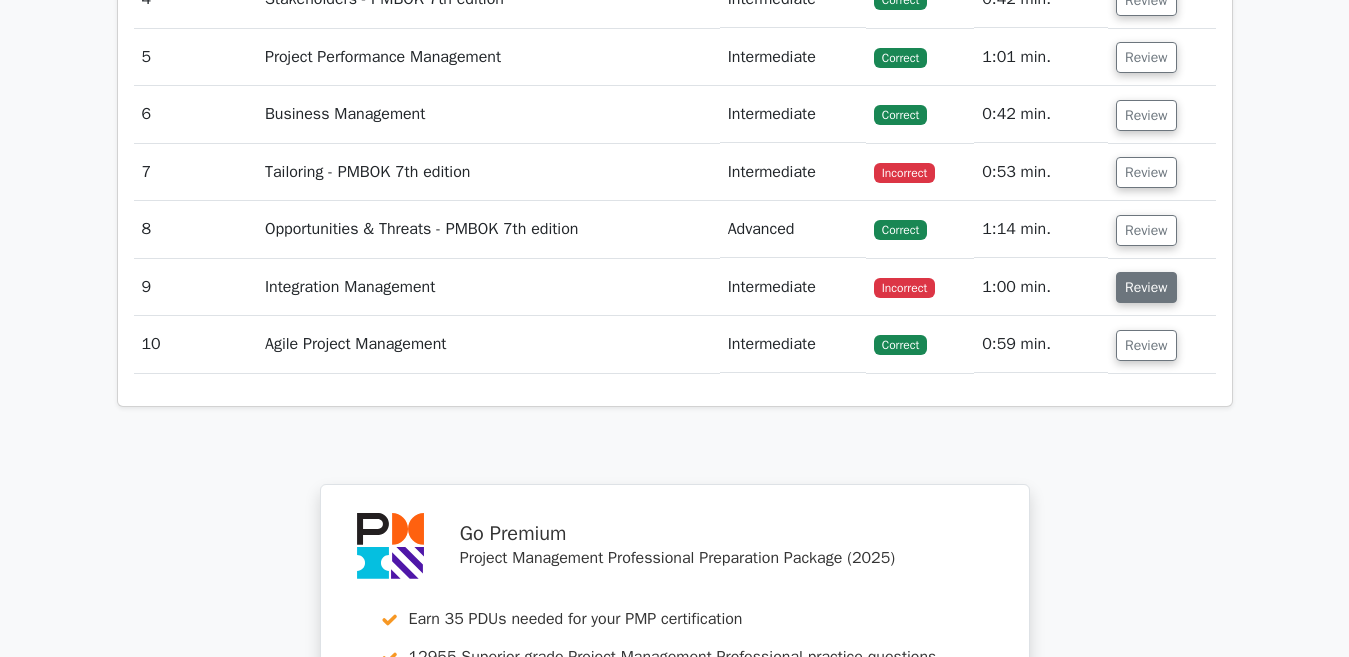 click on "Review" at bounding box center (1146, 287) 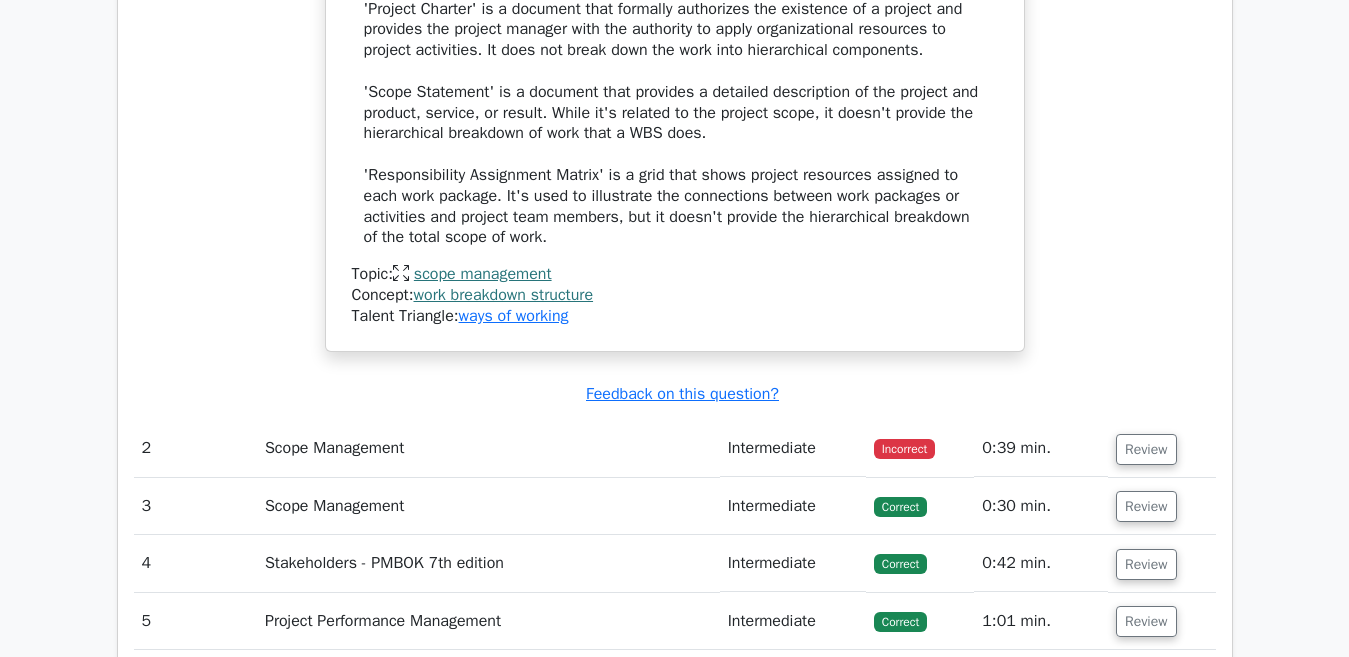 scroll, scrollTop: 2534, scrollLeft: 0, axis: vertical 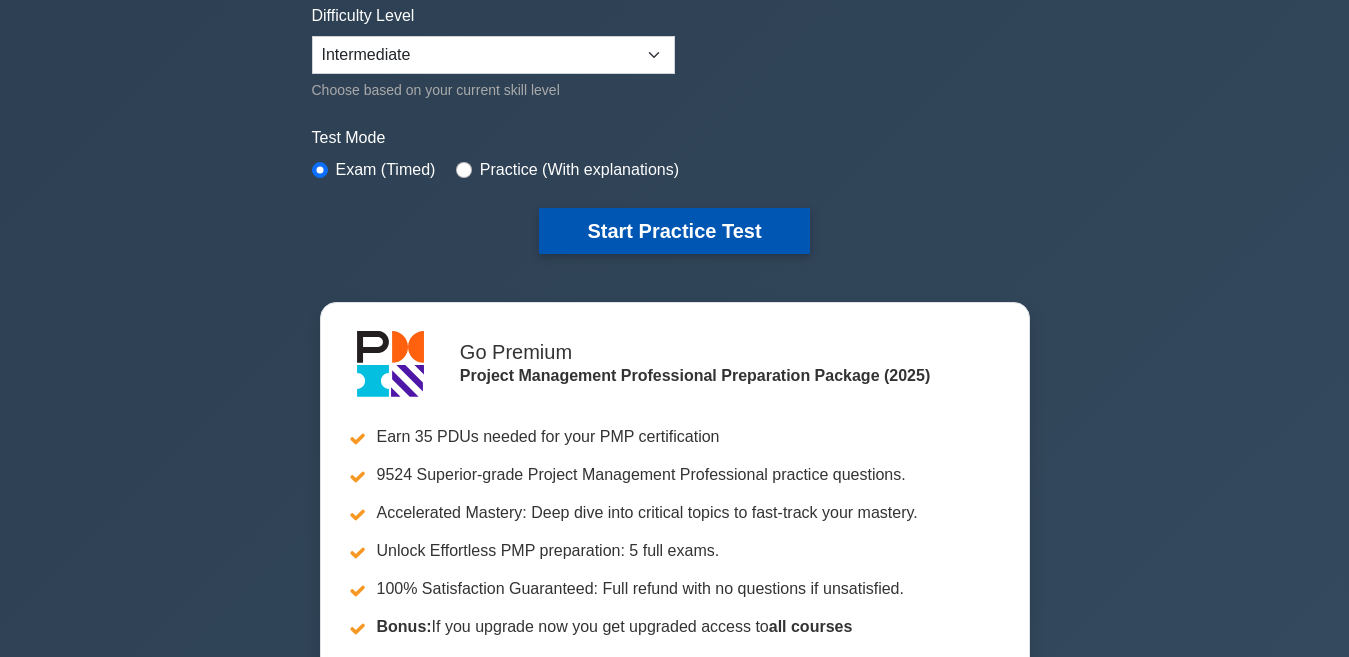 click on "Start Practice Test" at bounding box center (674, 231) 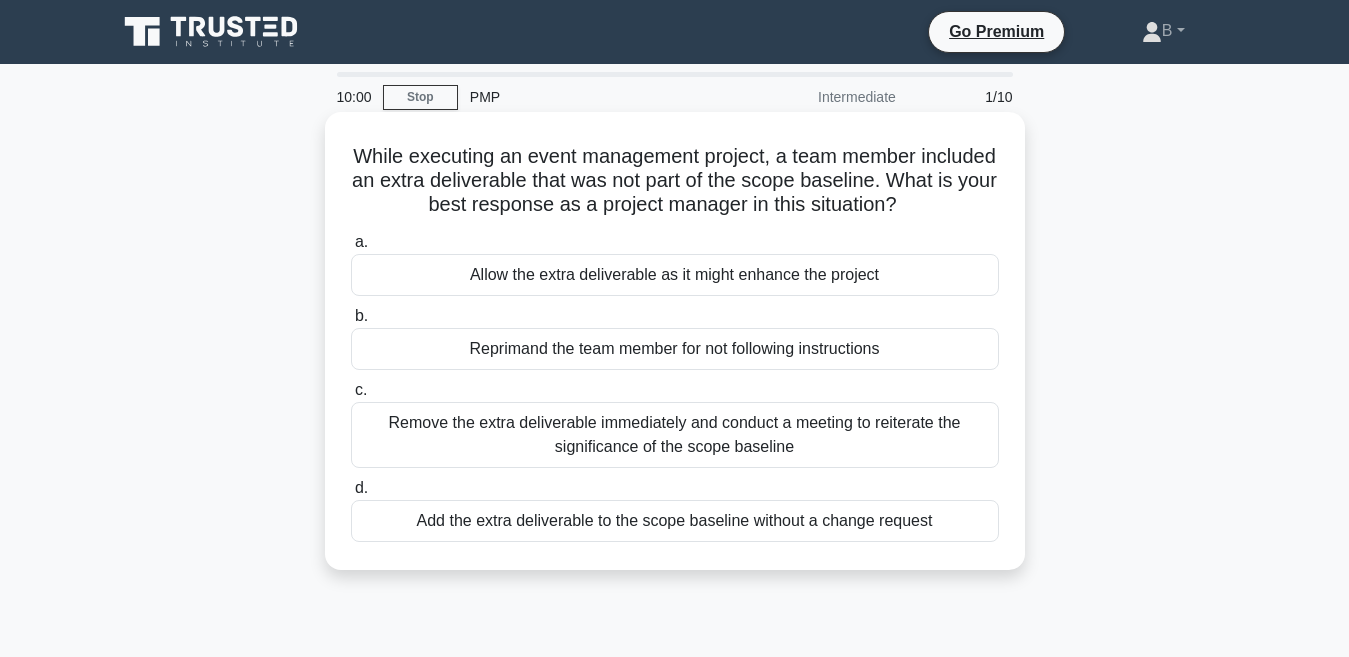 scroll, scrollTop: 0, scrollLeft: 0, axis: both 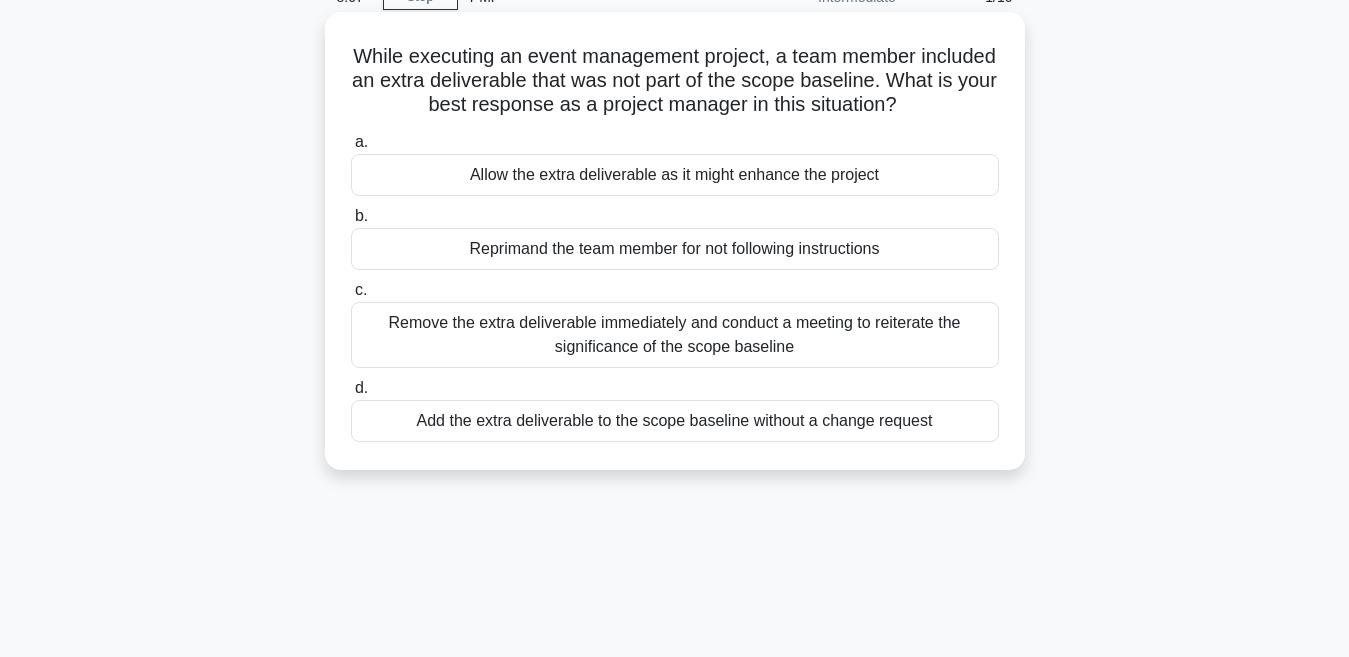 click on "Remove the extra deliverable immediately and conduct a meeting to reiterate the significance of the scope baseline" at bounding box center (675, 335) 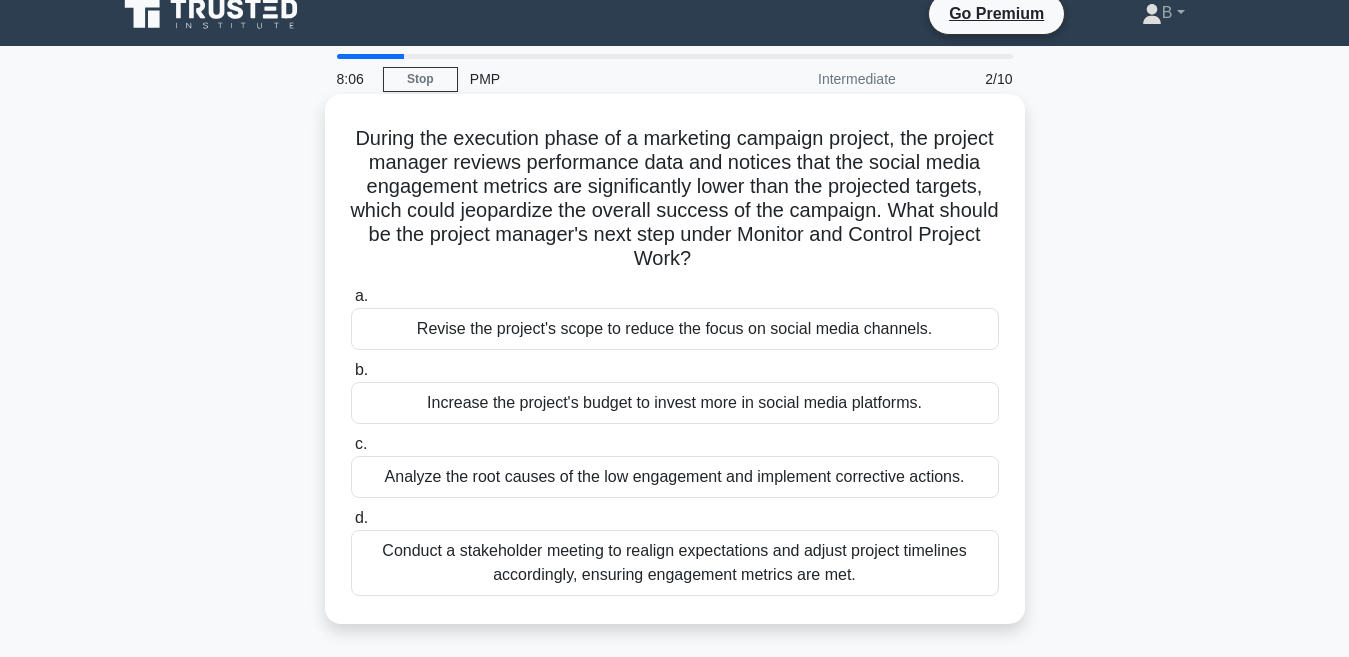 scroll, scrollTop: 0, scrollLeft: 0, axis: both 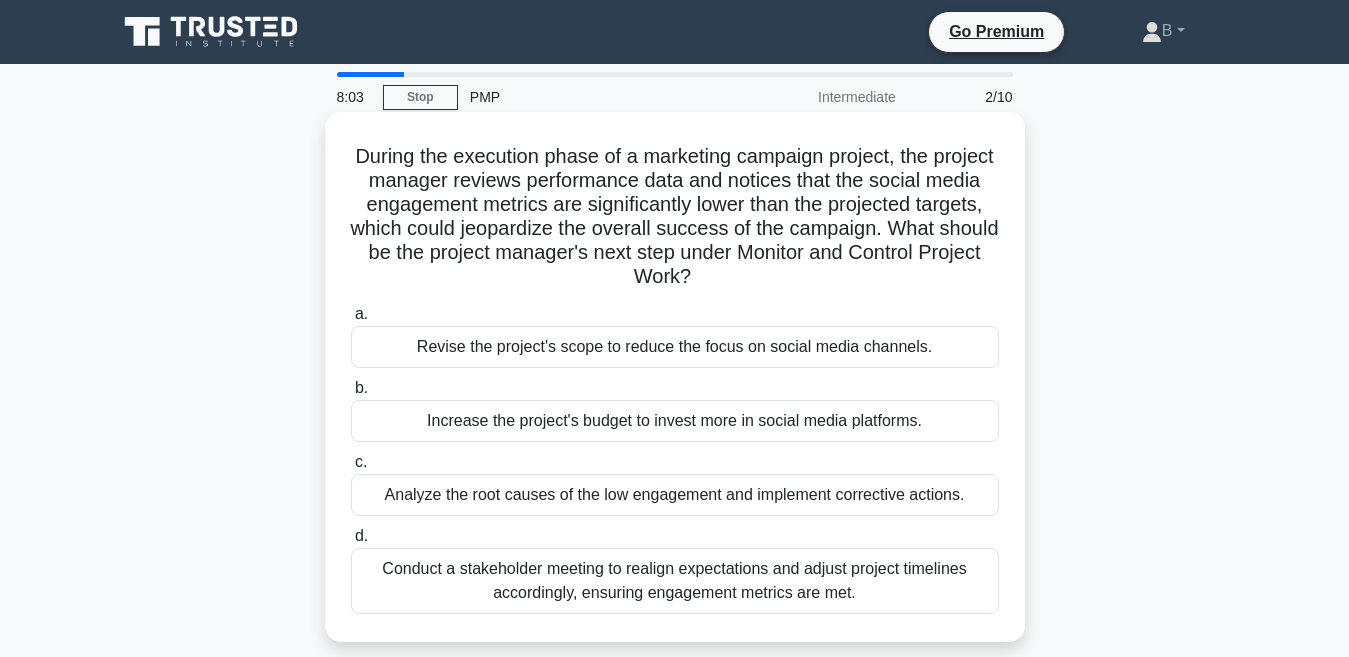 click on "Increase the project's budget to invest more in social media platforms." at bounding box center [675, 421] 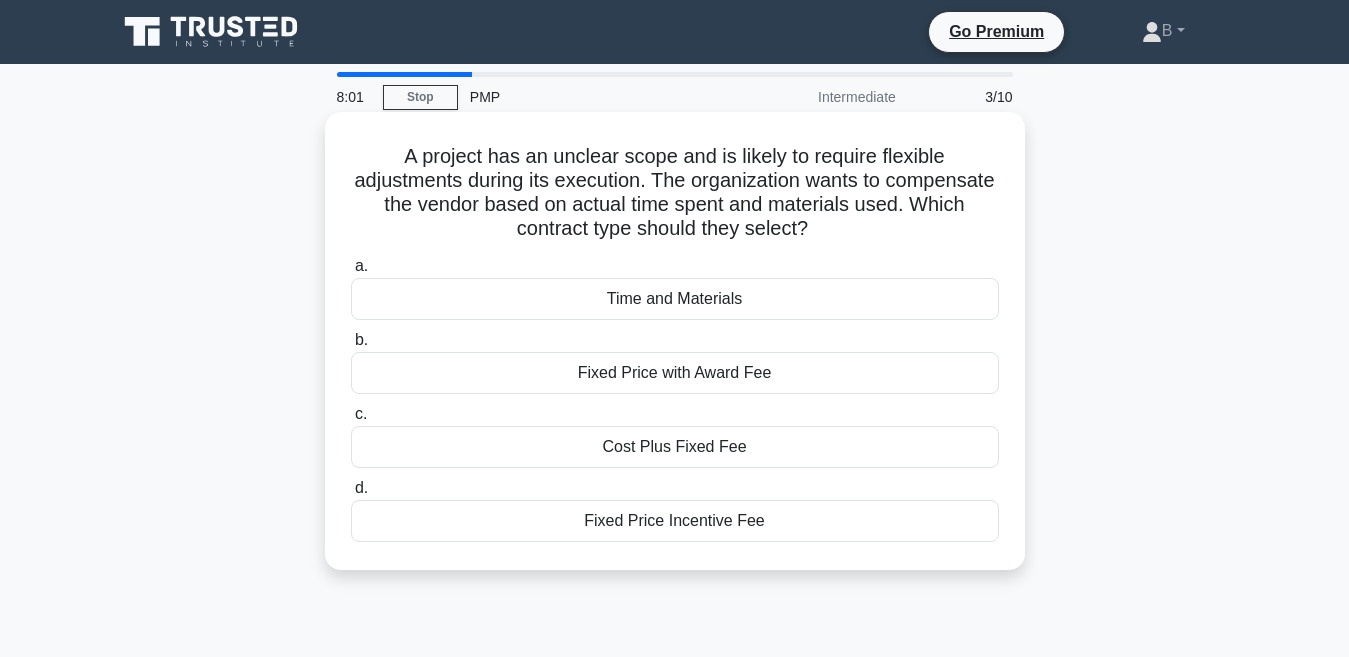 click on "Fixed Price Incentive Fee" at bounding box center (675, 521) 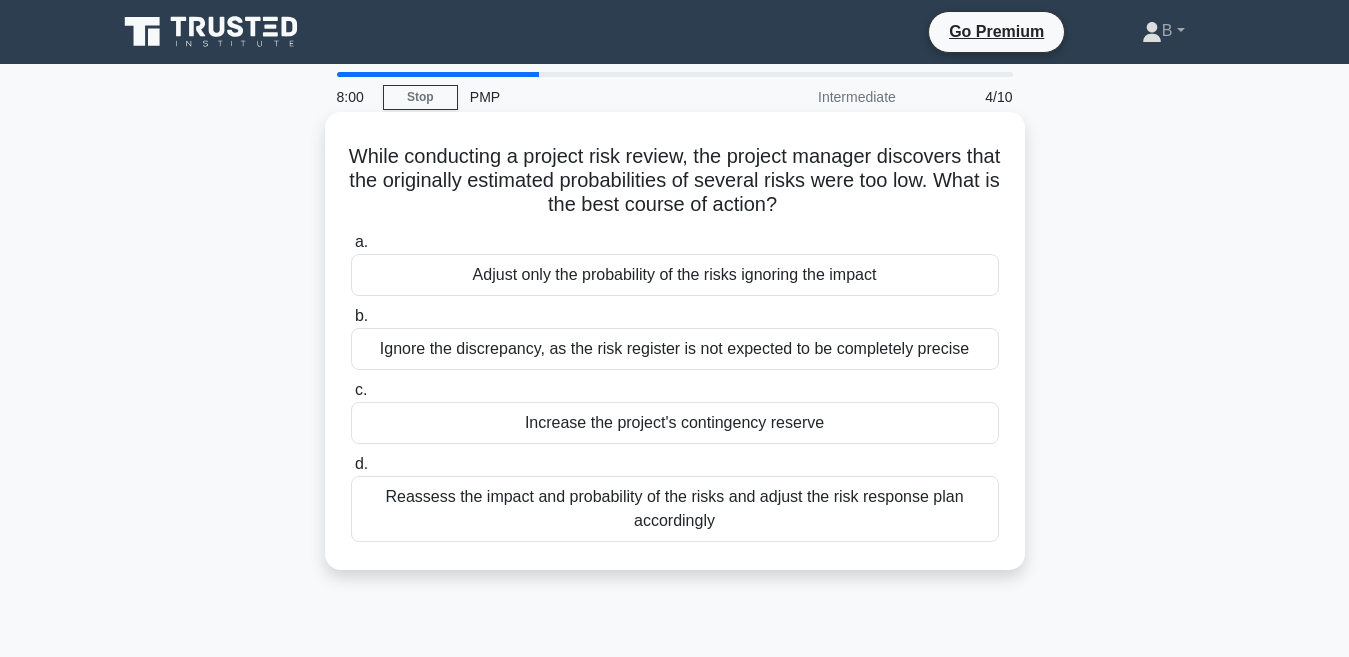 click on "Adjust only the probability of the risks ignoring the impact" at bounding box center (675, 275) 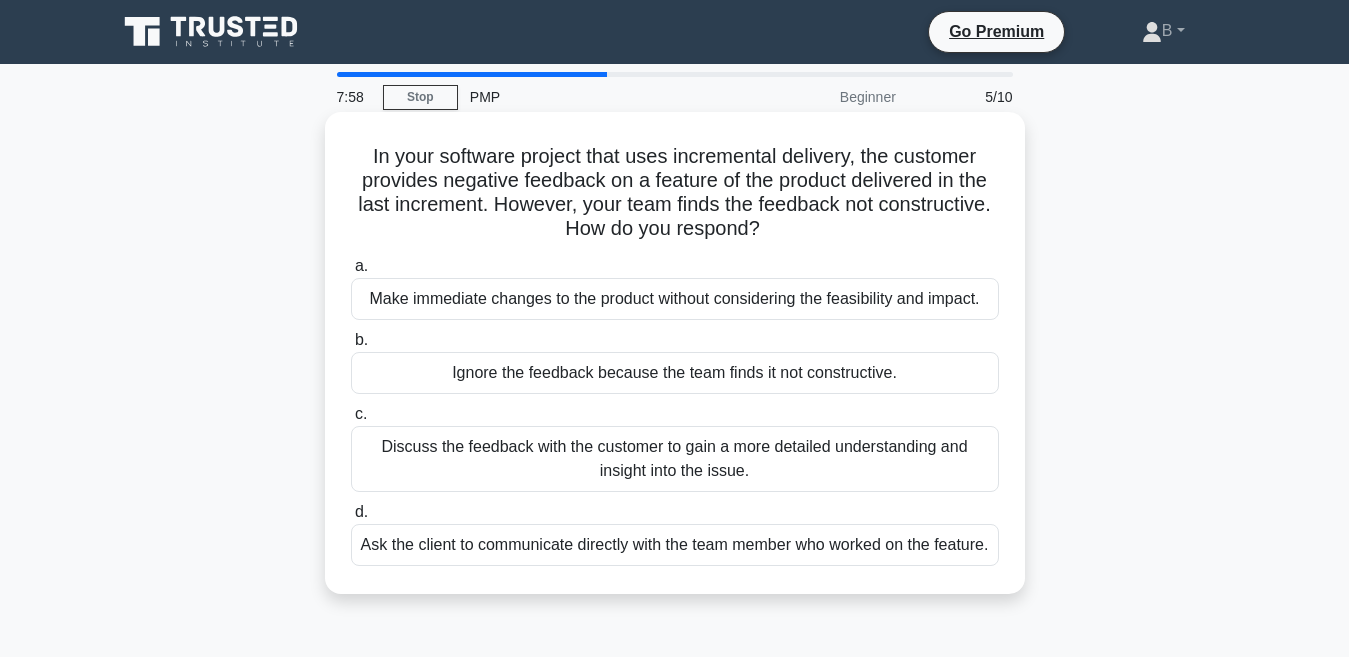 click on "Discuss the feedback with the customer to gain a more detailed understanding and insight into the issue." at bounding box center (675, 459) 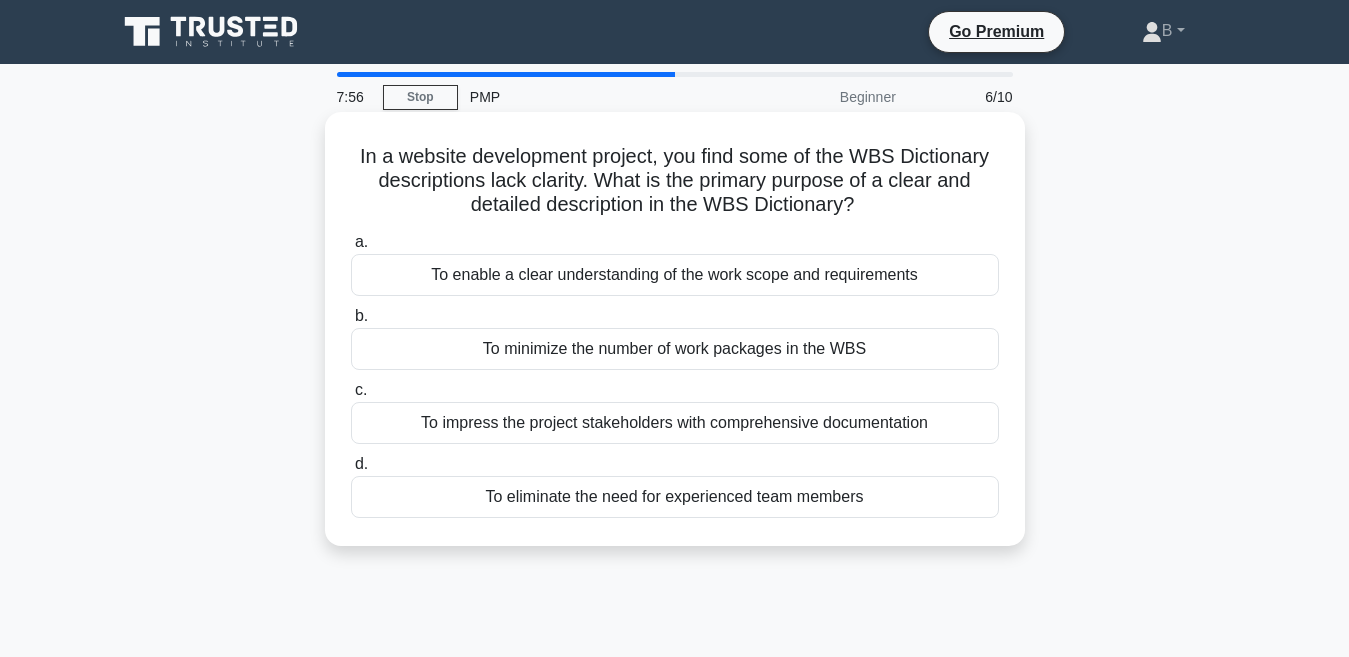 click on "To enable a clear understanding of the work scope and requirements" at bounding box center [675, 275] 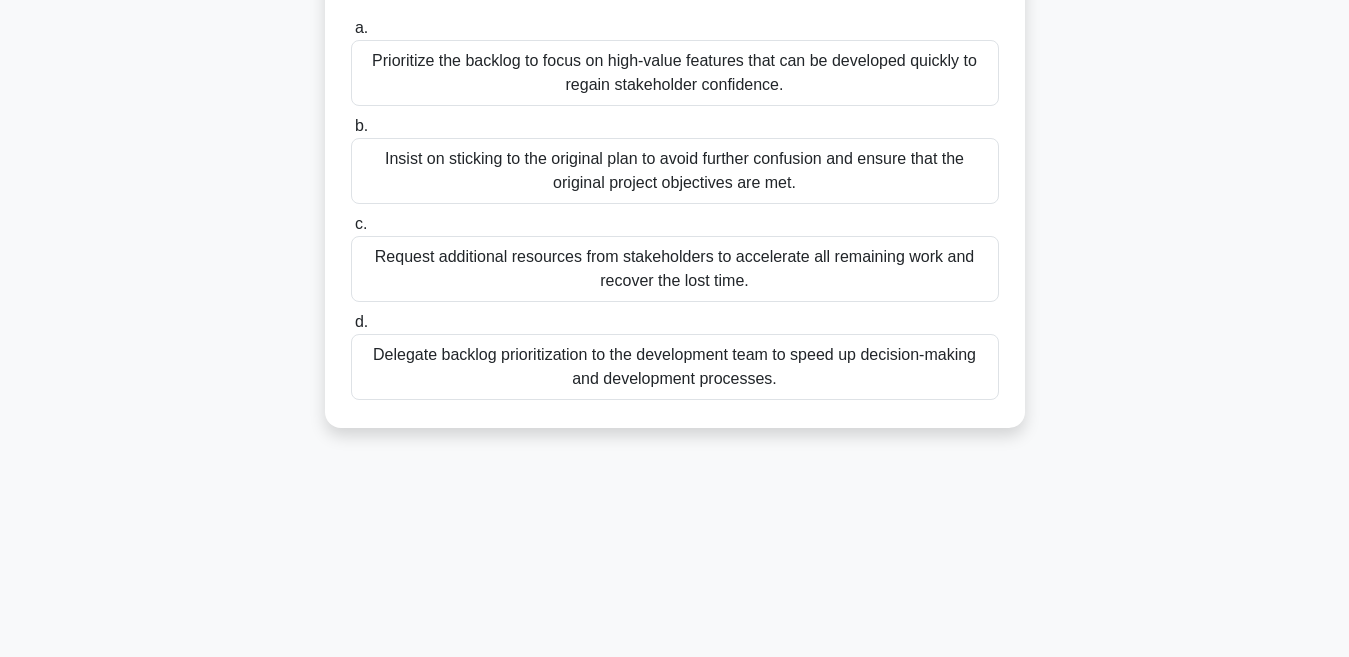 scroll, scrollTop: 400, scrollLeft: 0, axis: vertical 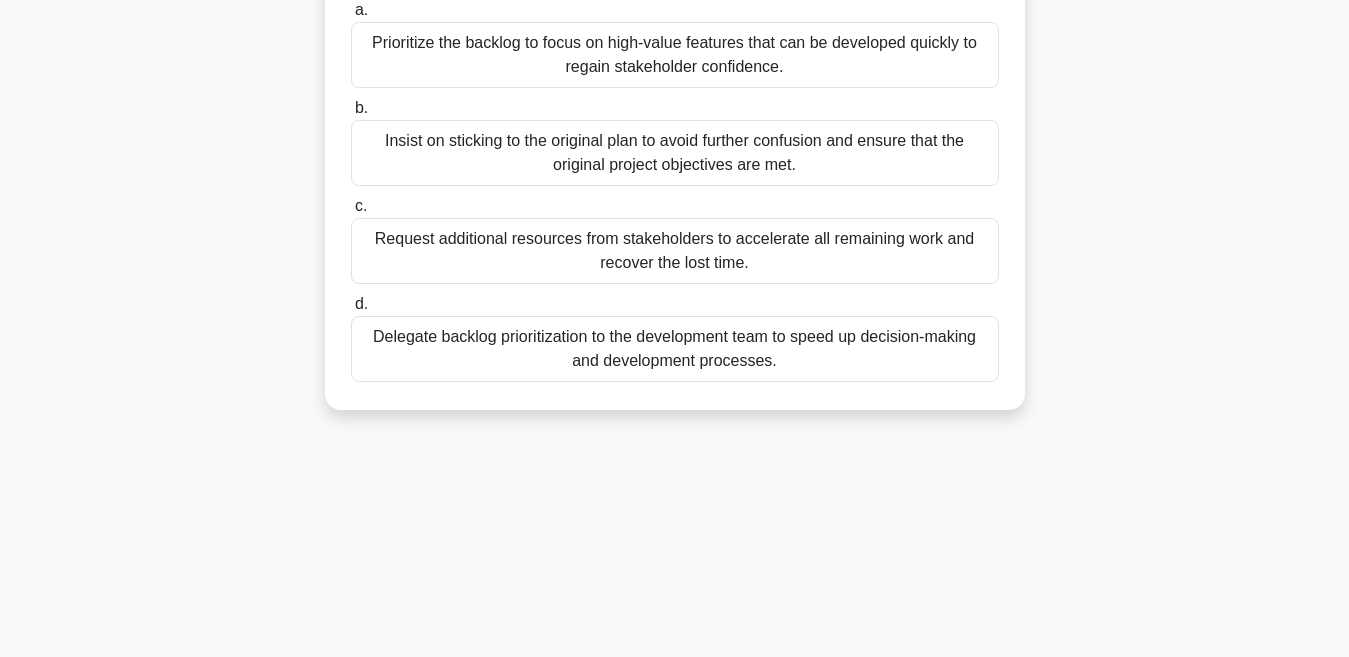 click on "Delegate backlog prioritization to the development team to speed up decision-making and development processes." at bounding box center [675, 349] 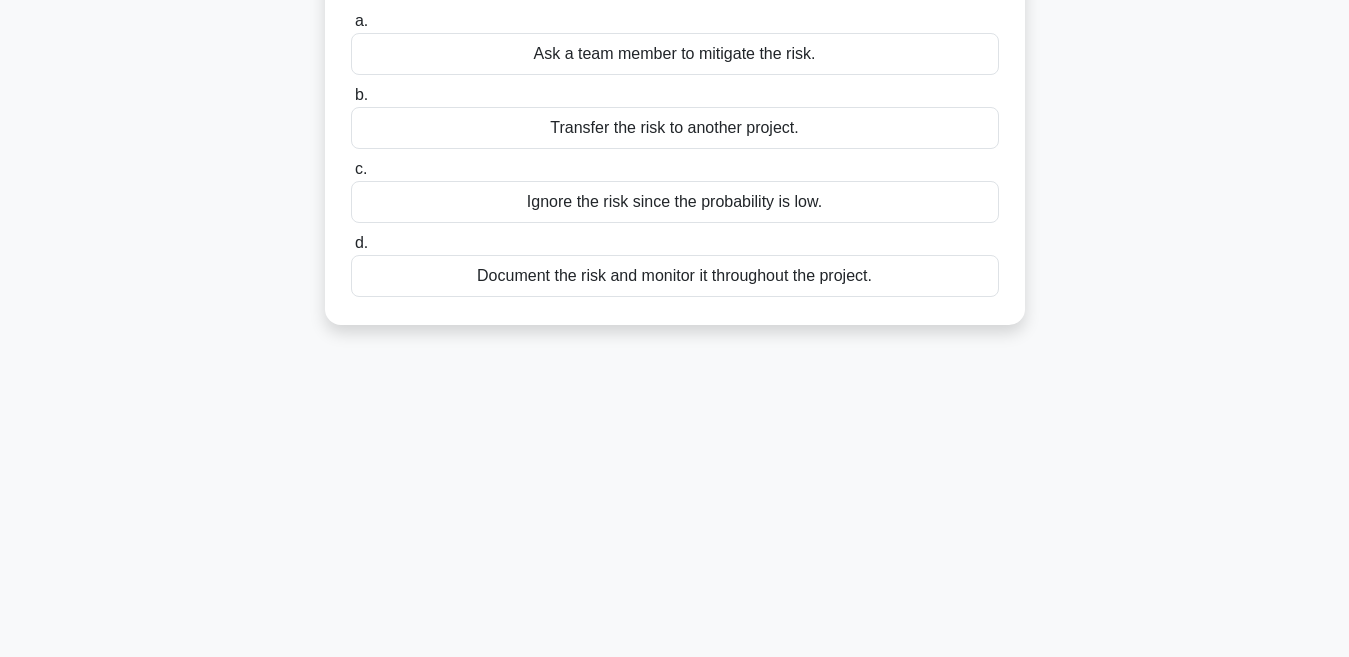 scroll, scrollTop: 0, scrollLeft: 0, axis: both 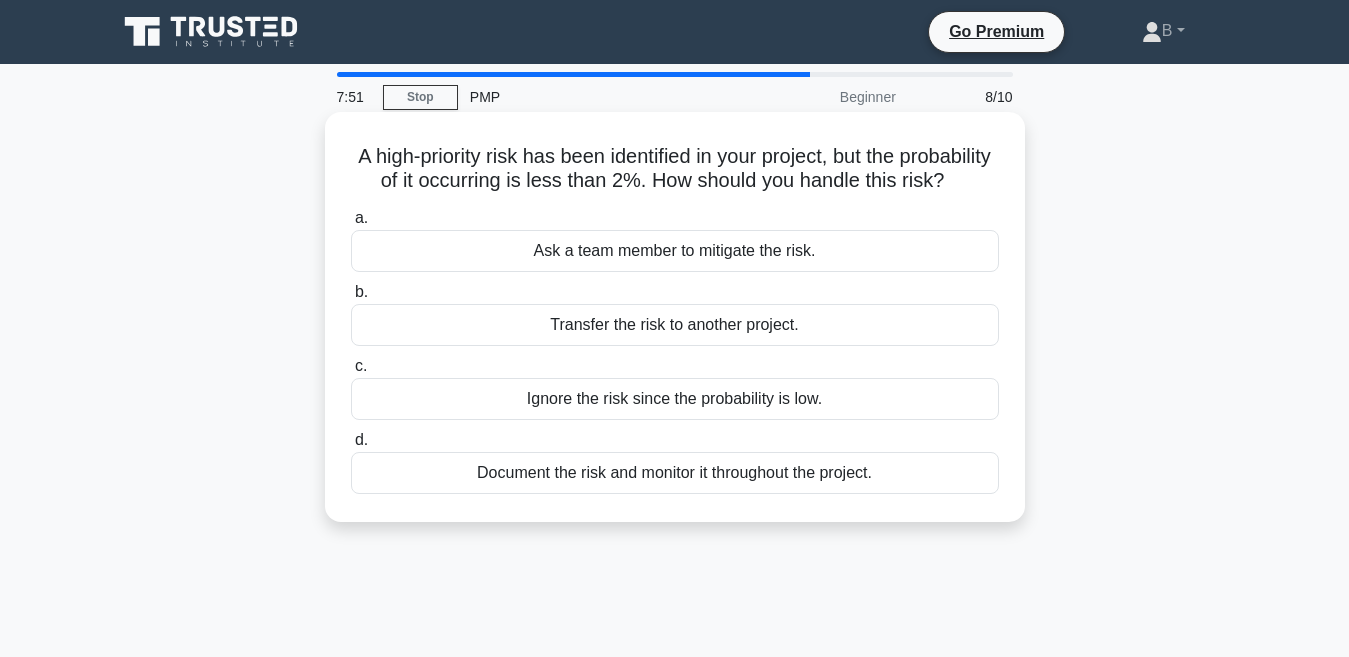 click on "Transfer the risk to another project." at bounding box center [675, 325] 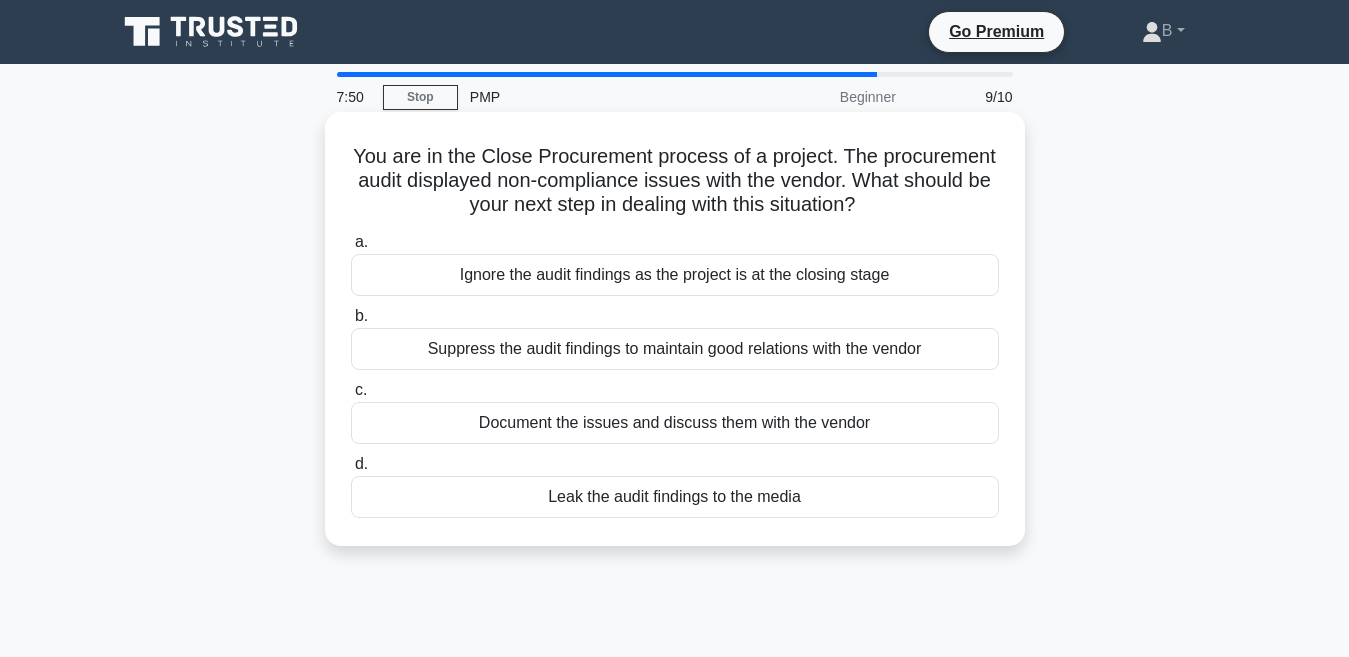 click on "Ignore the audit findings as the project is at the closing stage" at bounding box center [675, 275] 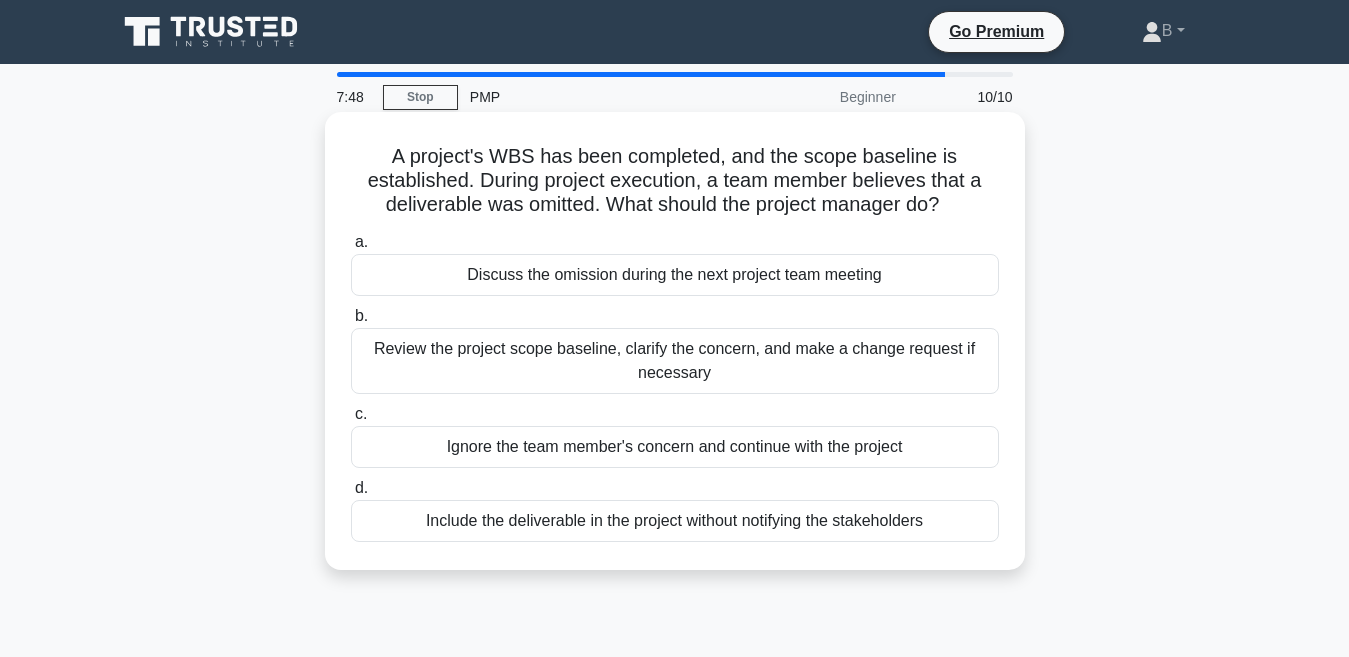 click on "Include the deliverable in the project without notifying the stakeholders" at bounding box center [675, 521] 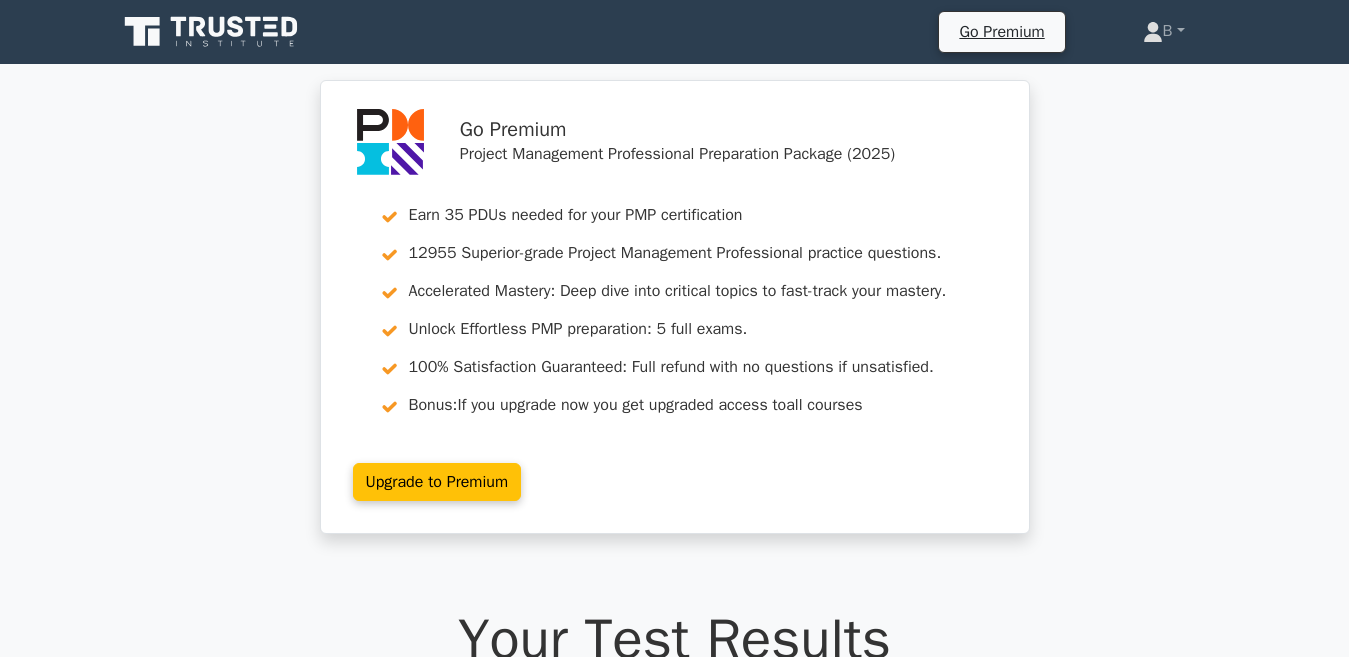 scroll, scrollTop: 0, scrollLeft: 0, axis: both 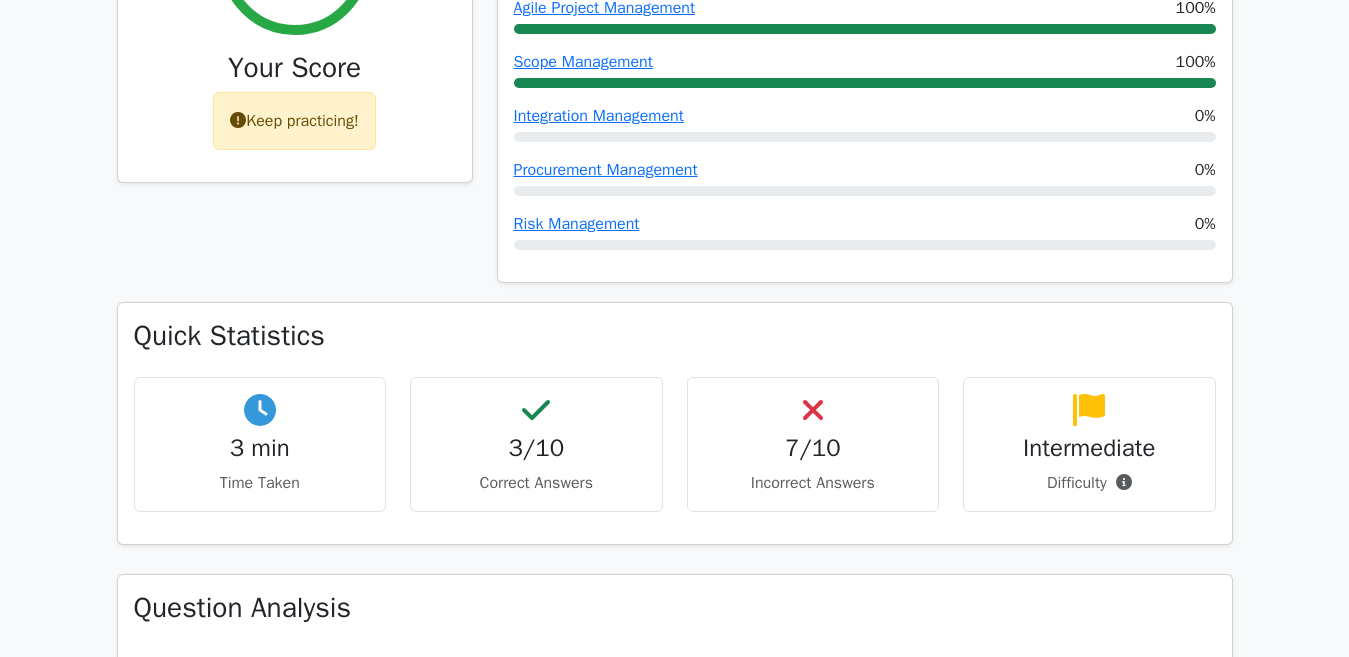 click on "3/10" at bounding box center (536, 448) 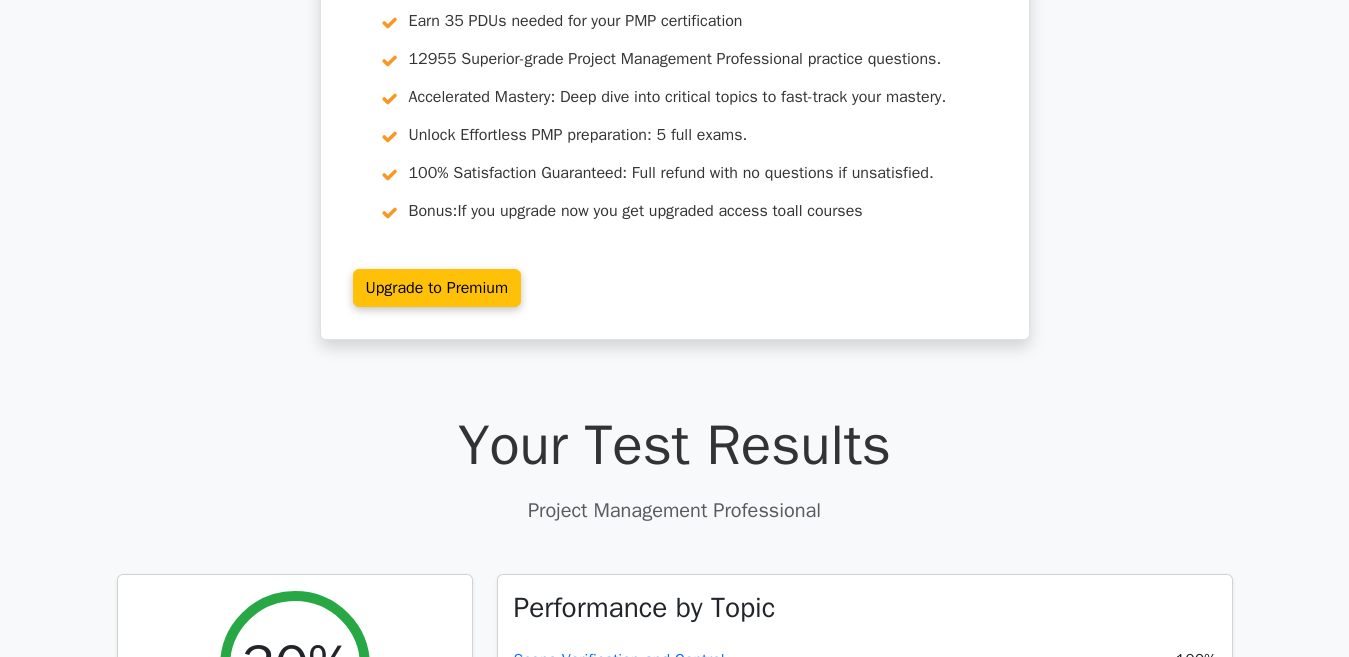 scroll, scrollTop: 0, scrollLeft: 0, axis: both 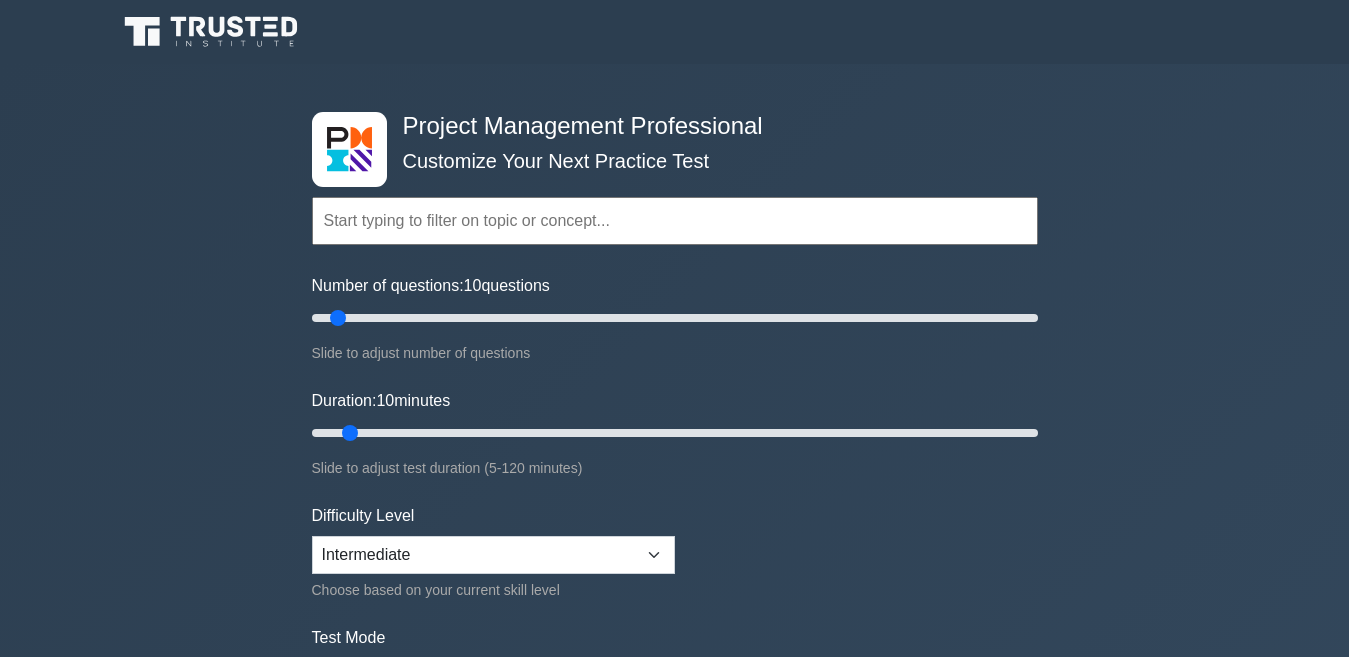 select on "intermediate" 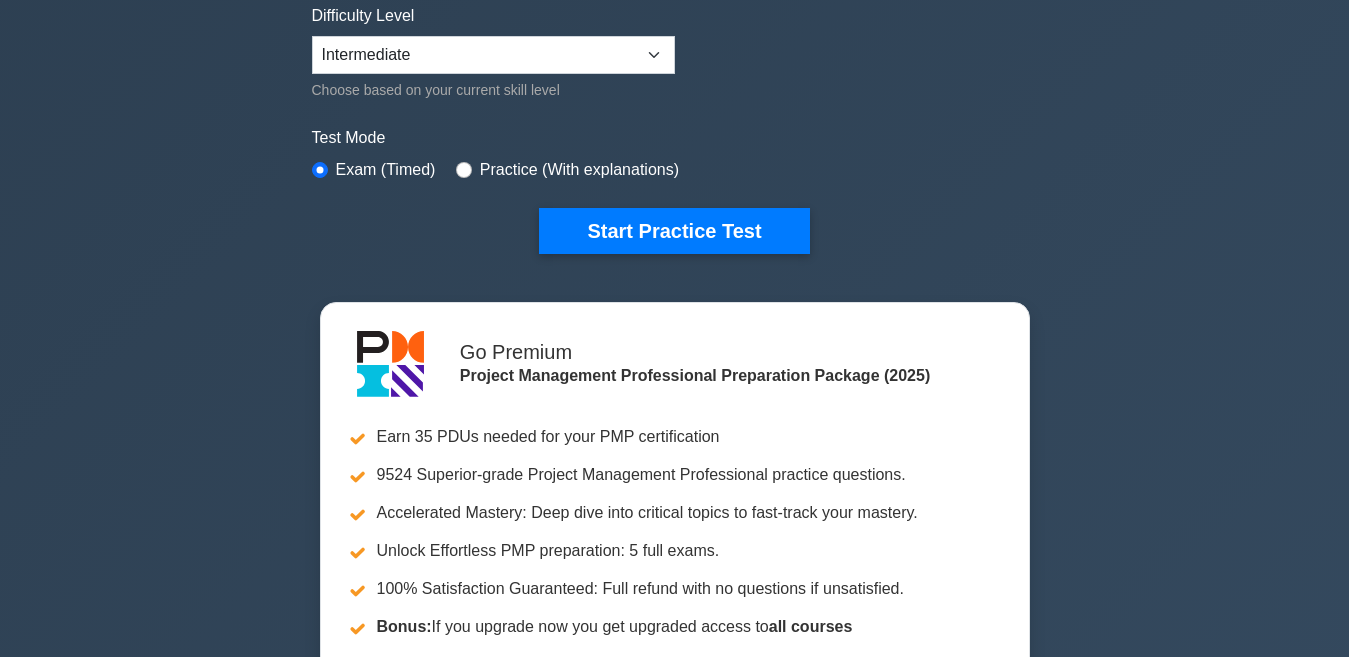 scroll, scrollTop: 0, scrollLeft: 0, axis: both 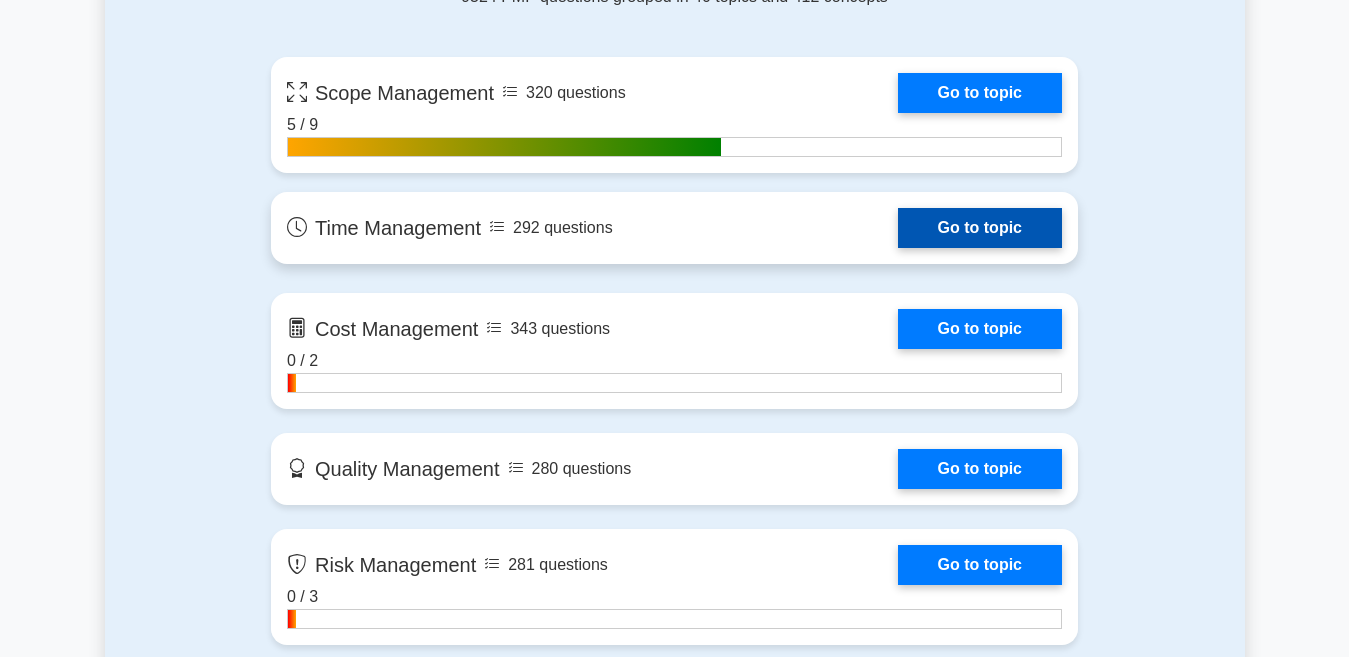 click on "Go to topic" at bounding box center (980, 228) 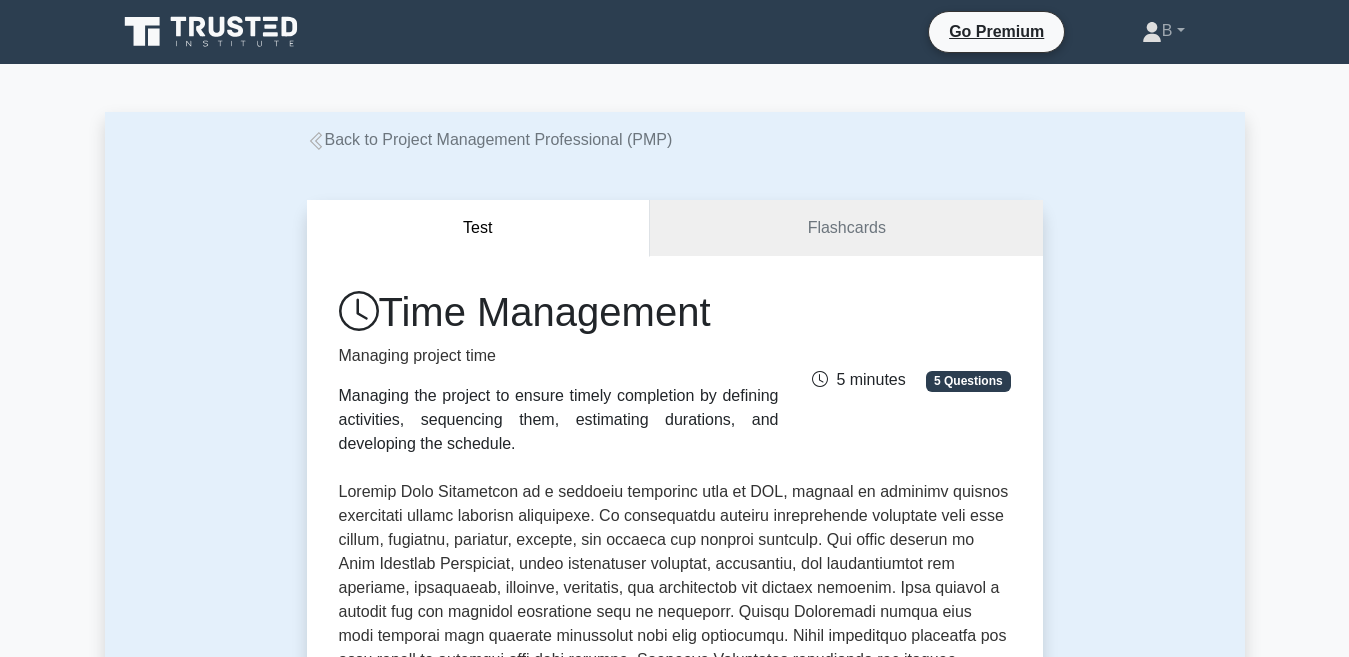 scroll, scrollTop: 0, scrollLeft: 0, axis: both 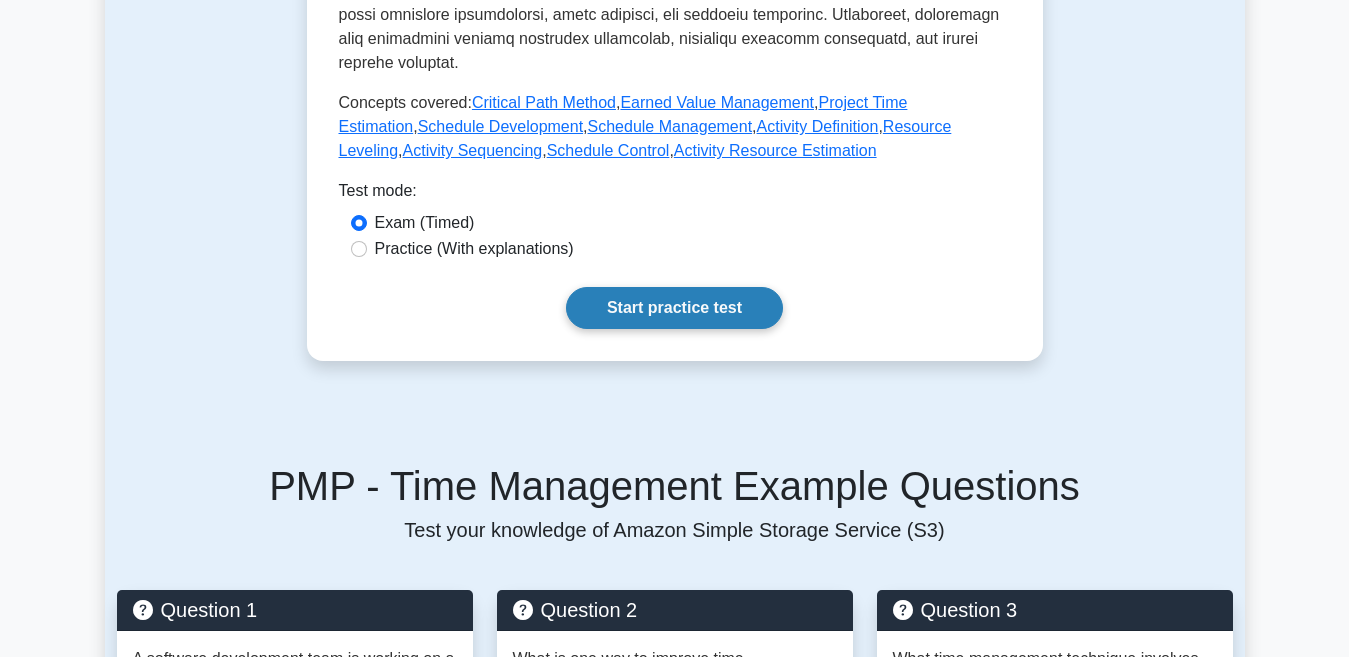 click on "Start practice test" at bounding box center [674, 308] 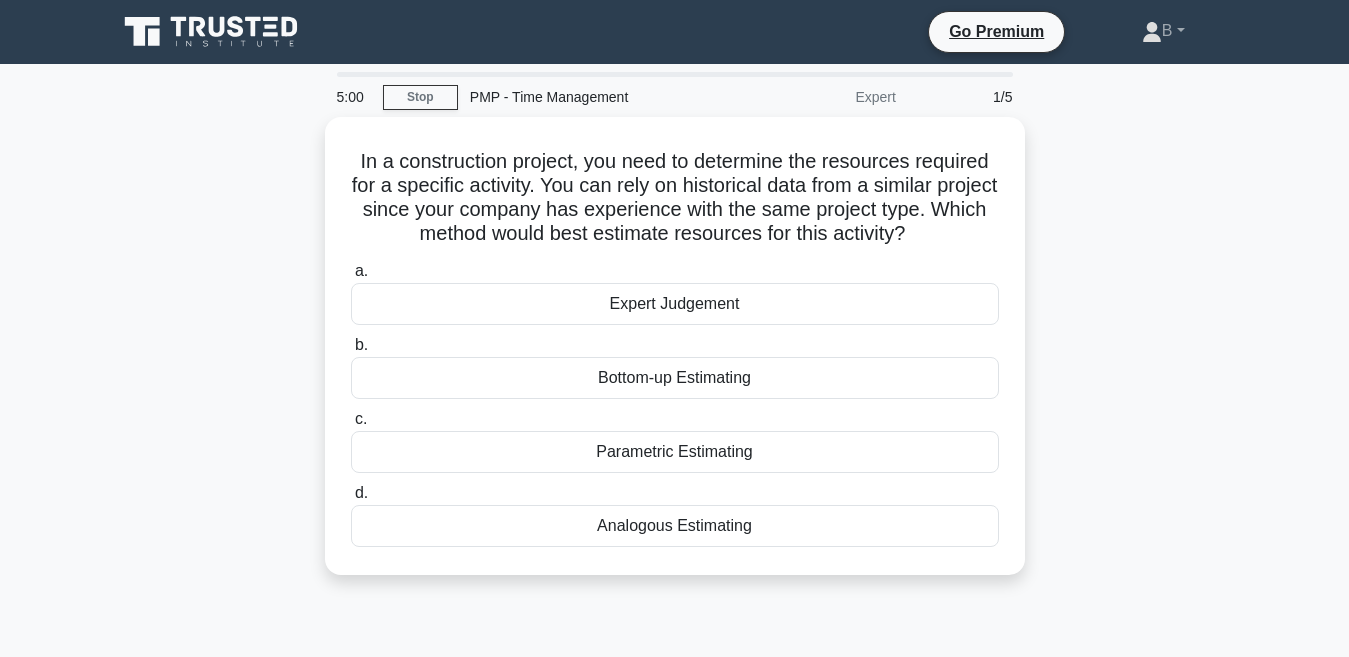 scroll, scrollTop: 0, scrollLeft: 0, axis: both 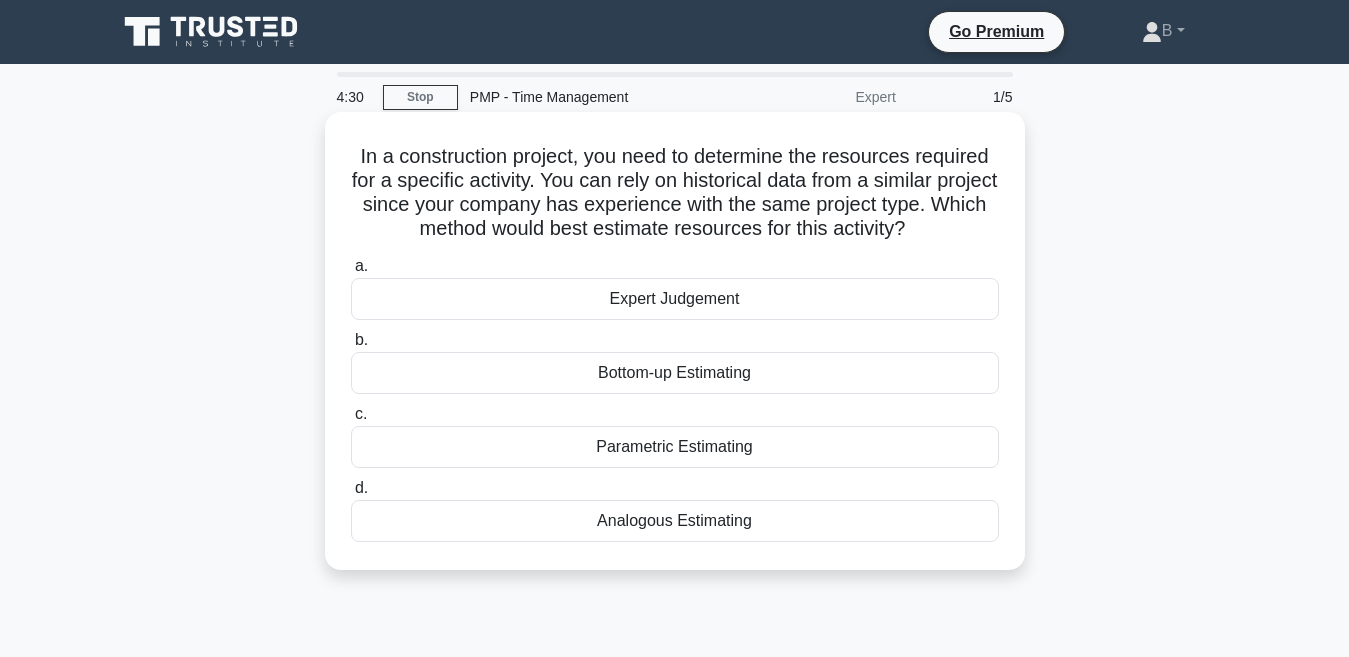 click on "Expert Judgement" at bounding box center [675, 299] 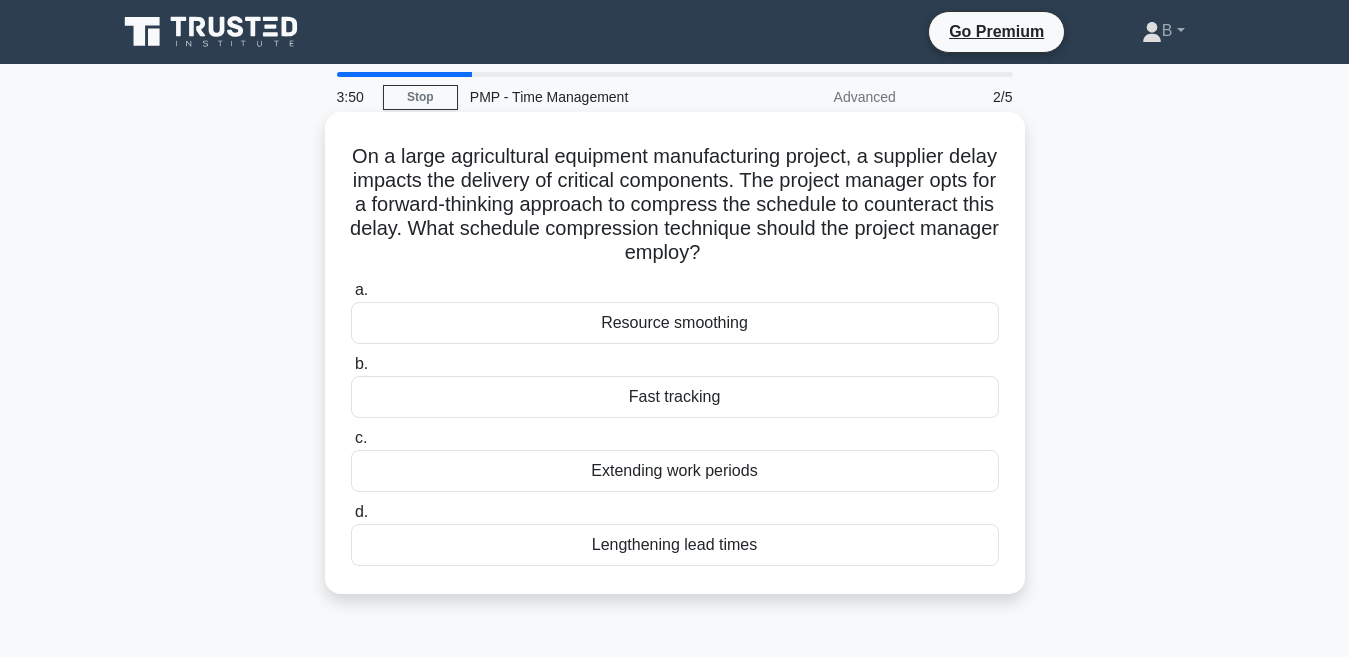 click on "Resource smoothing" at bounding box center (675, 323) 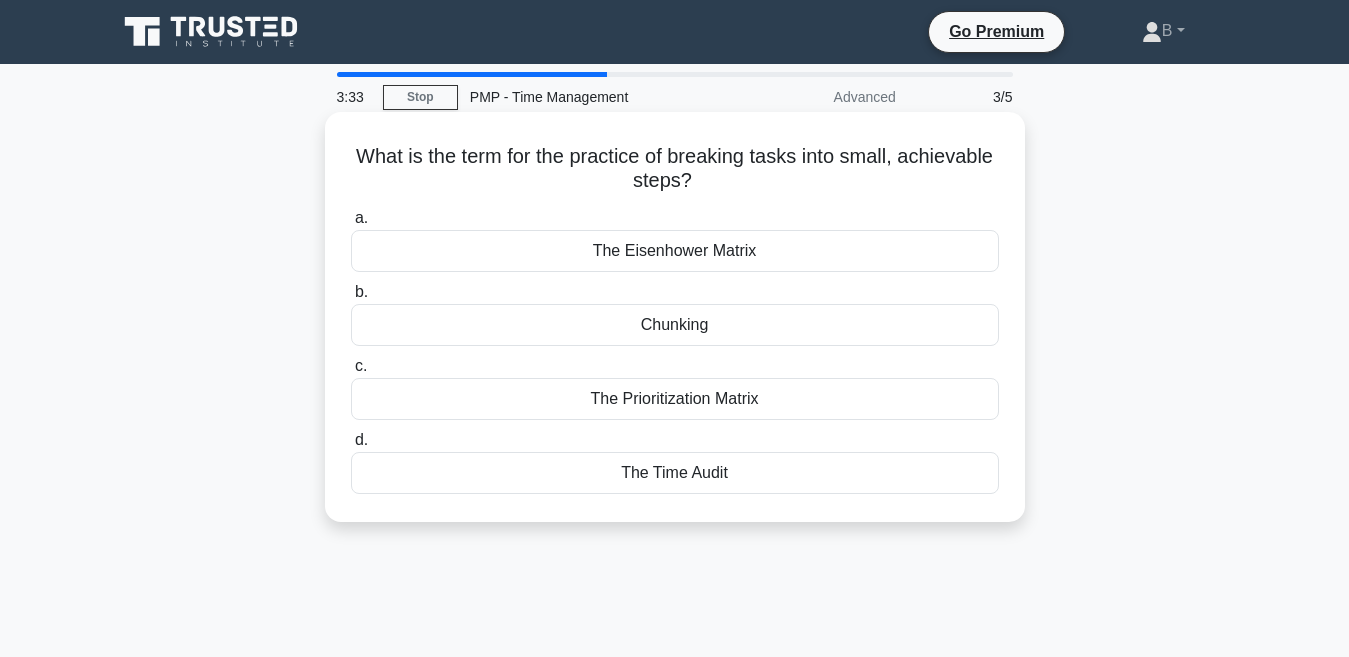click on "Chunking" at bounding box center [675, 325] 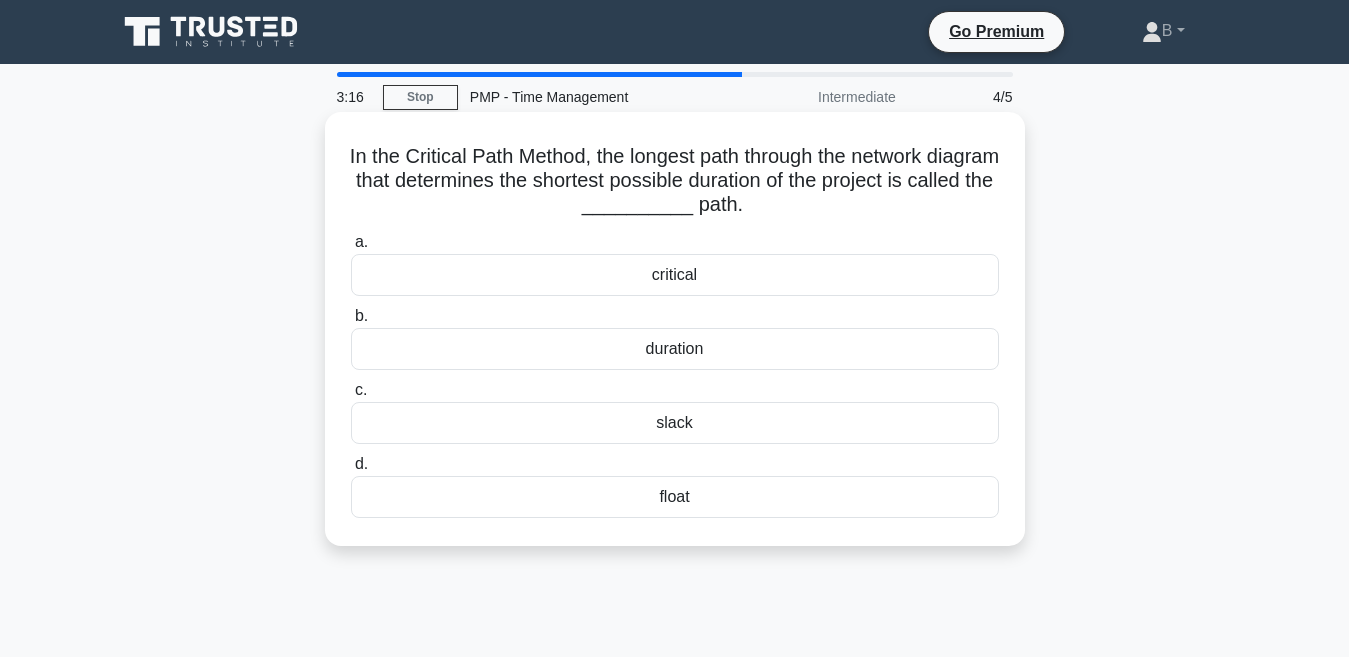 click on "critical" at bounding box center [675, 275] 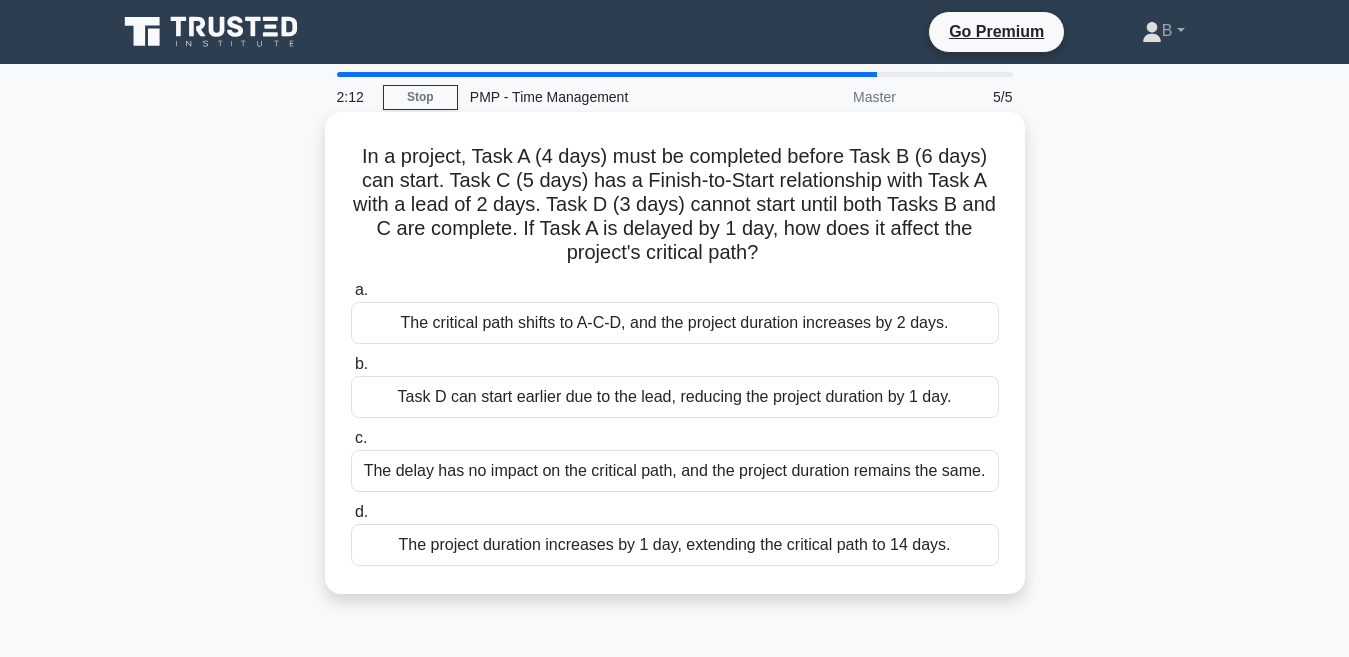 click on "The critical path shifts to A-C-D, and the project duration increases by 2 days." at bounding box center (675, 323) 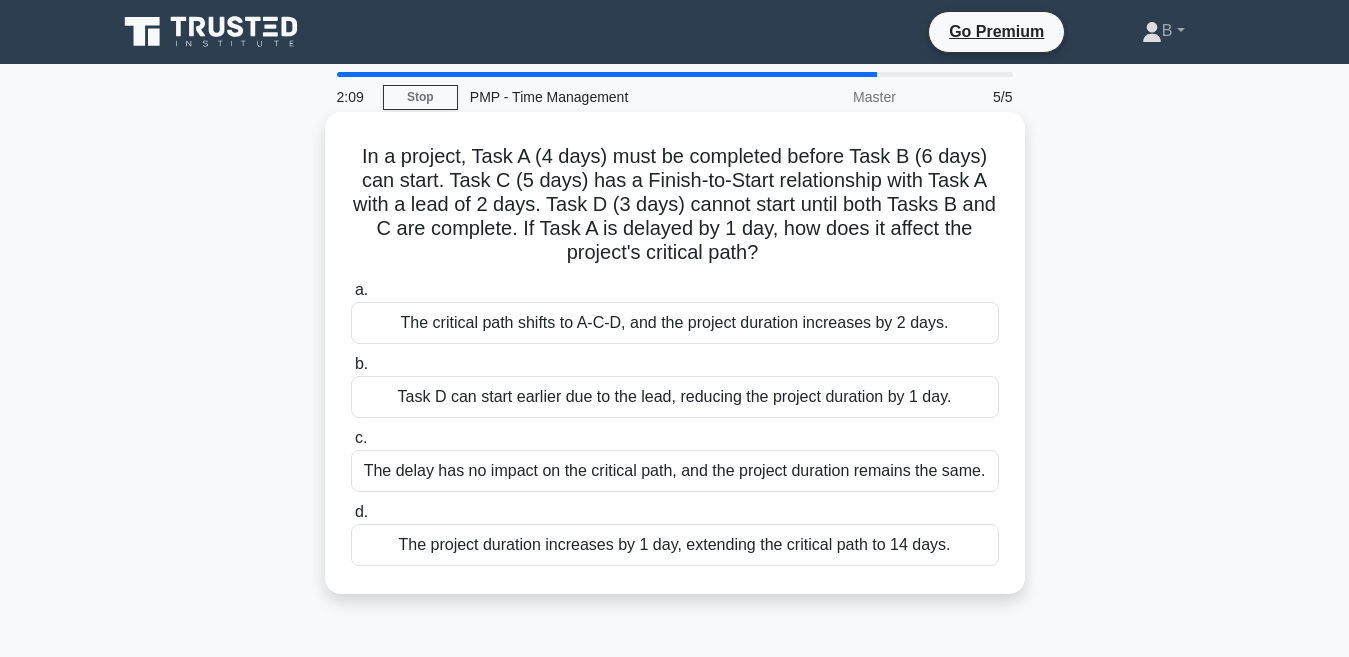 click on "The critical path shifts to A-C-D, and the project duration increases by 2 days." at bounding box center [675, 323] 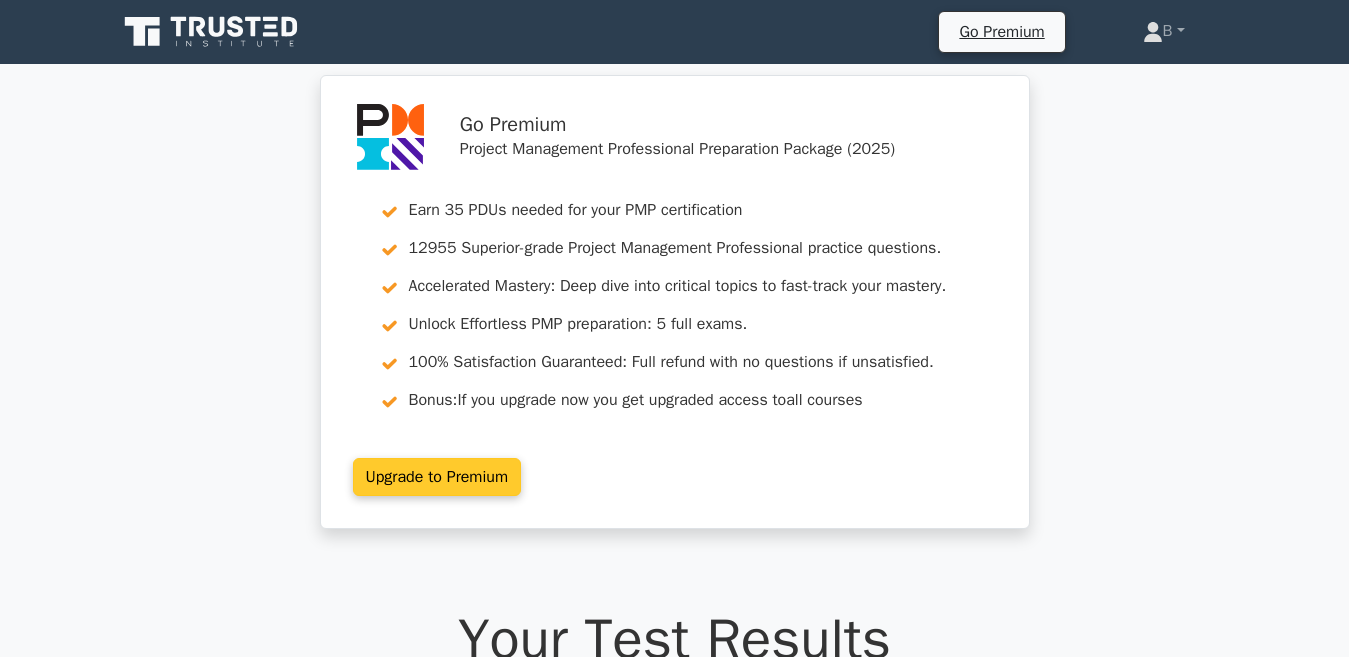 scroll, scrollTop: 0, scrollLeft: 0, axis: both 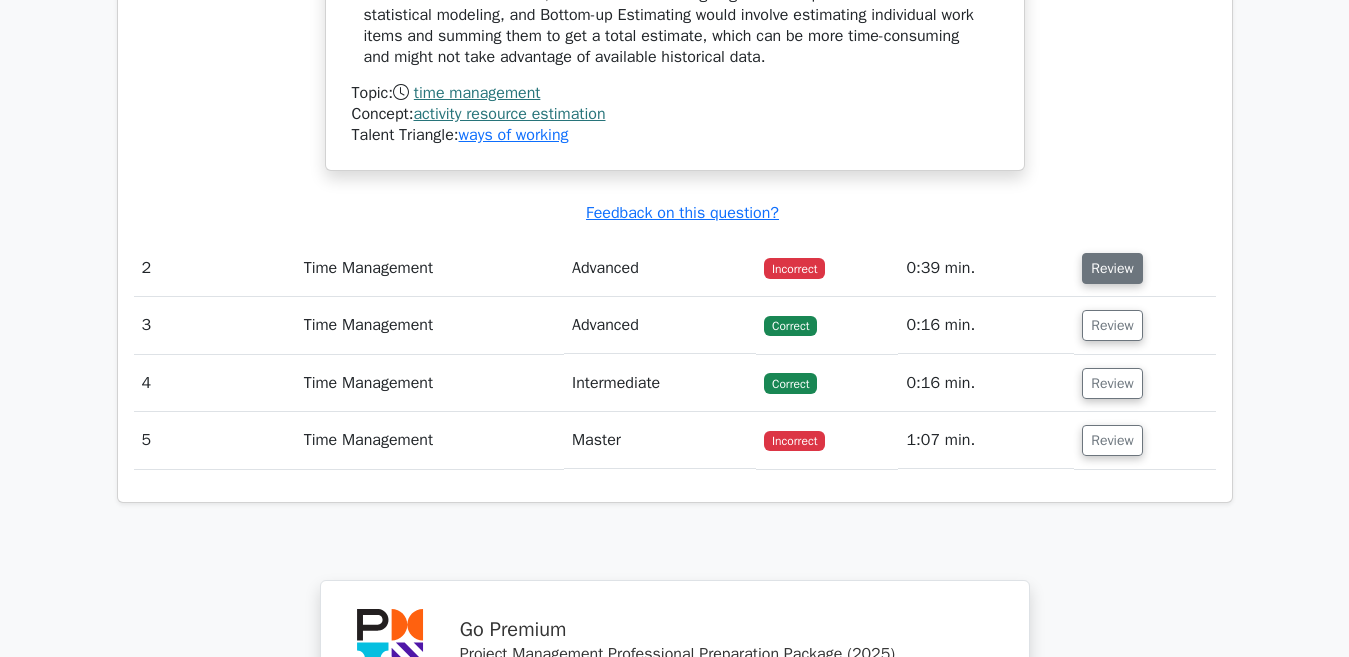 click on "Review" at bounding box center (1112, 268) 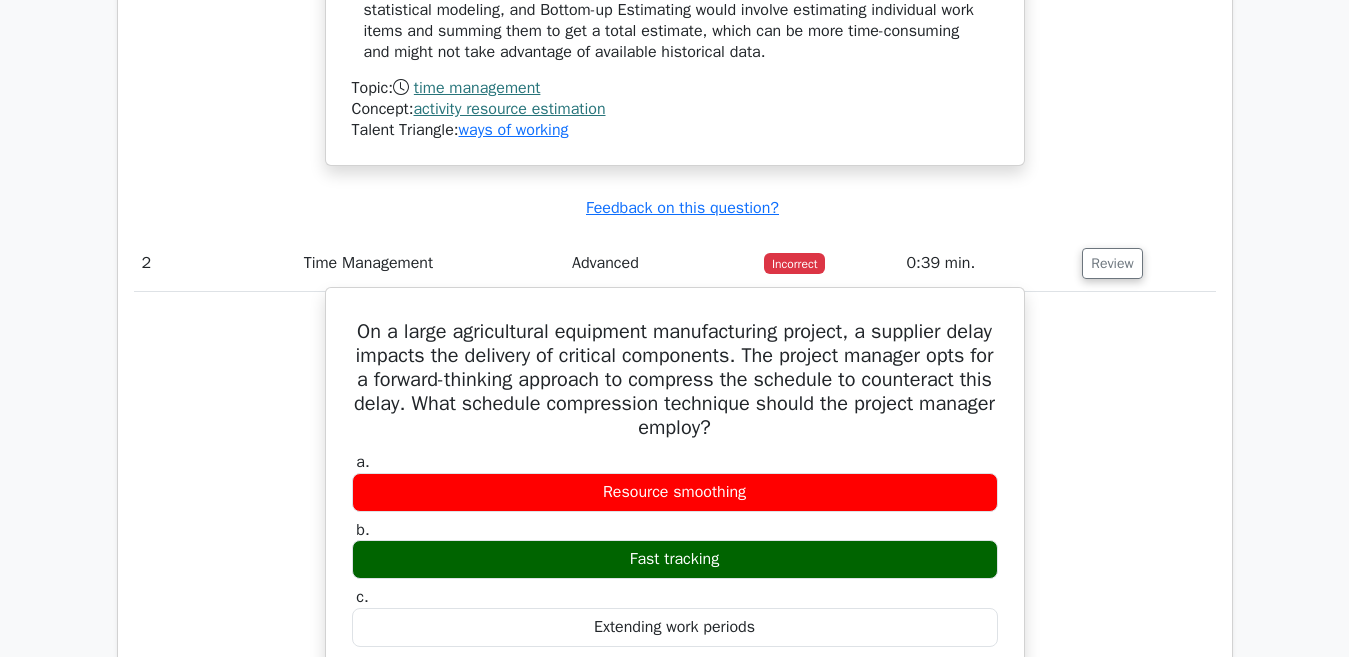 scroll, scrollTop: 2200, scrollLeft: 0, axis: vertical 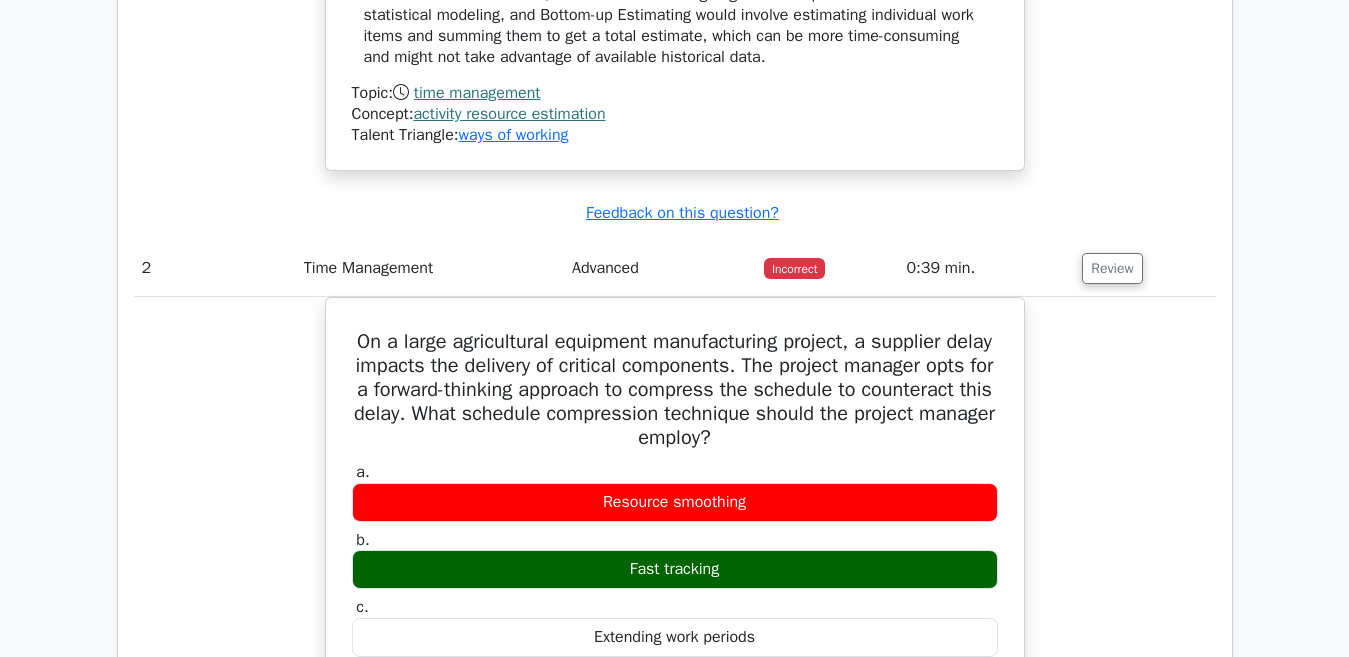 click on "Review" at bounding box center [1144, 268] 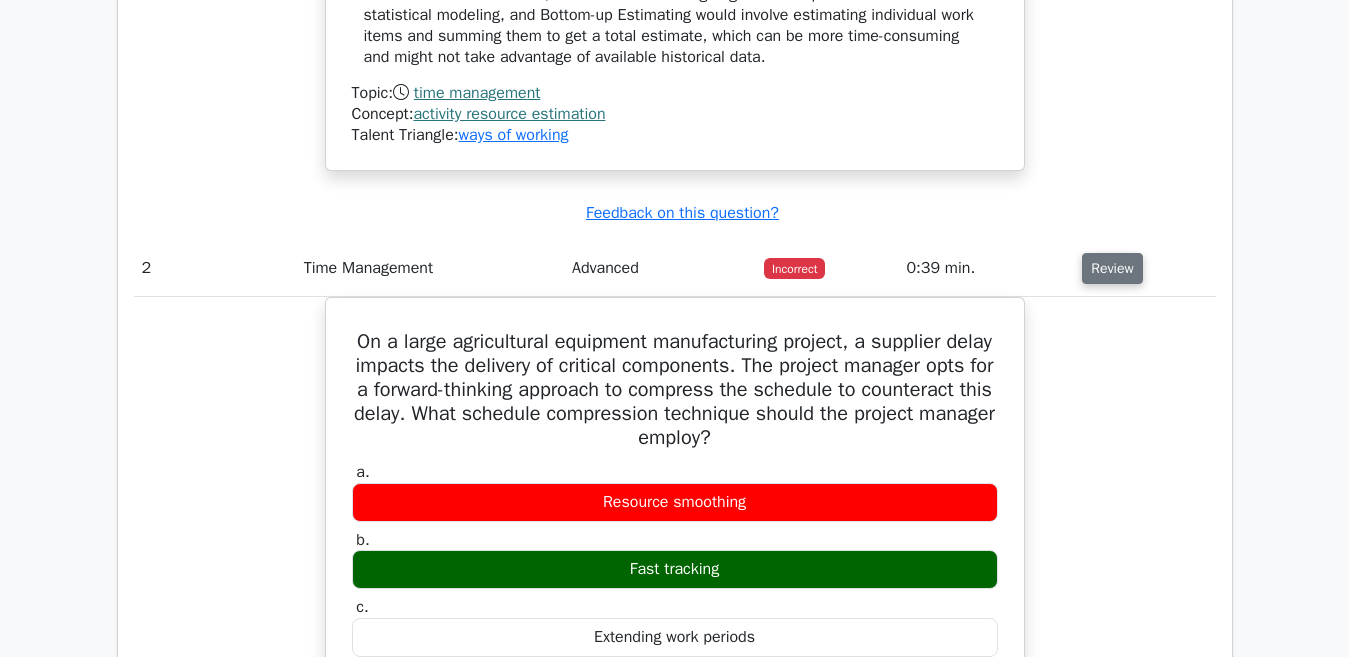 click on "Review" at bounding box center (1112, 268) 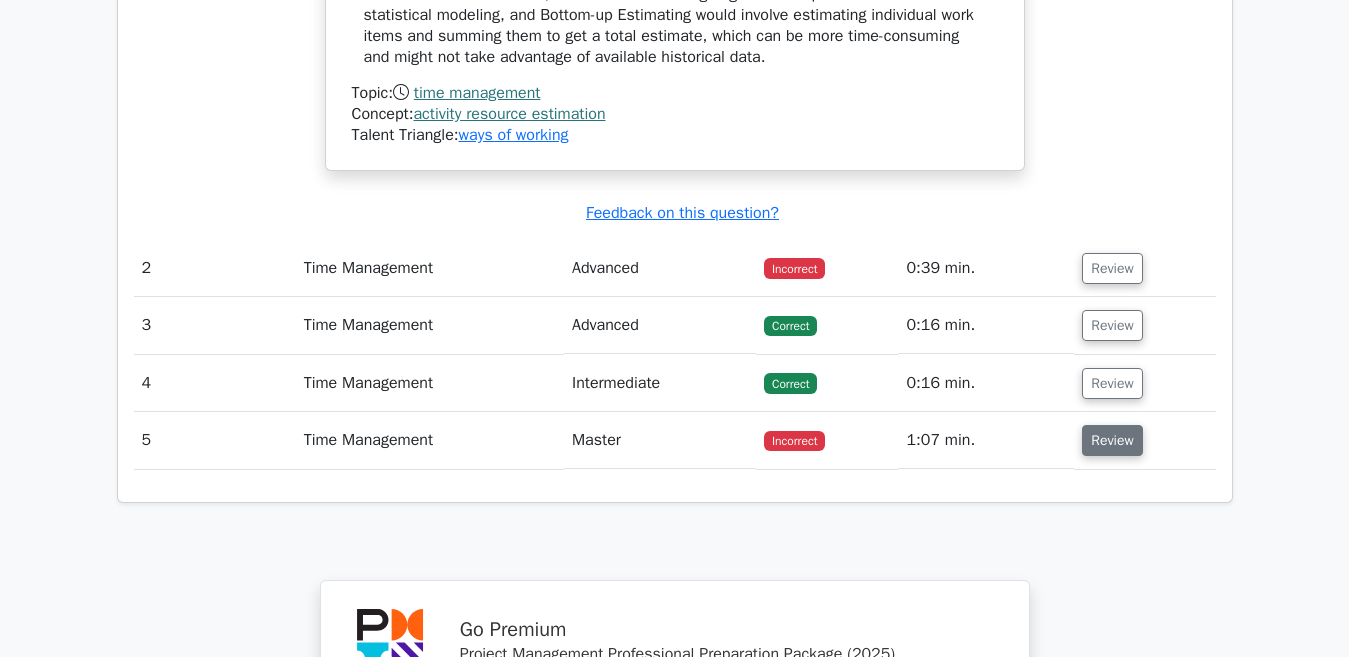 click on "Review" at bounding box center [1112, 440] 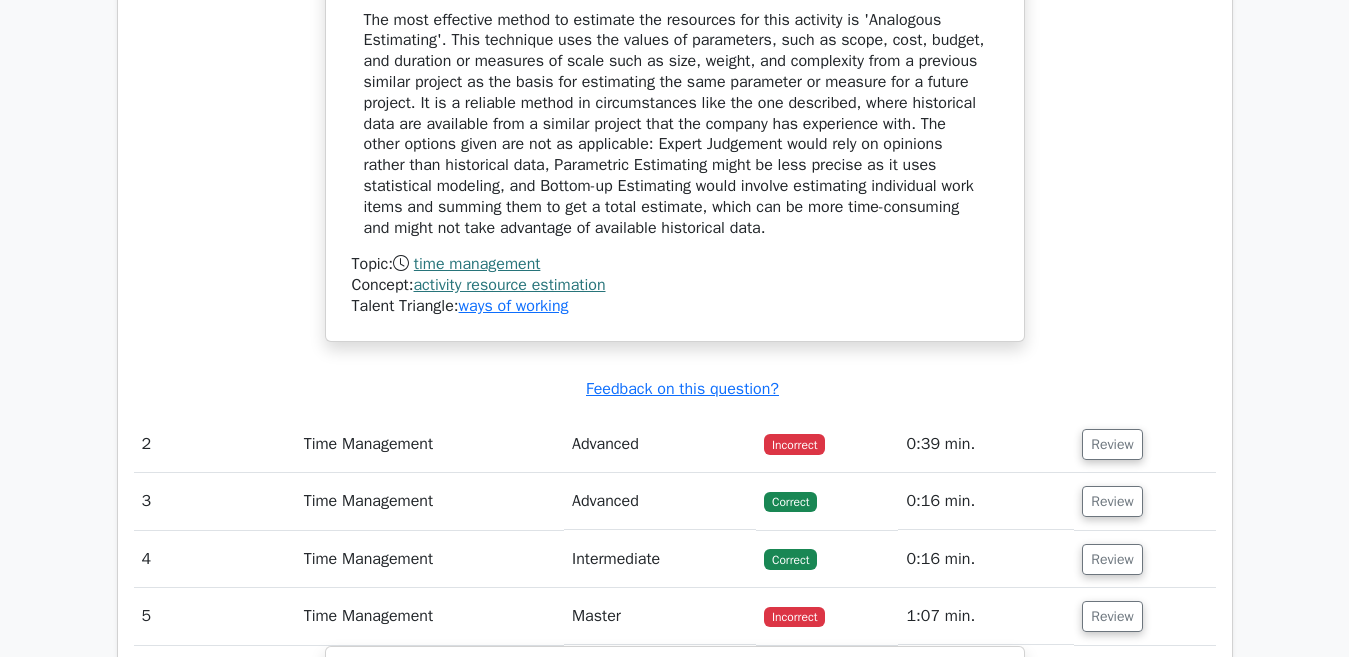 scroll, scrollTop: 2000, scrollLeft: 0, axis: vertical 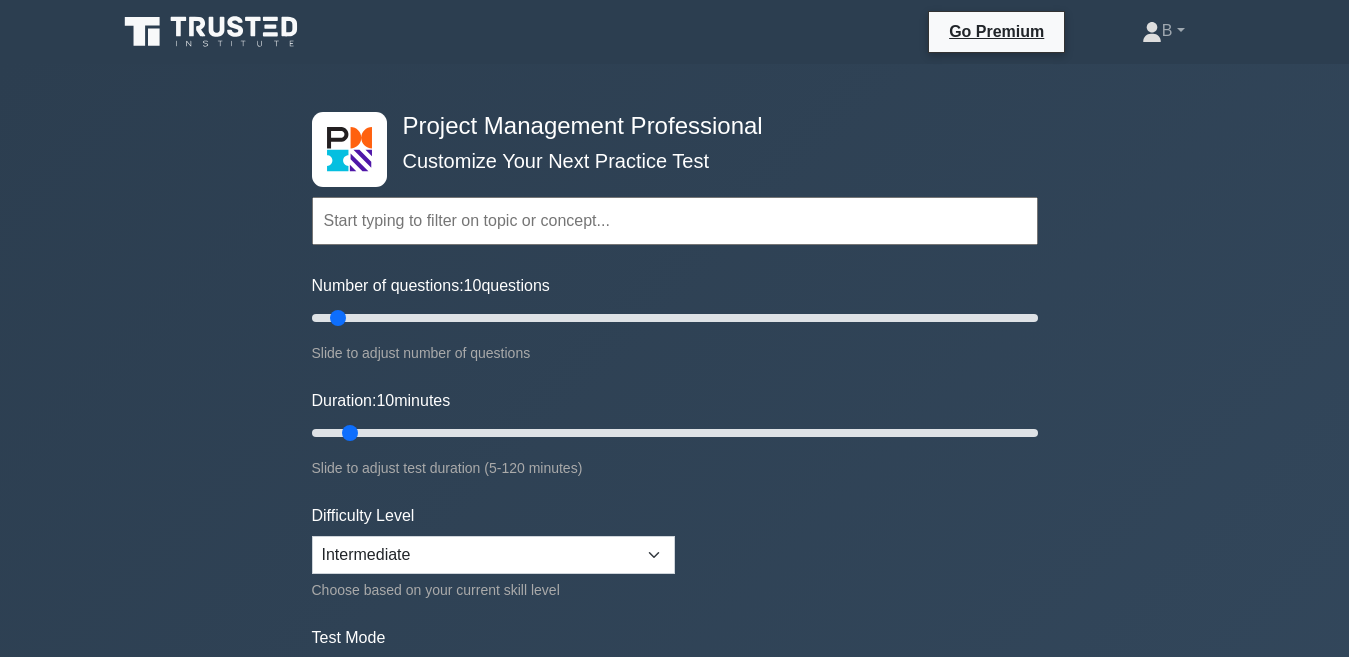 select on "intermediate" 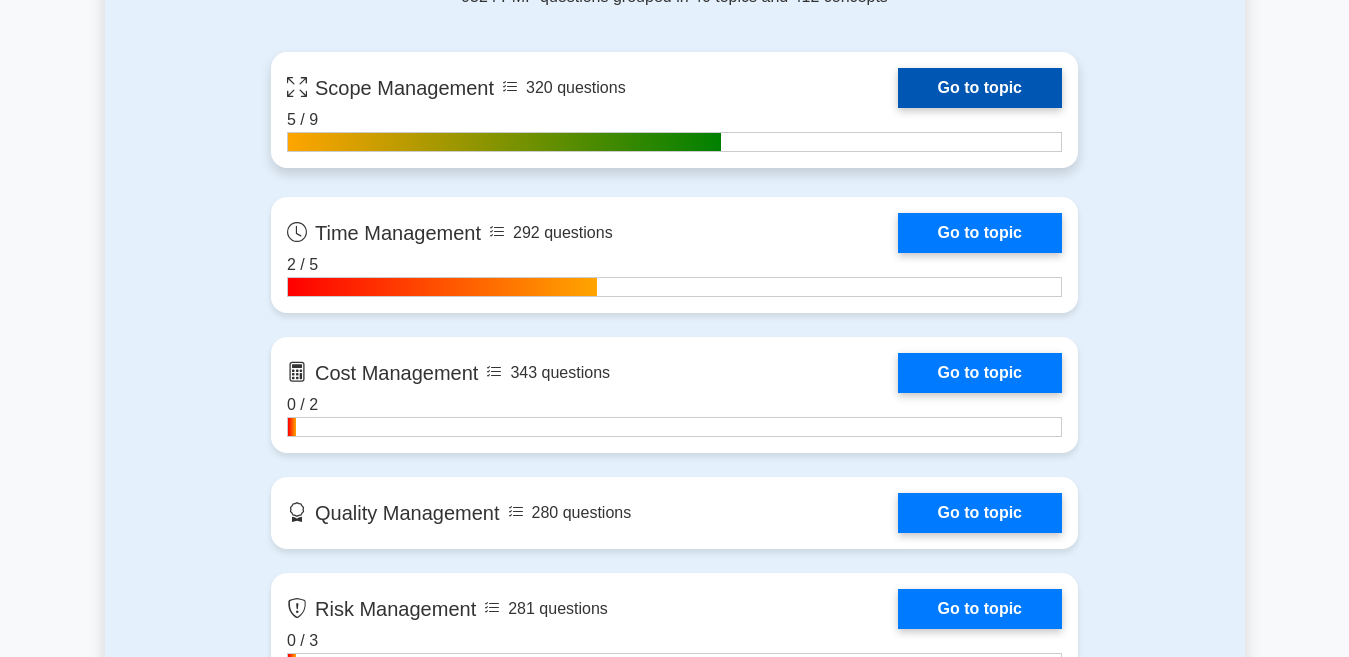scroll, scrollTop: 1400, scrollLeft: 0, axis: vertical 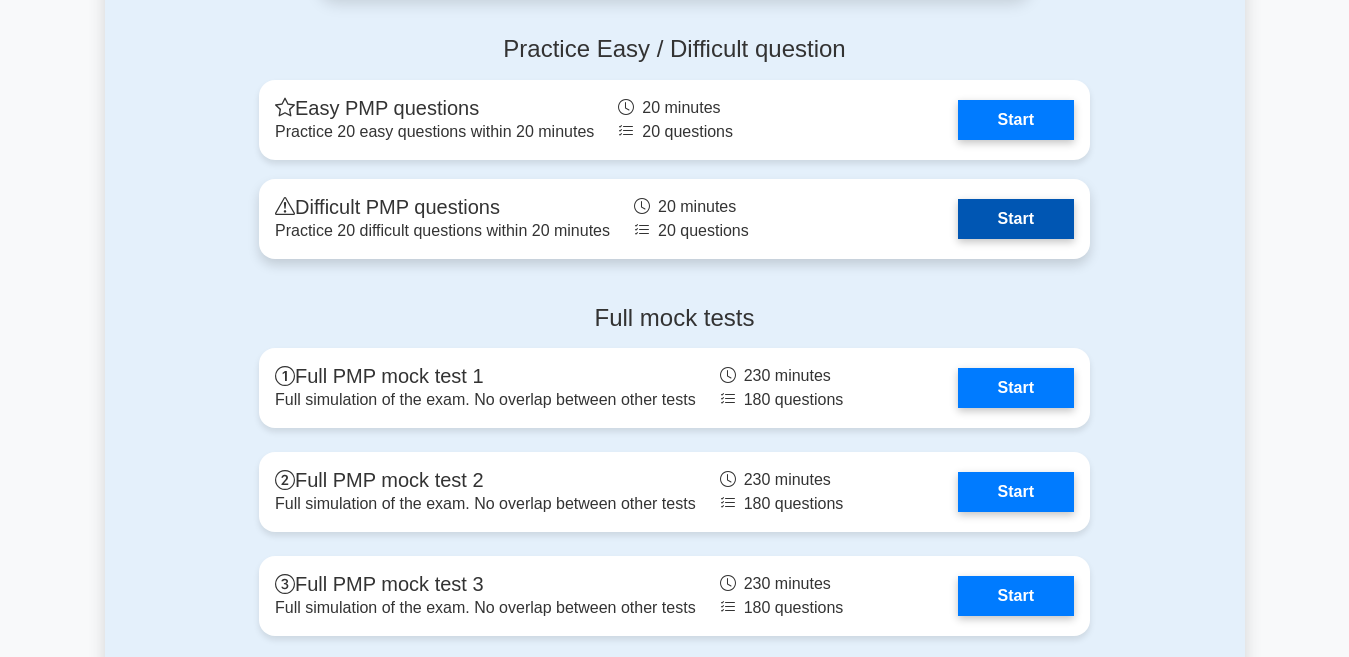 click on "Start" at bounding box center (1016, 219) 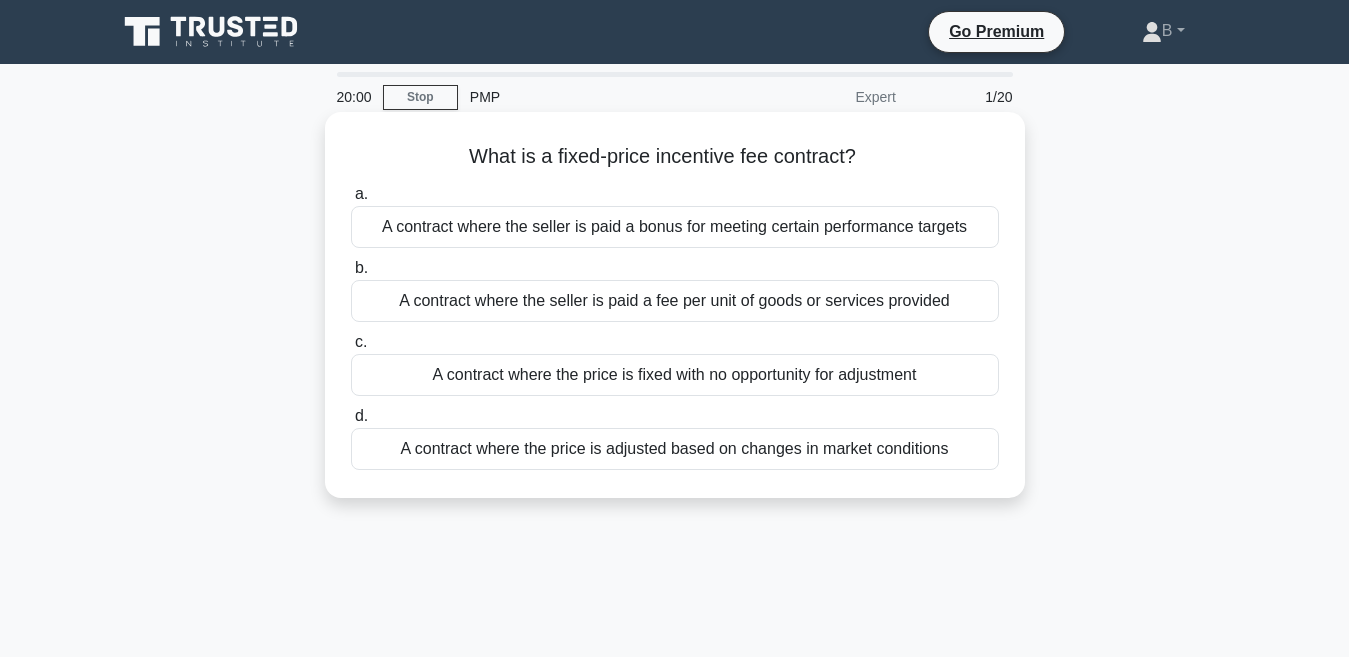 scroll, scrollTop: 0, scrollLeft: 0, axis: both 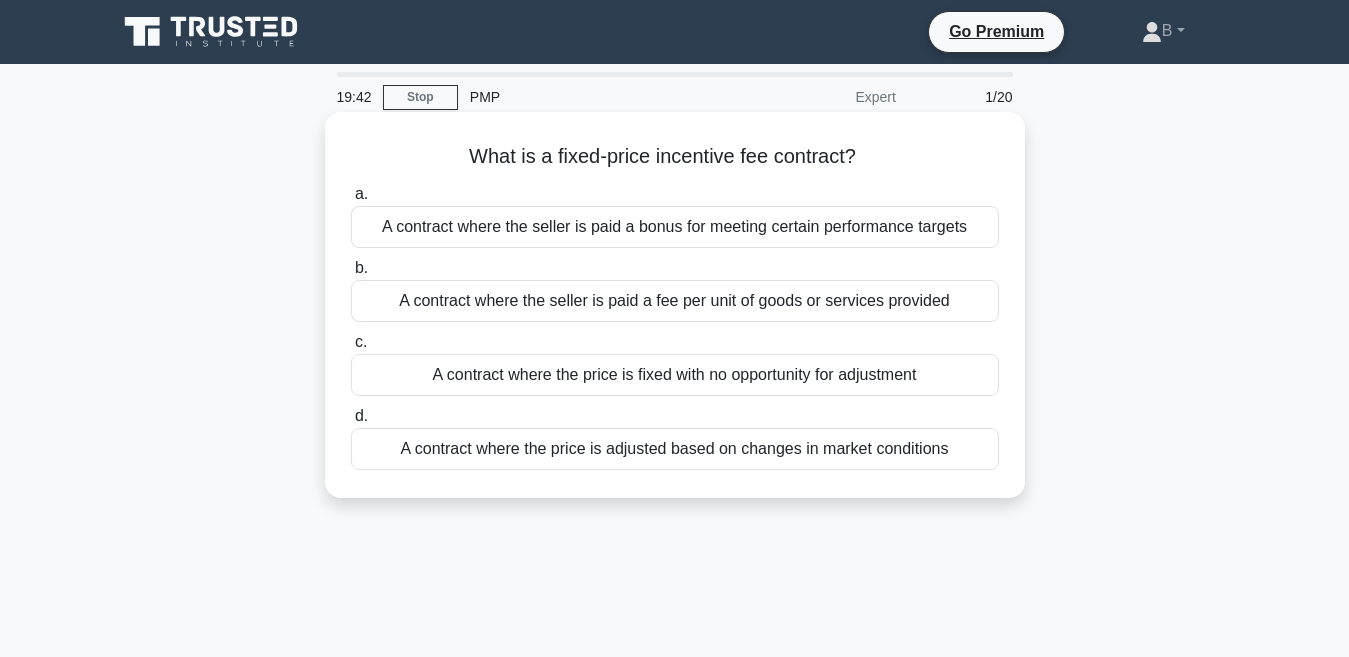 click on "A contract where the seller is paid a bonus for meeting certain performance targets" at bounding box center (675, 227) 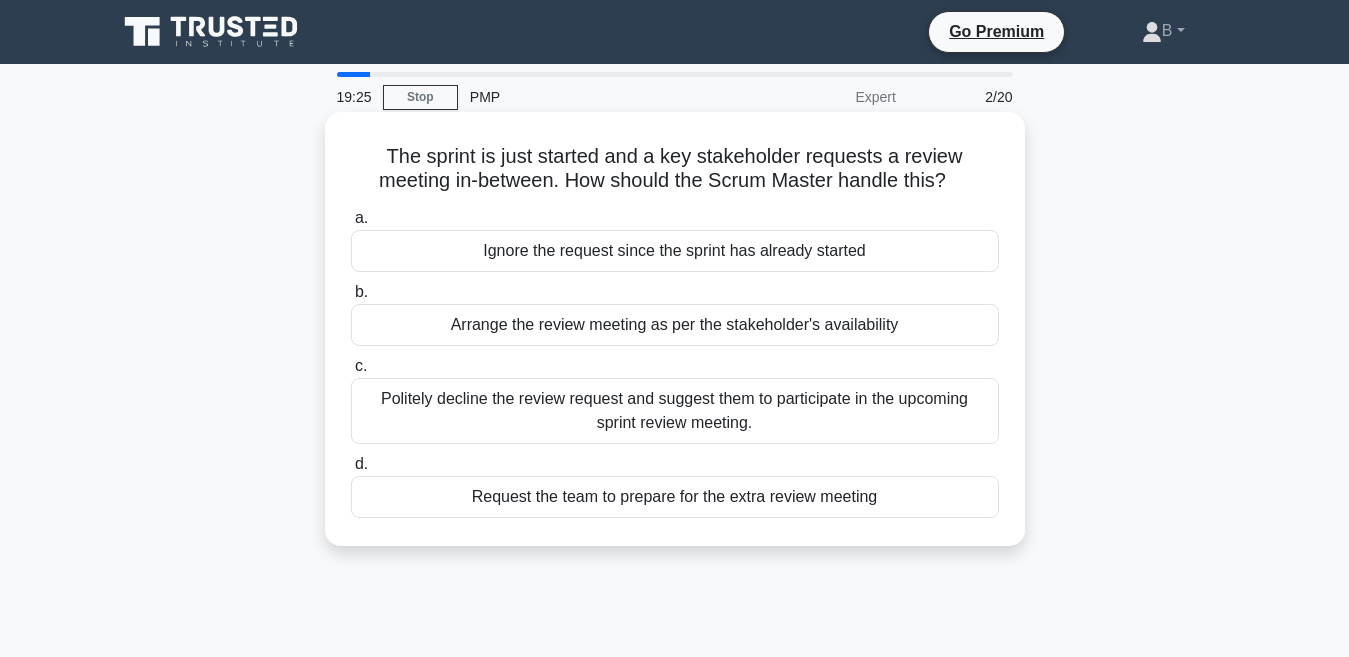 click on "Ignore the request since the sprint has already started" at bounding box center (675, 251) 